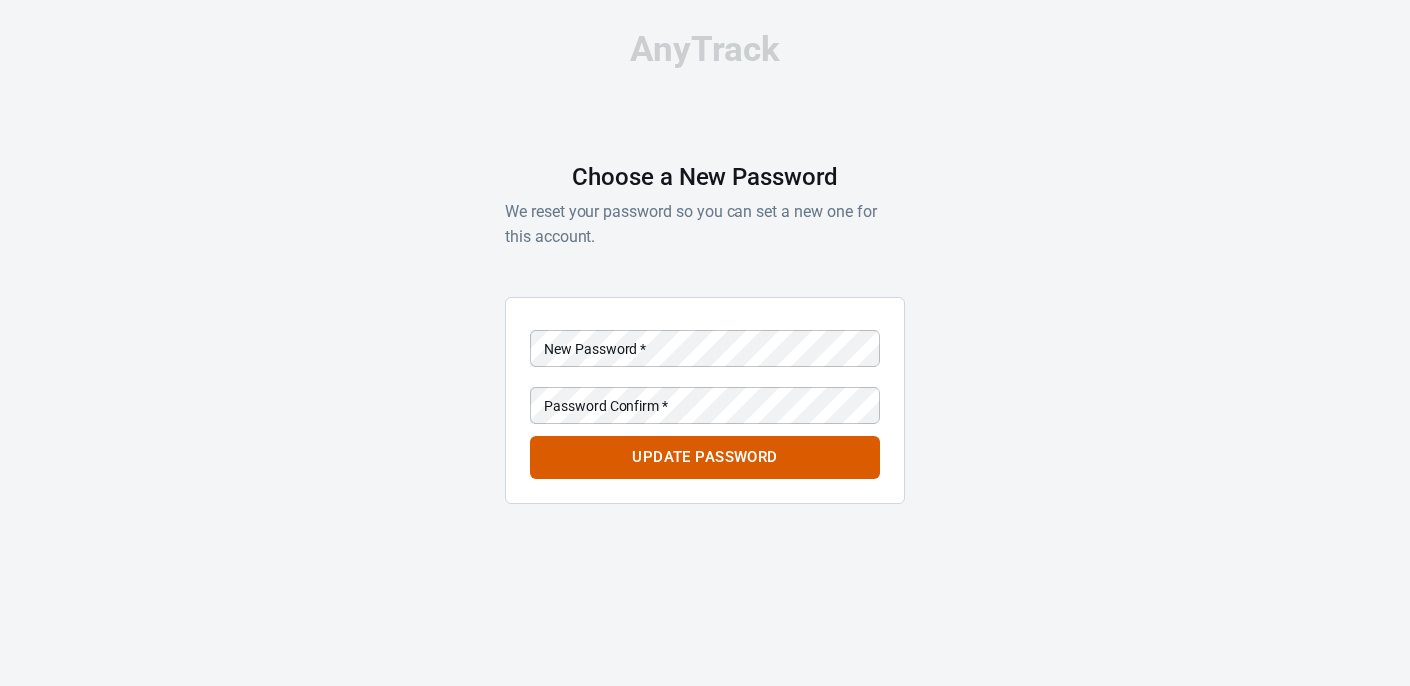 scroll, scrollTop: 0, scrollLeft: 0, axis: both 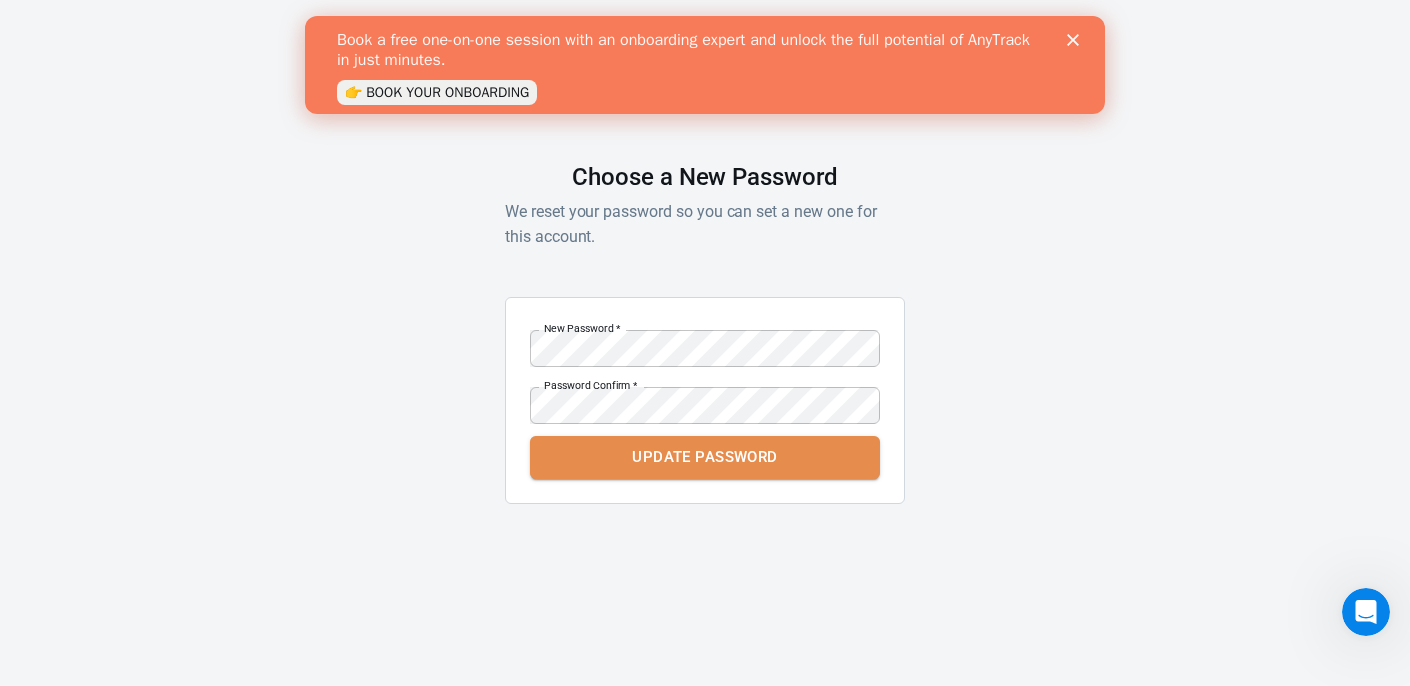 click on "Update Password" at bounding box center (704, 457) 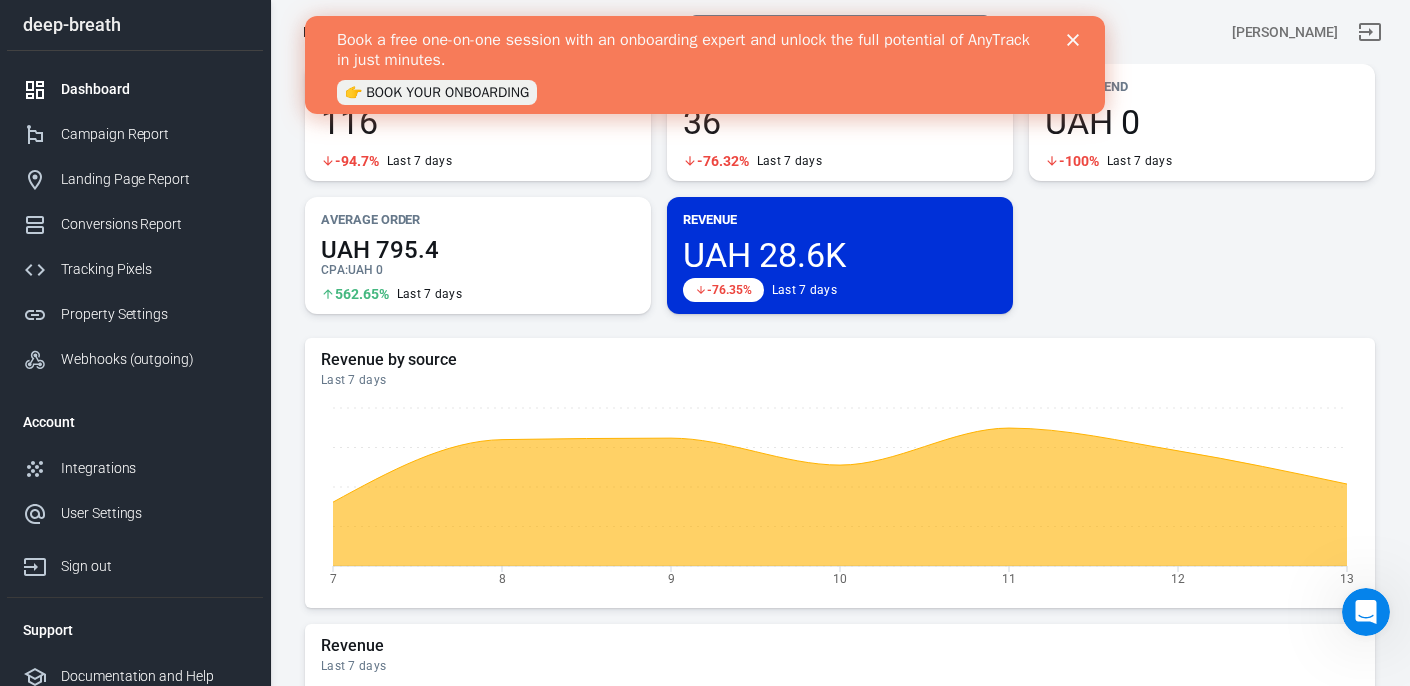 scroll, scrollTop: 0, scrollLeft: 0, axis: both 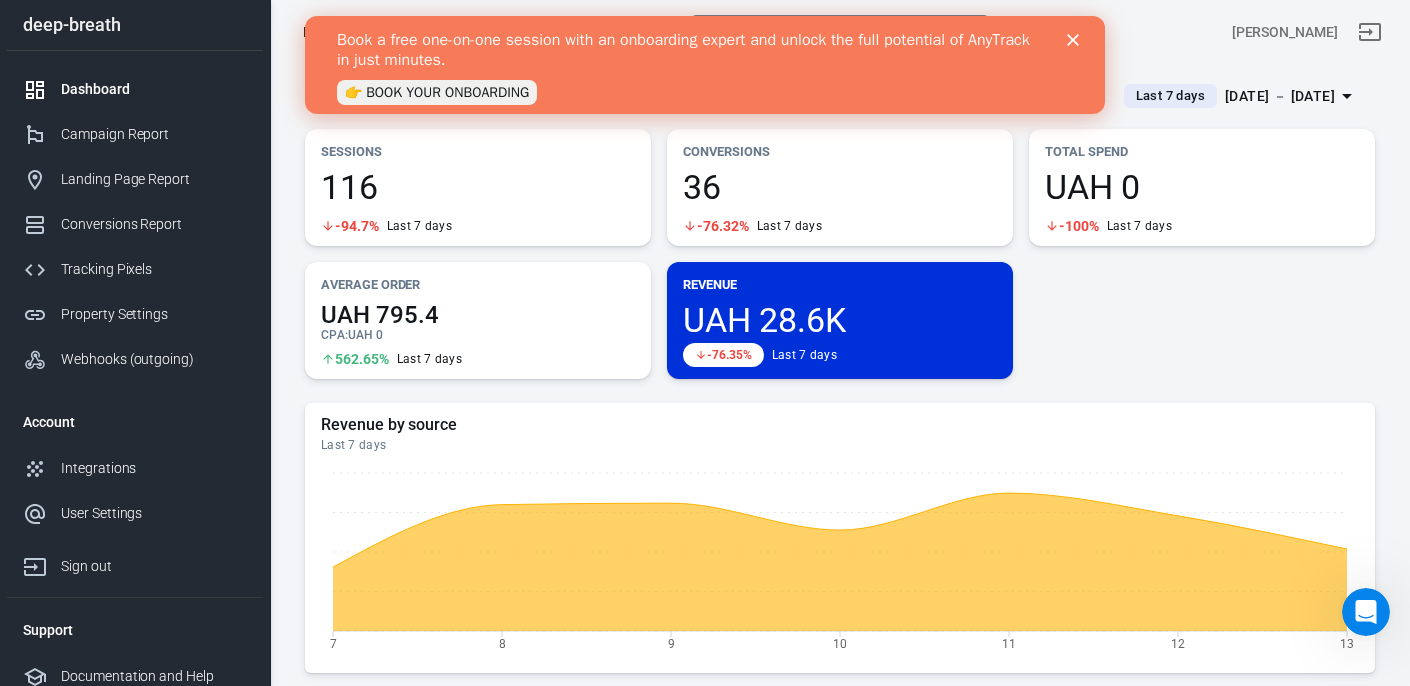 click 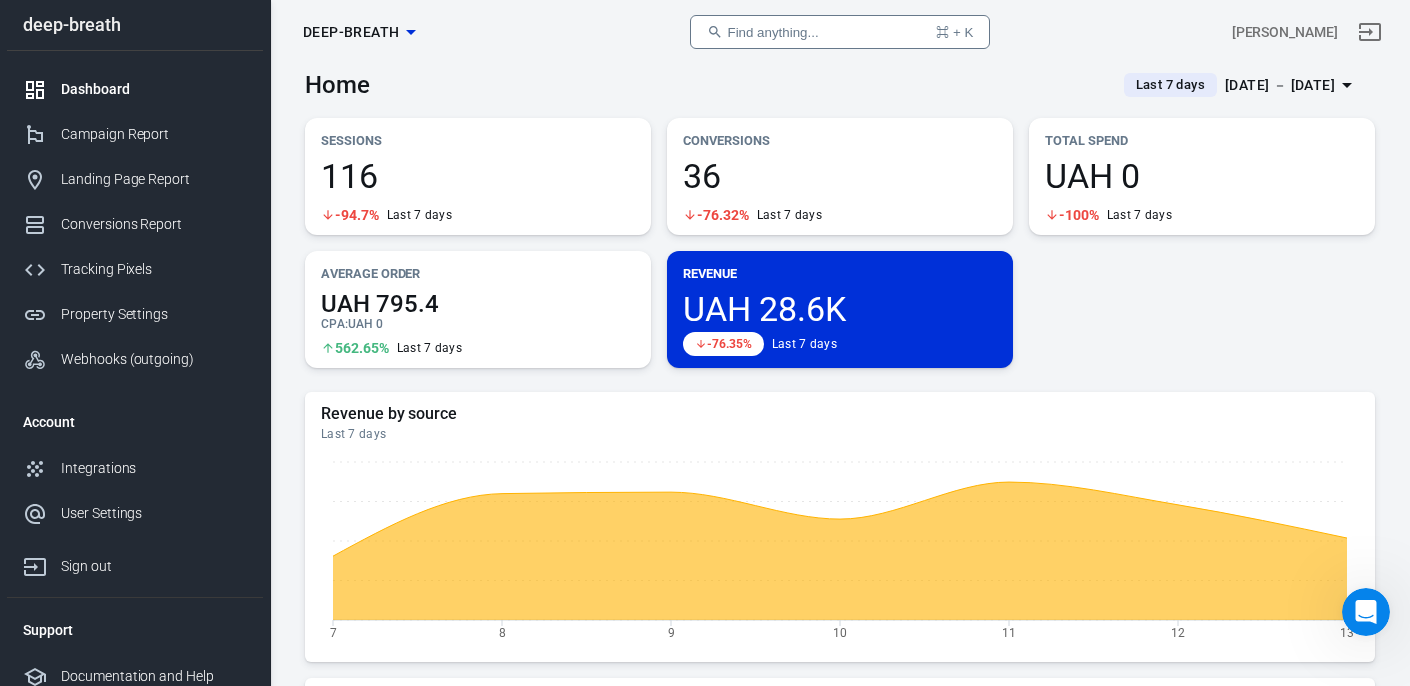 scroll, scrollTop: 0, scrollLeft: 0, axis: both 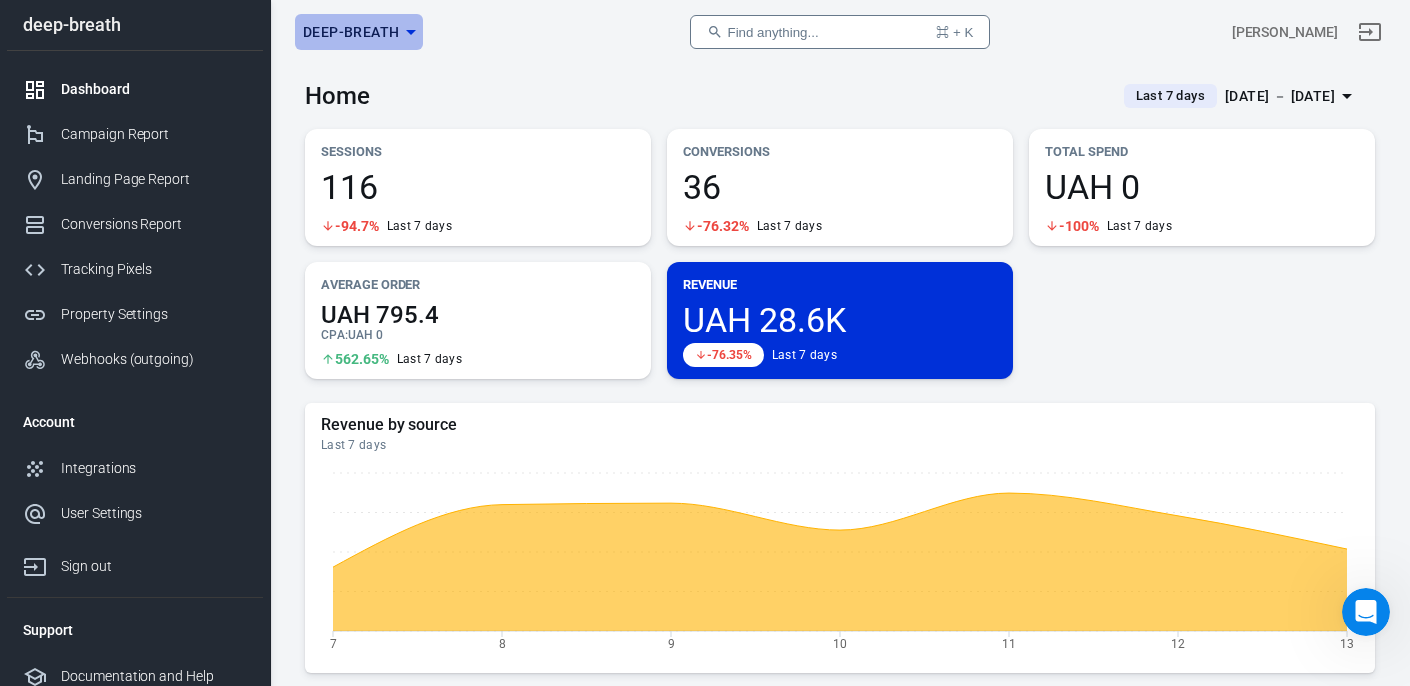 click on "deep-breath" at bounding box center (351, 32) 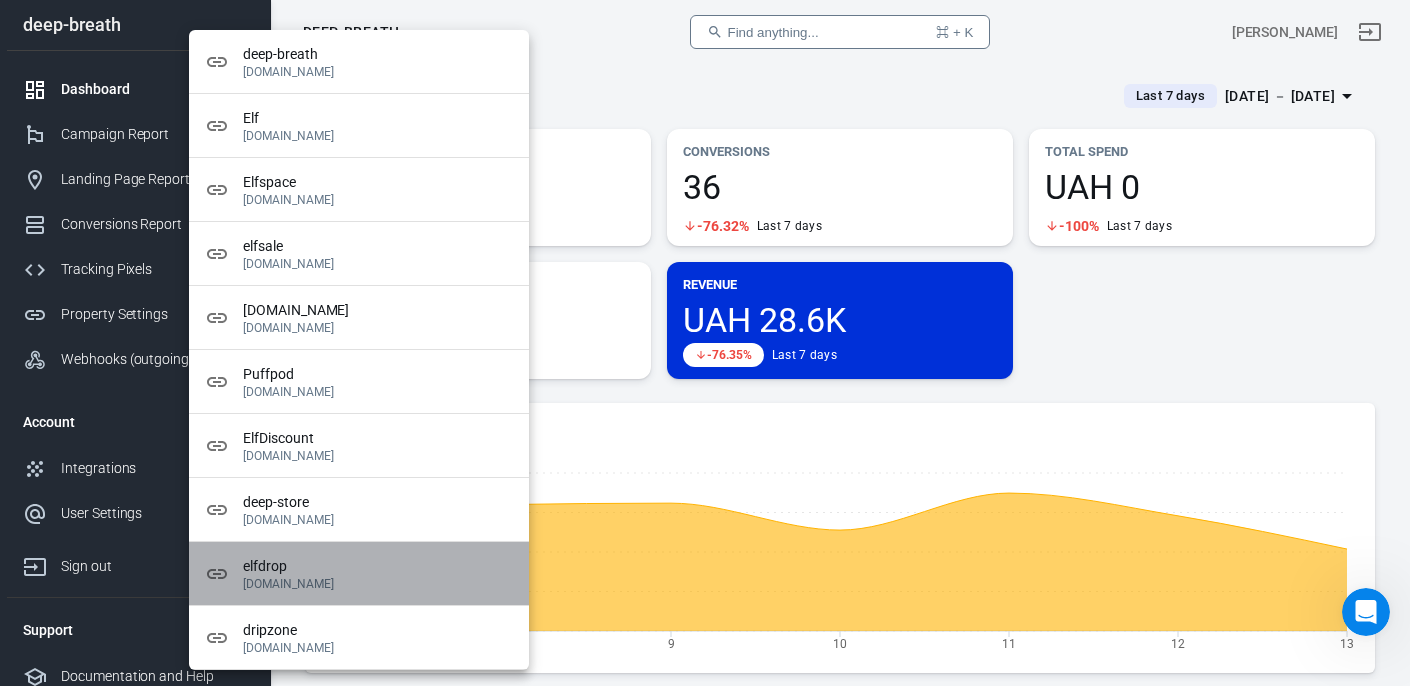 click on "elfdrop" at bounding box center [378, 566] 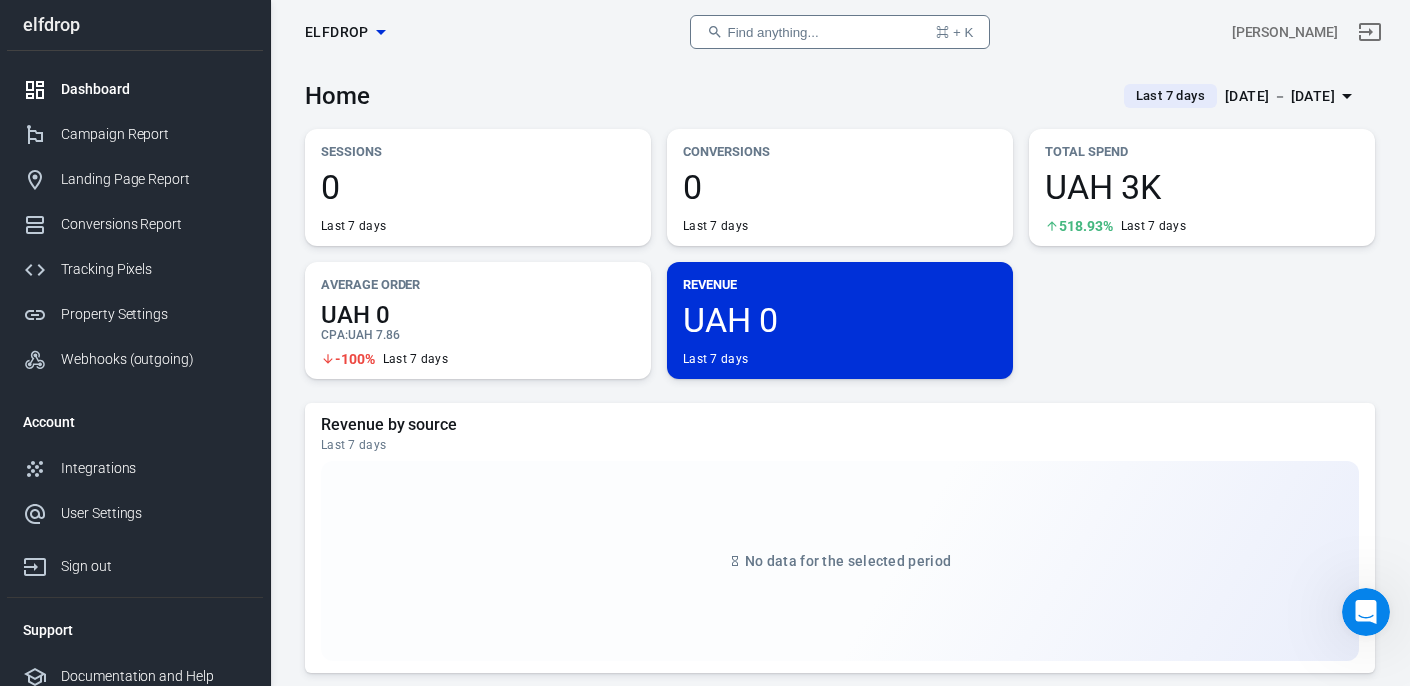 click on "Jul 7 － Jul 13, 2025" at bounding box center [1280, 96] 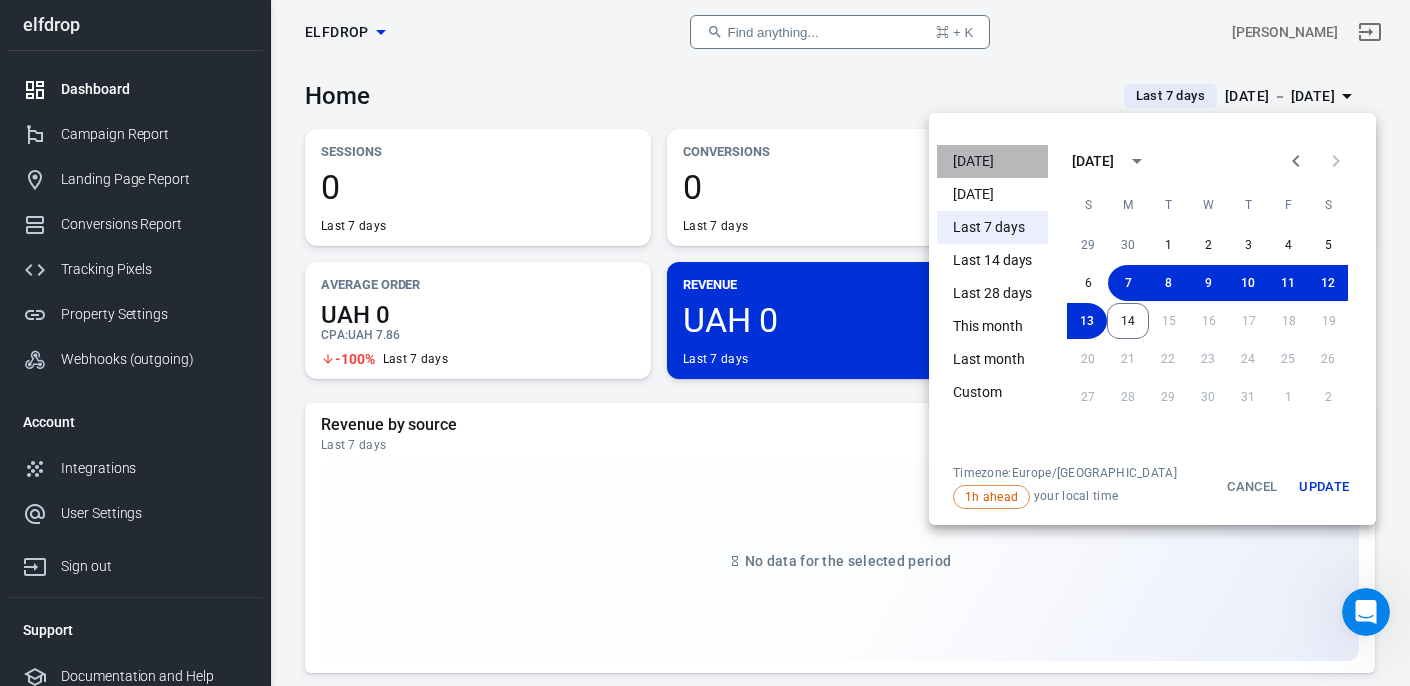 click on "[DATE]" at bounding box center [992, 161] 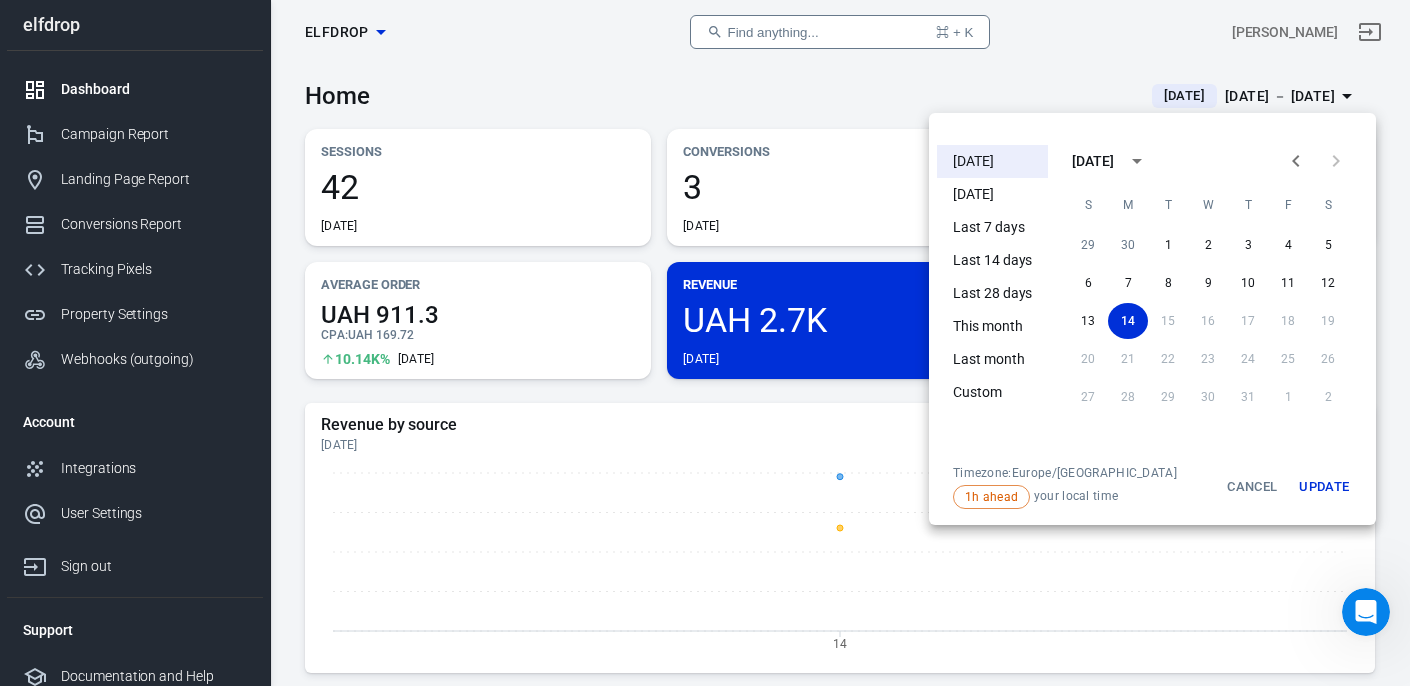 click at bounding box center [705, 343] 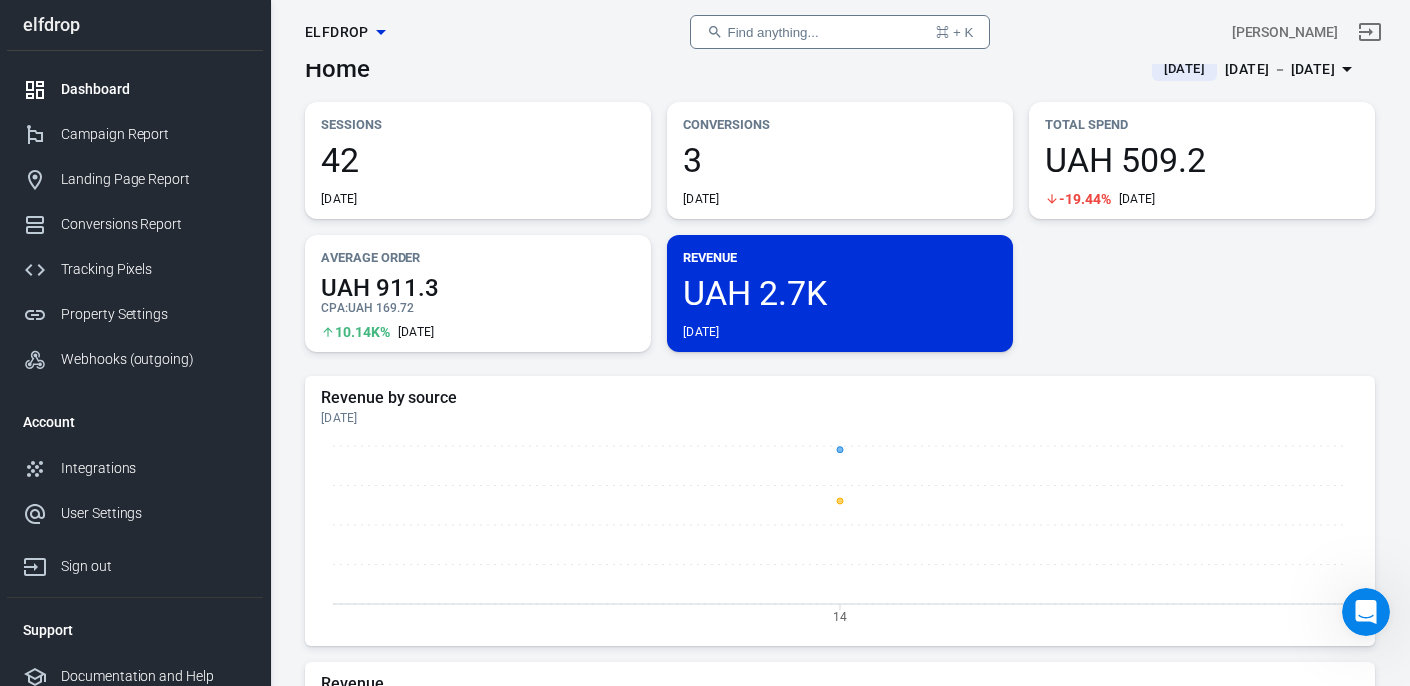 scroll, scrollTop: 0, scrollLeft: 0, axis: both 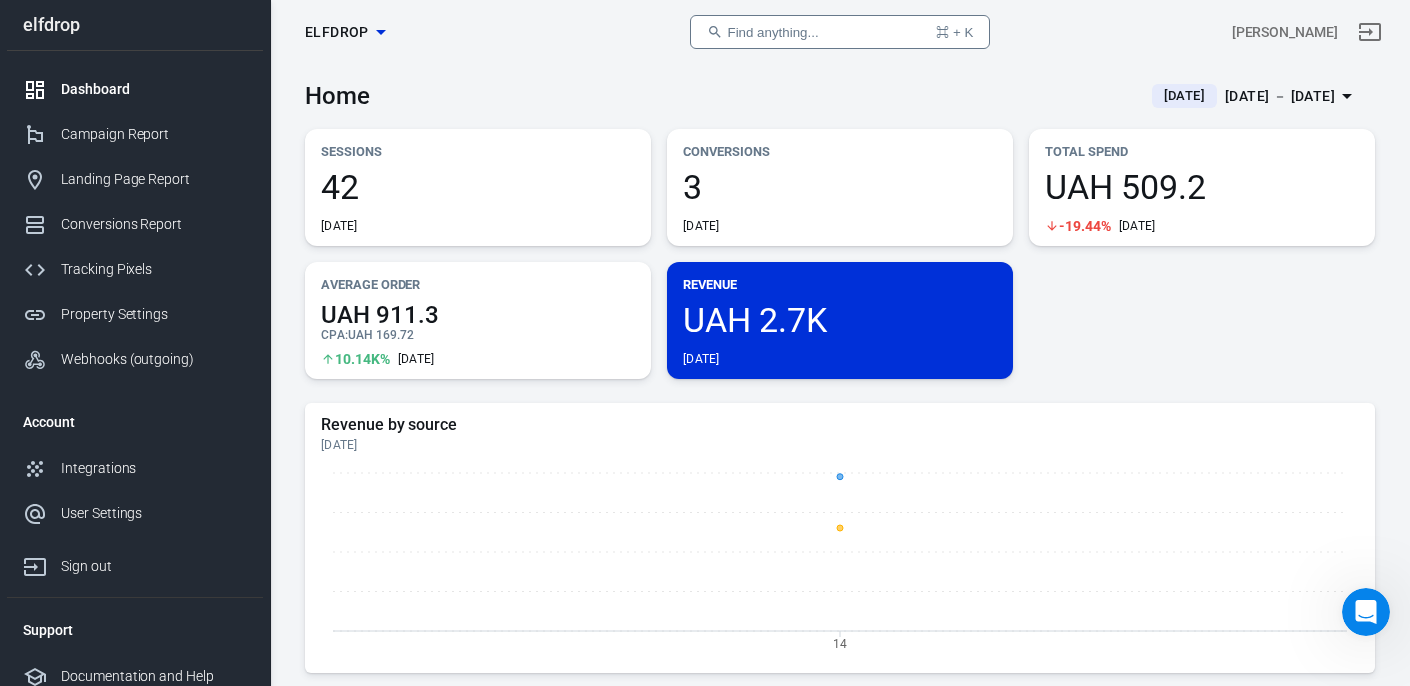 click on "Conversions 3 Today" at bounding box center [840, 187] 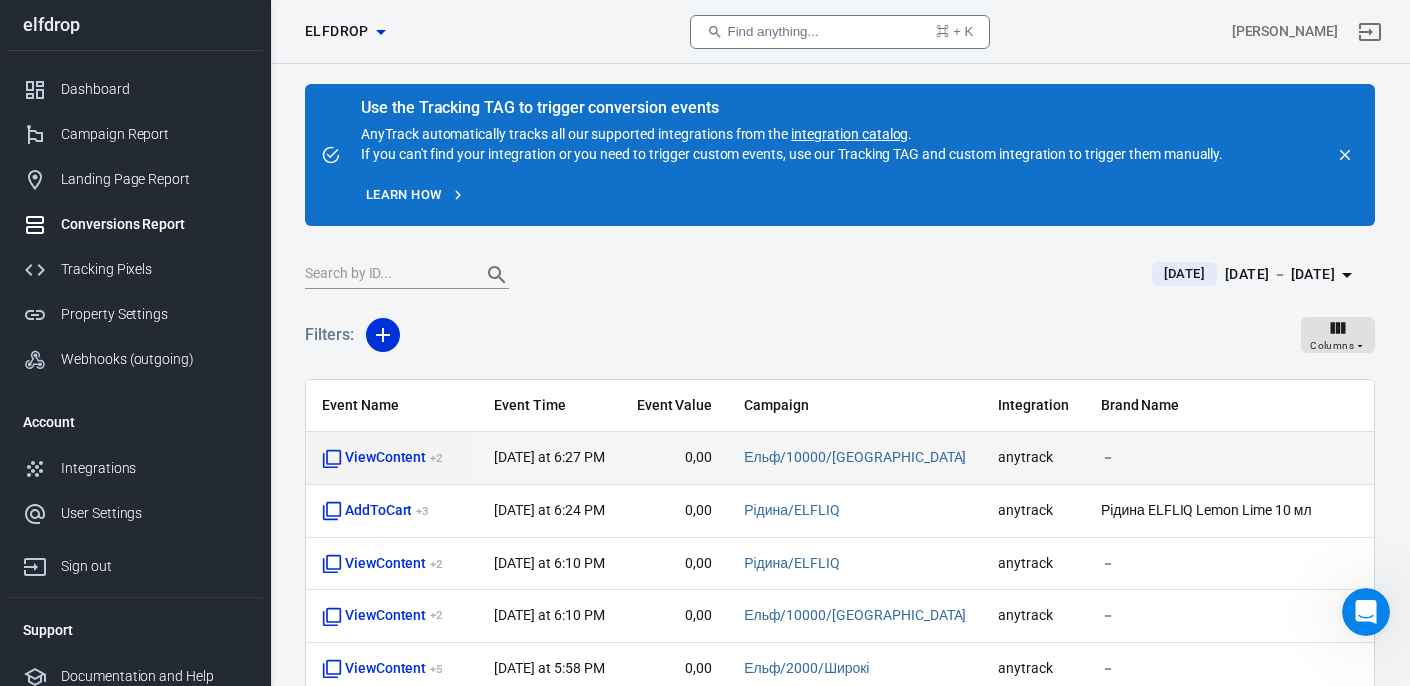 scroll, scrollTop: 1, scrollLeft: 0, axis: vertical 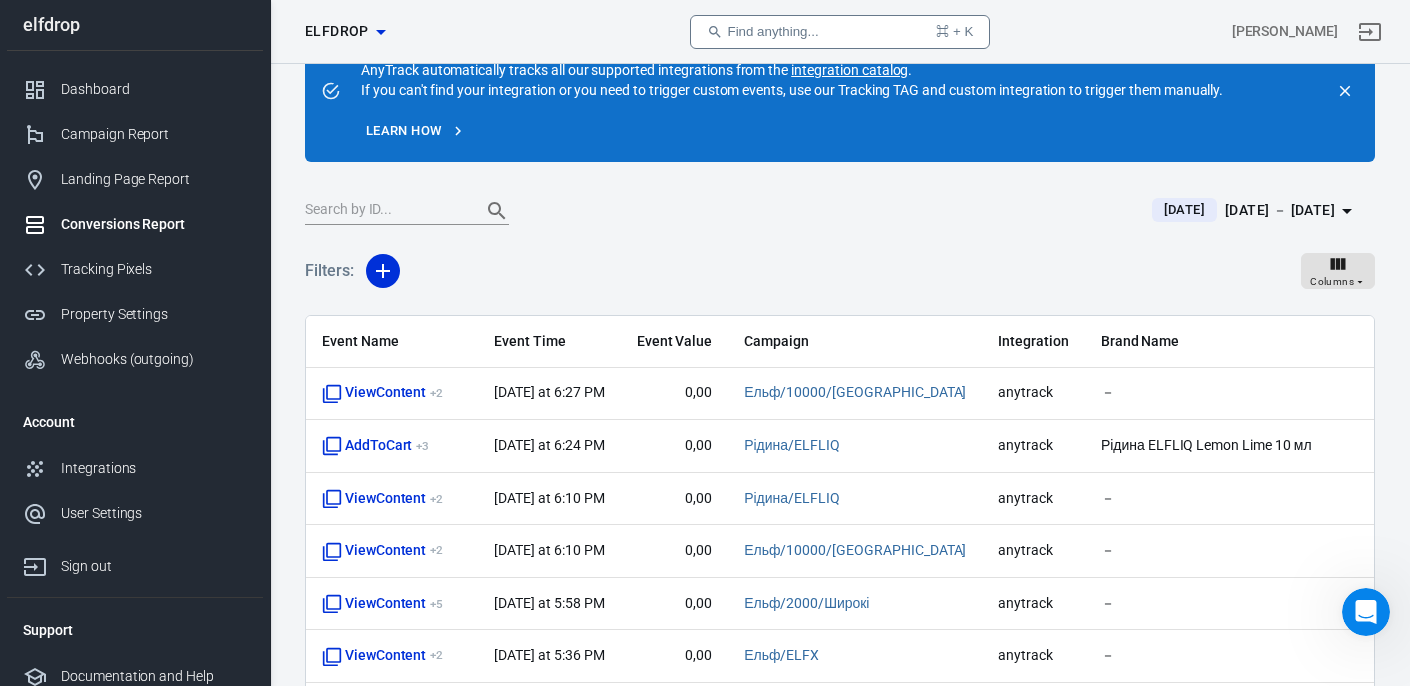click 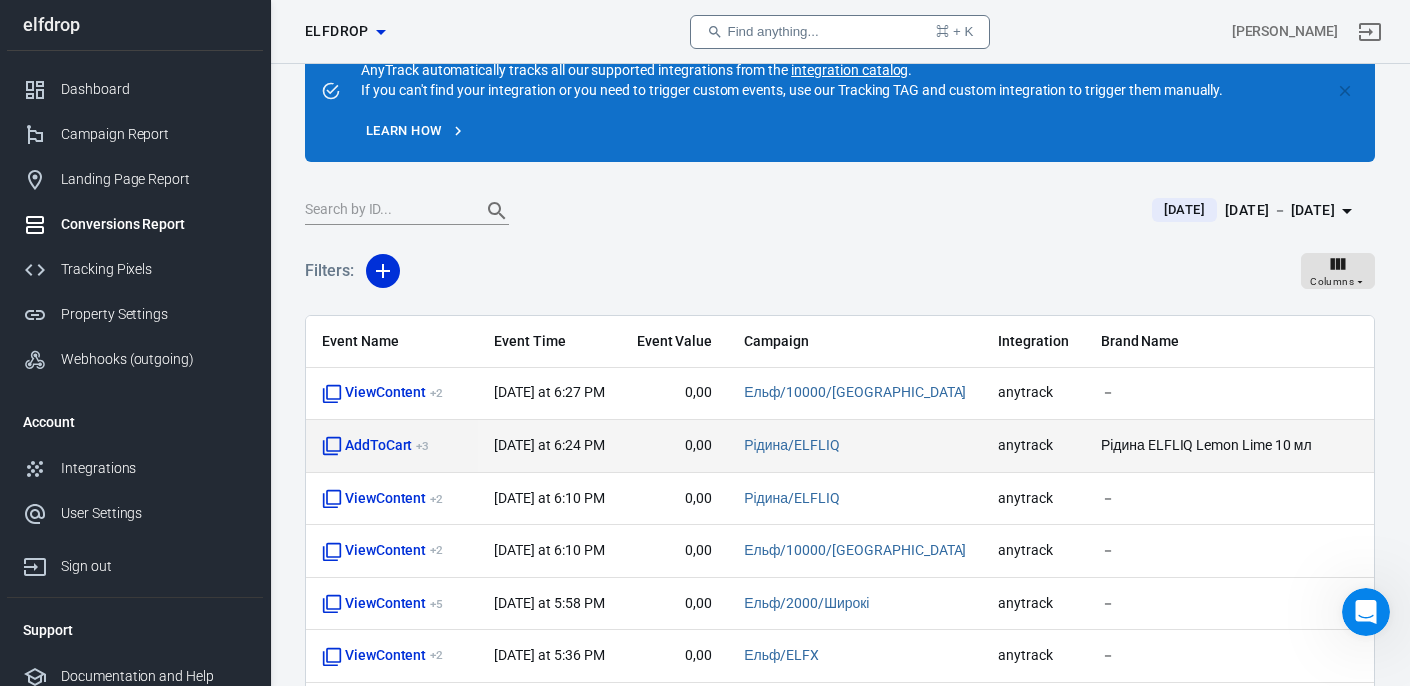 scroll, scrollTop: 0, scrollLeft: 0, axis: both 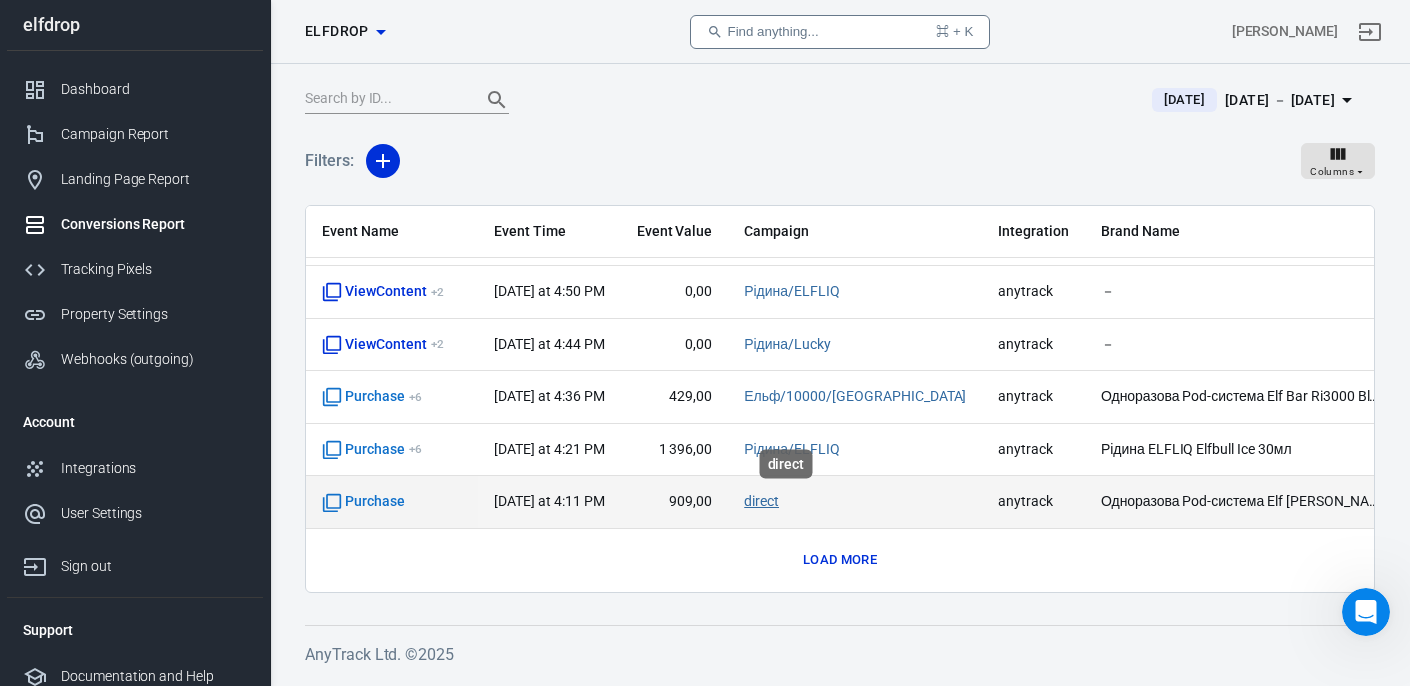 click on "direct" at bounding box center (761, 501) 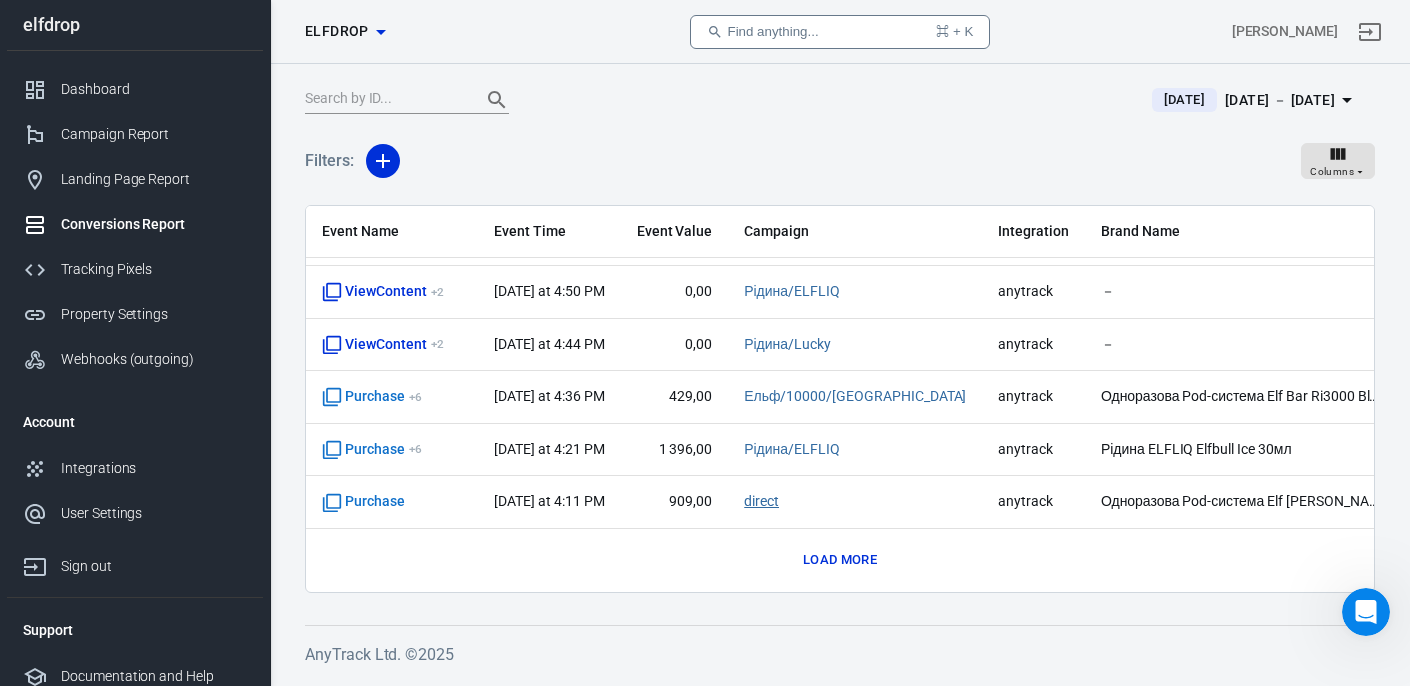 scroll, scrollTop: 779, scrollLeft: 0, axis: vertical 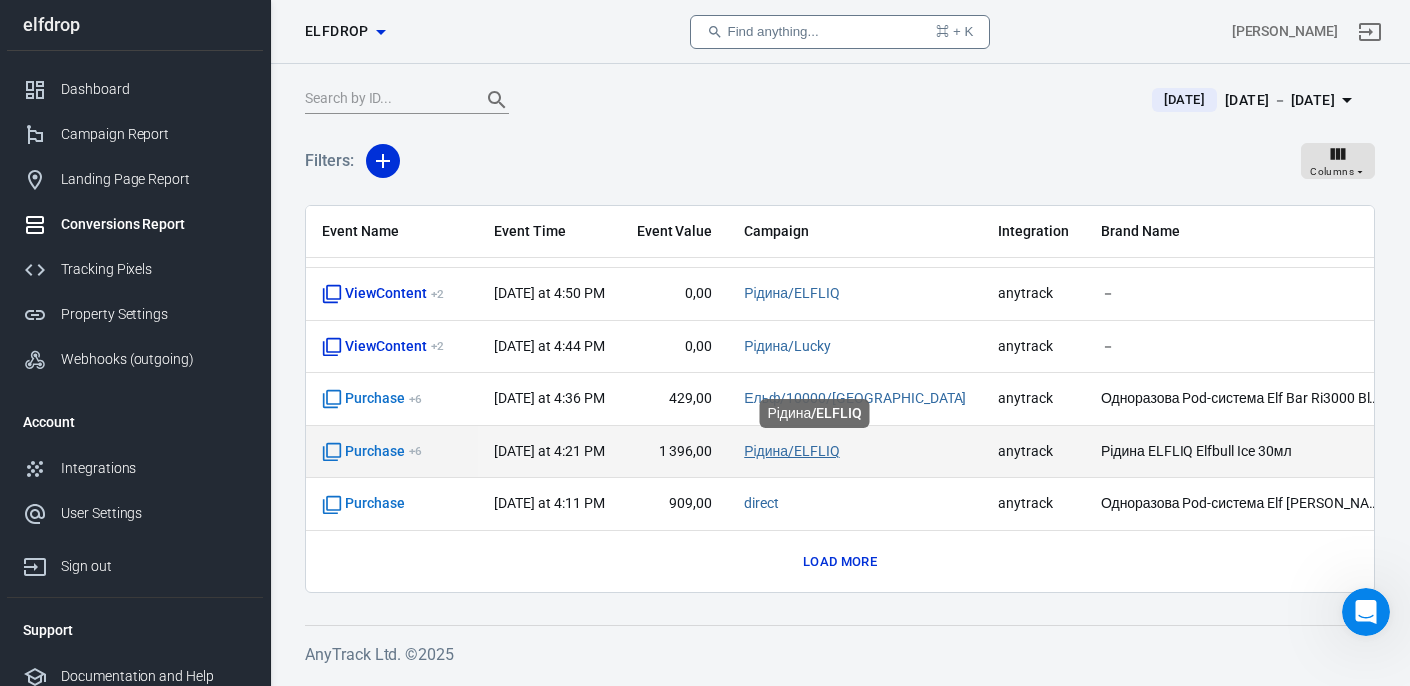 click on "Рідина/ELFLIQ" at bounding box center [791, 451] 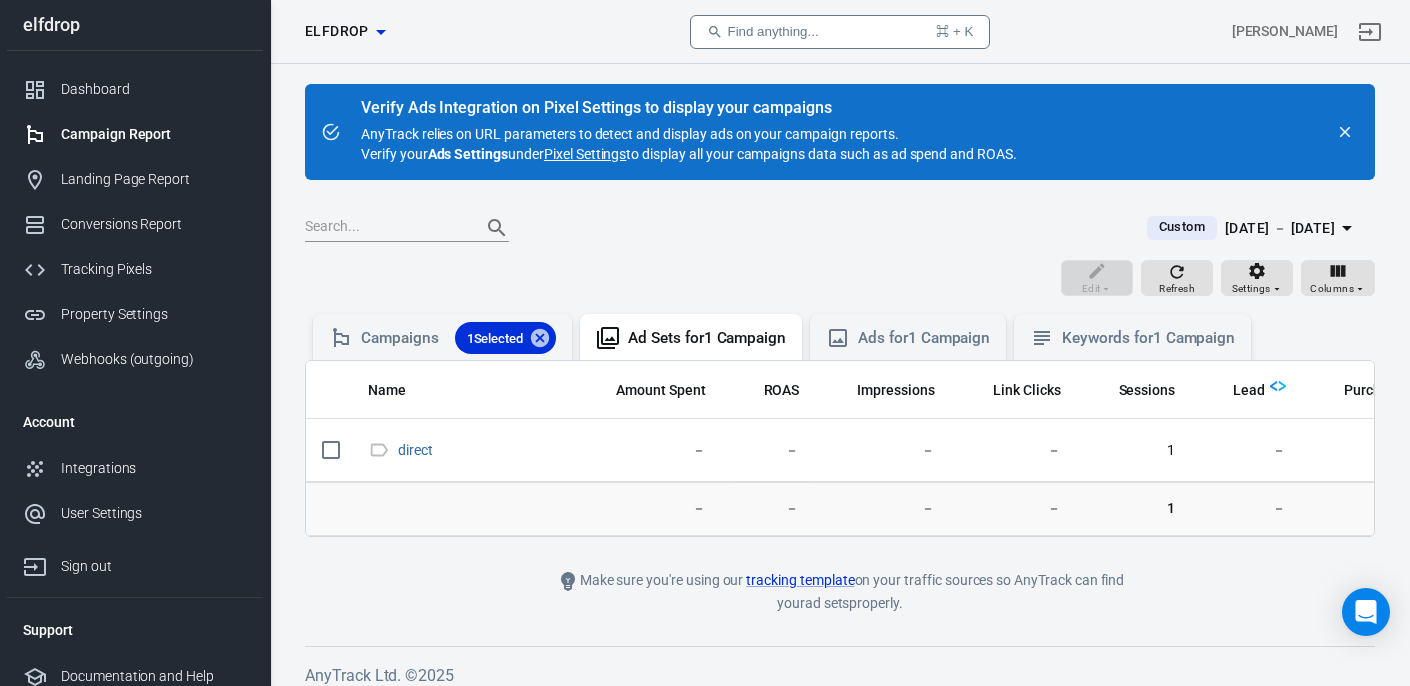 scroll, scrollTop: 0, scrollLeft: 0, axis: both 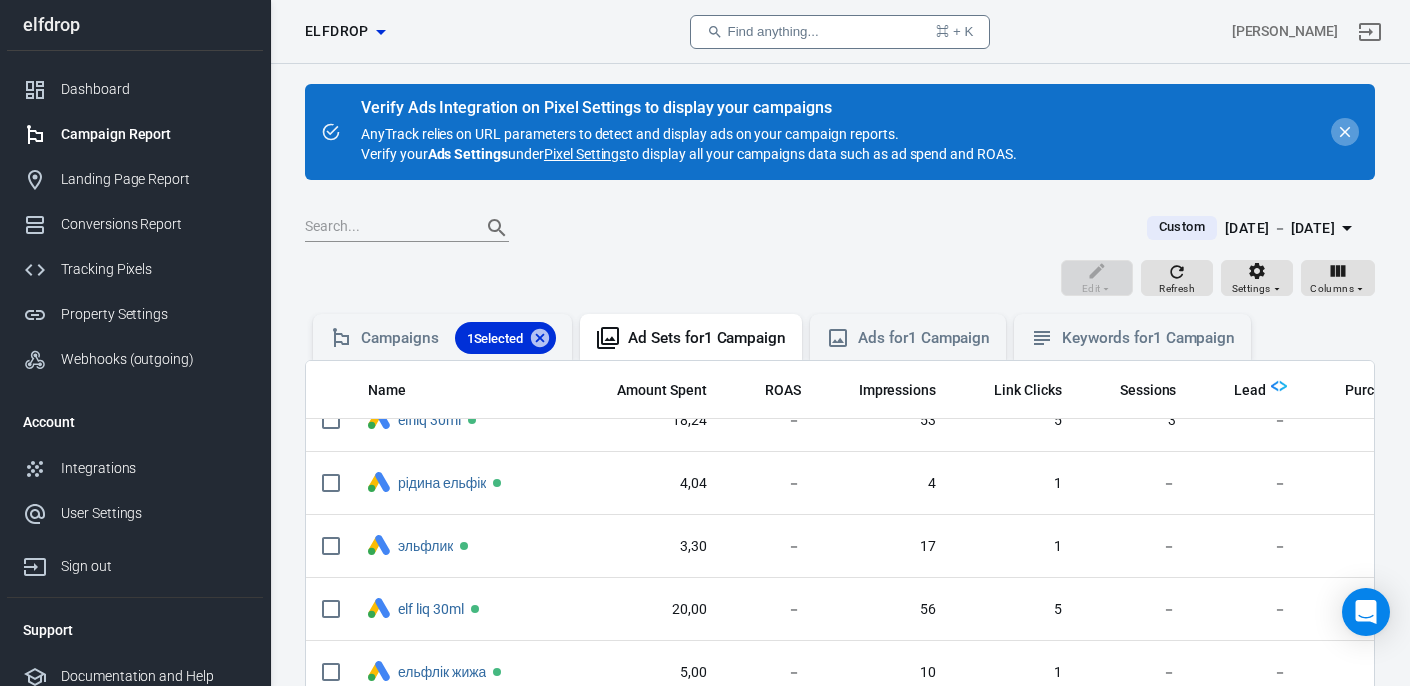click 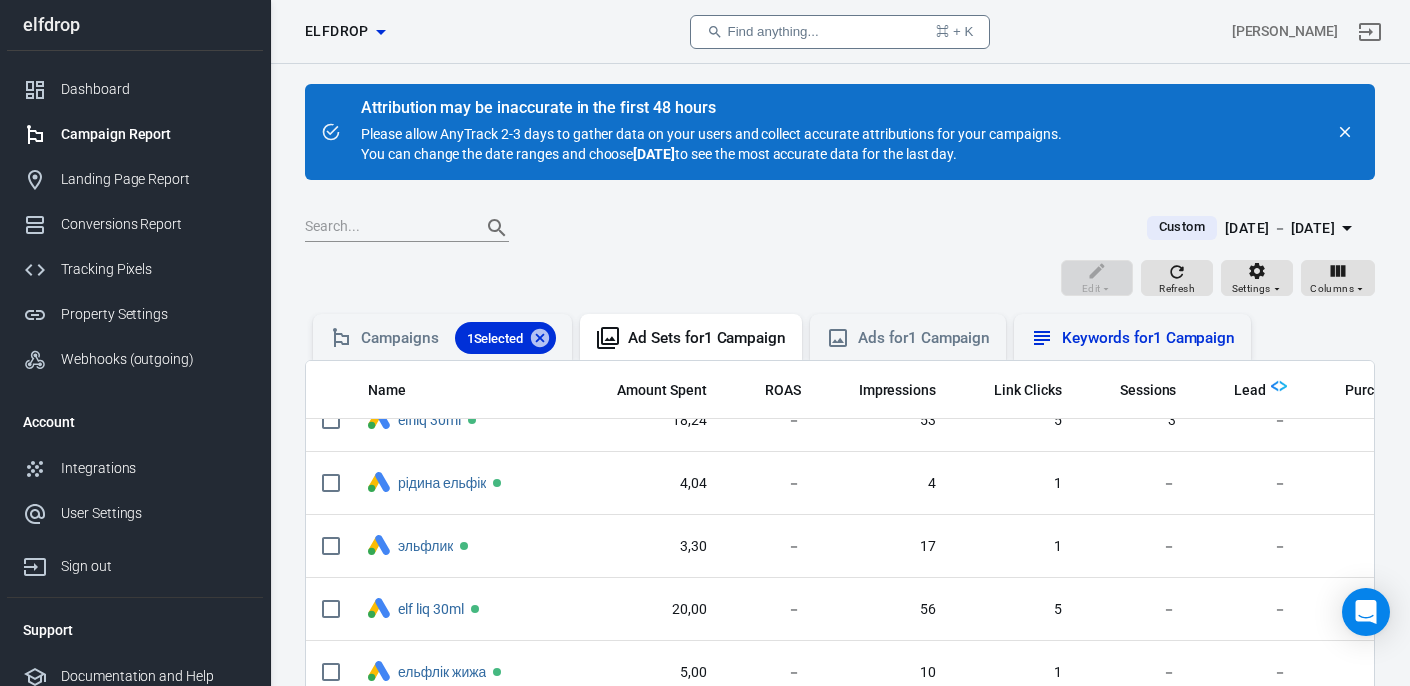 click on "Keywords   for  1   Campaign" at bounding box center [1148, 338] 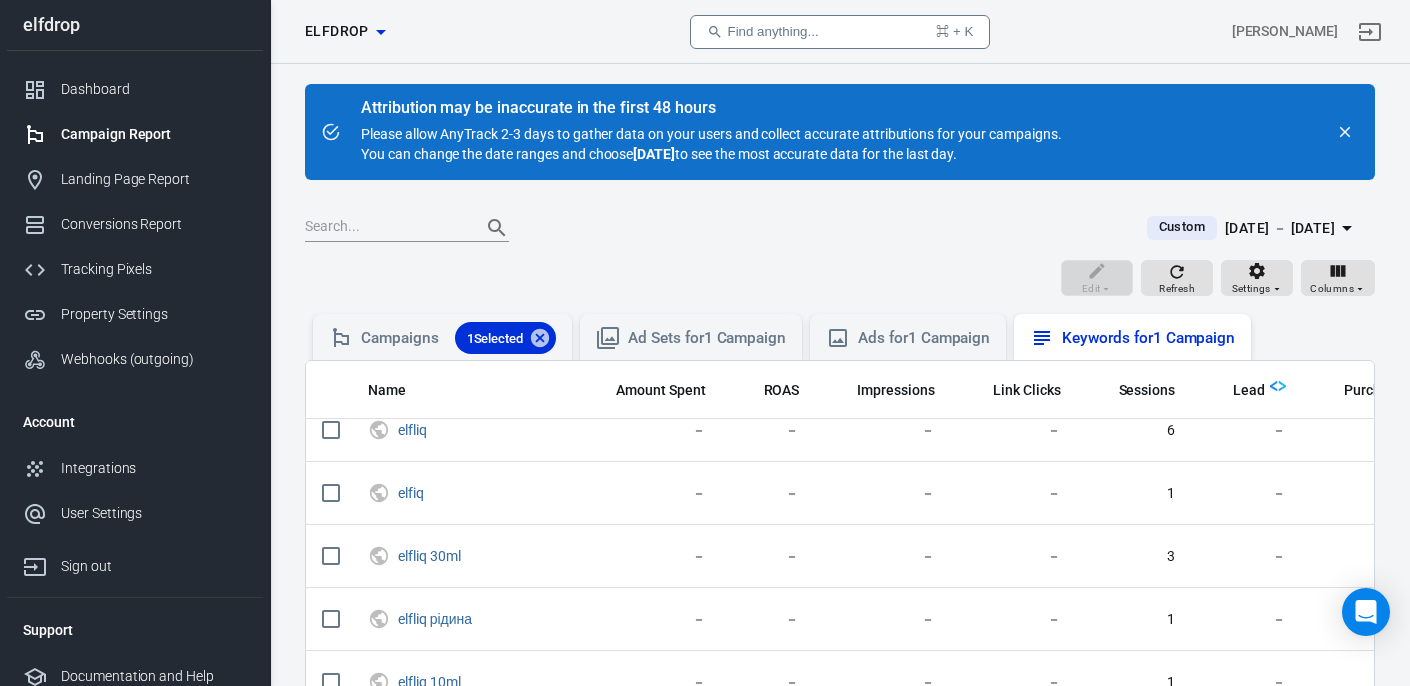 scroll, scrollTop: 166, scrollLeft: 0, axis: vertical 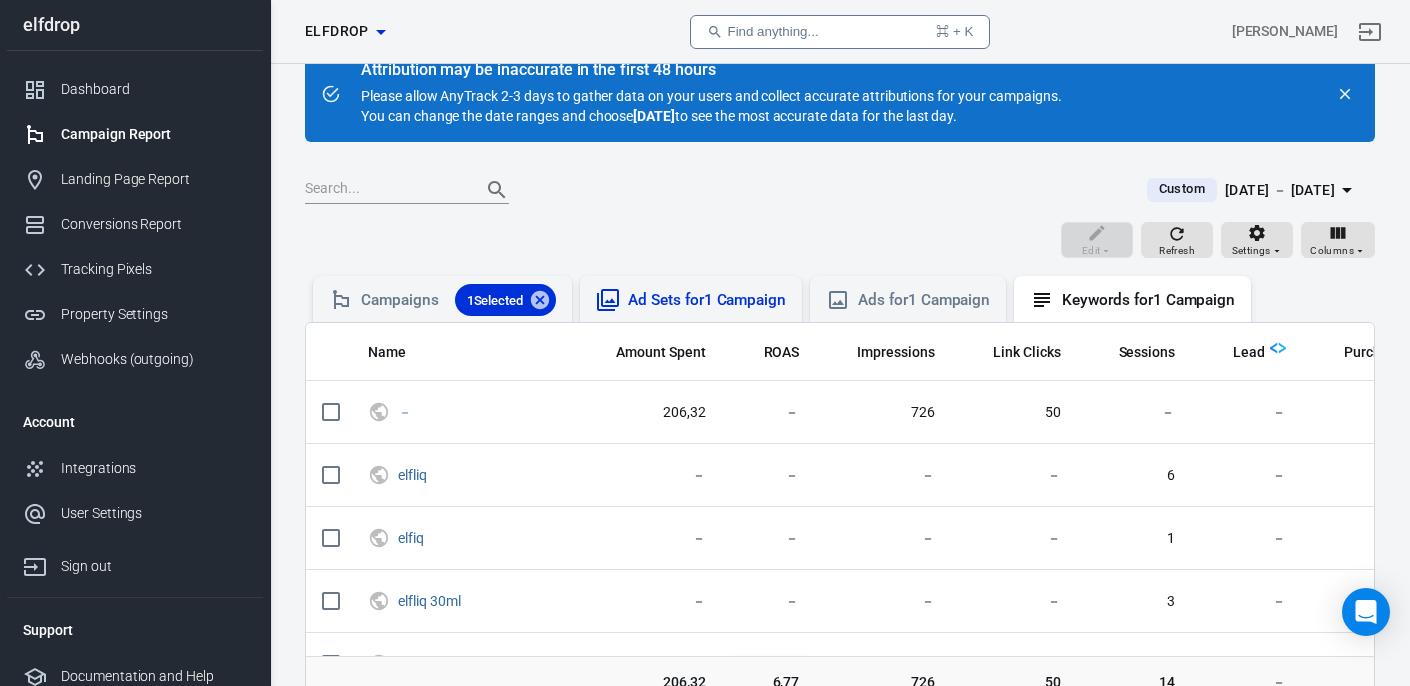 click on "Ad Sets   for  1   Campaign" at bounding box center [707, 300] 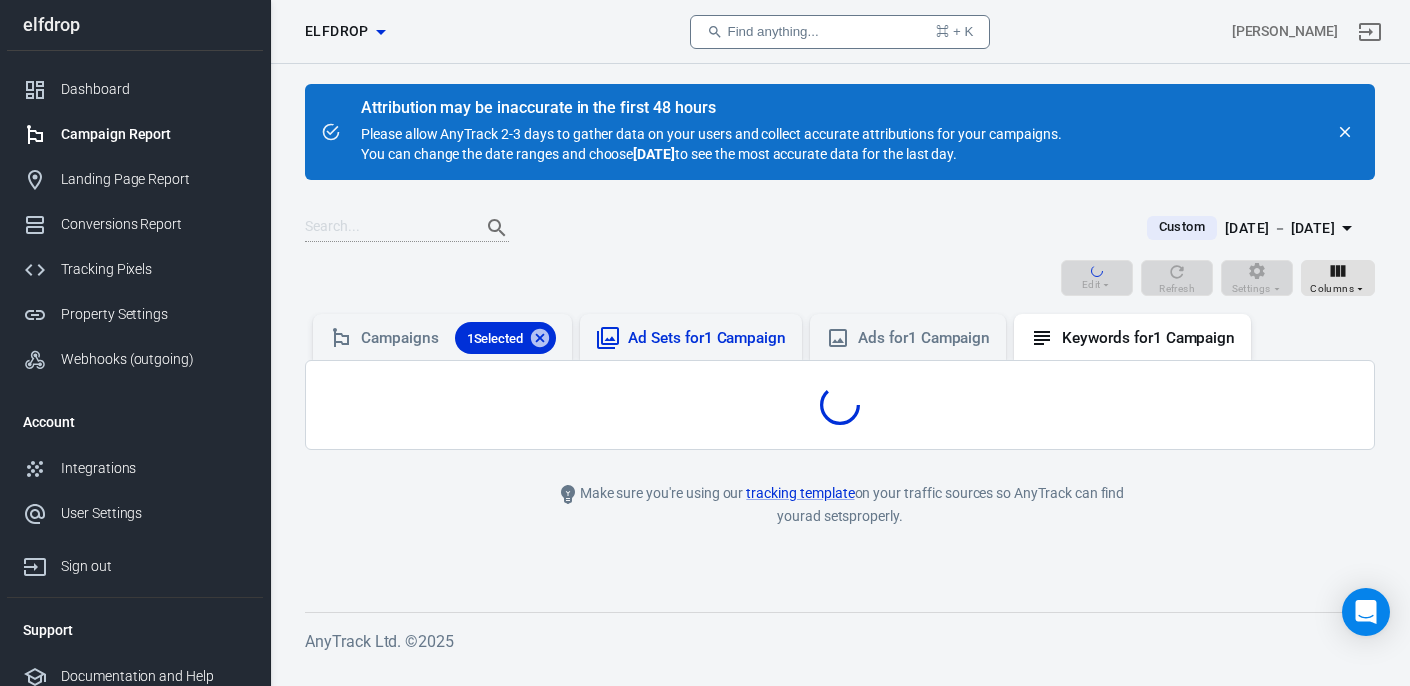 scroll, scrollTop: 0, scrollLeft: 0, axis: both 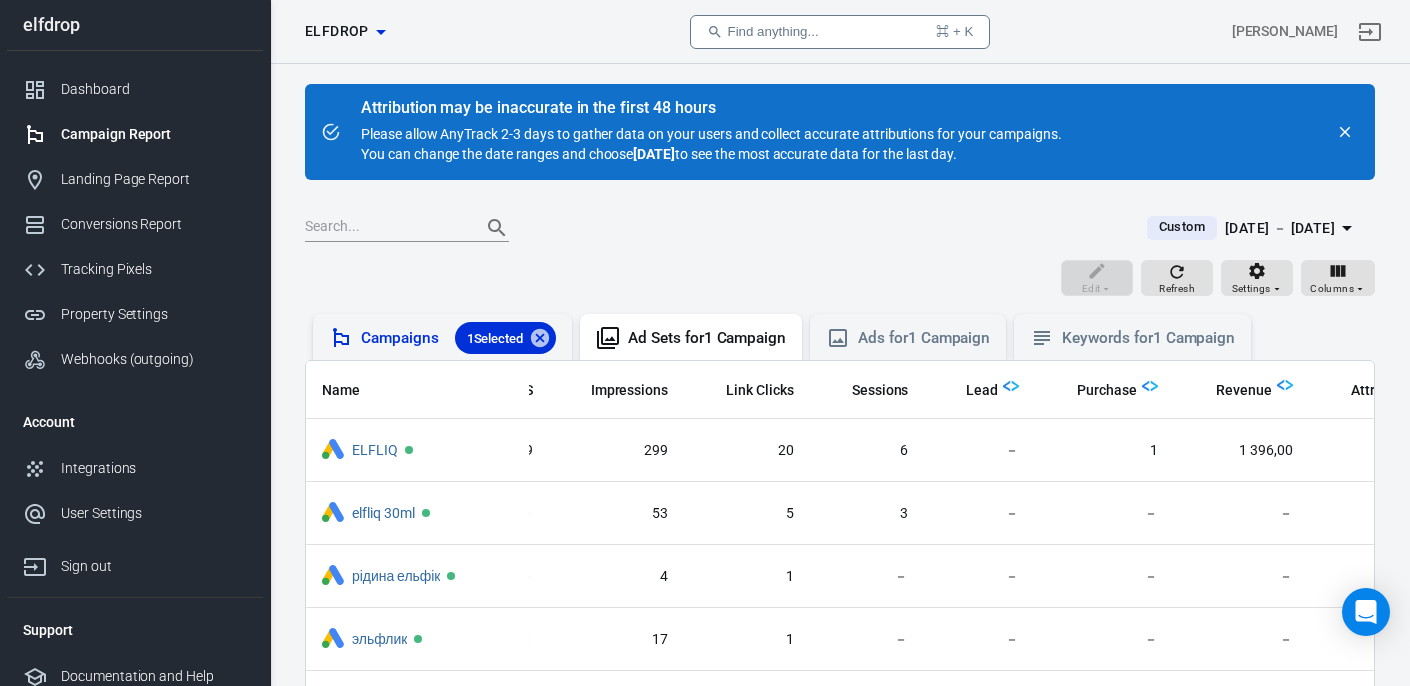 click on "Campaigns 1  Selected" at bounding box center [458, 338] 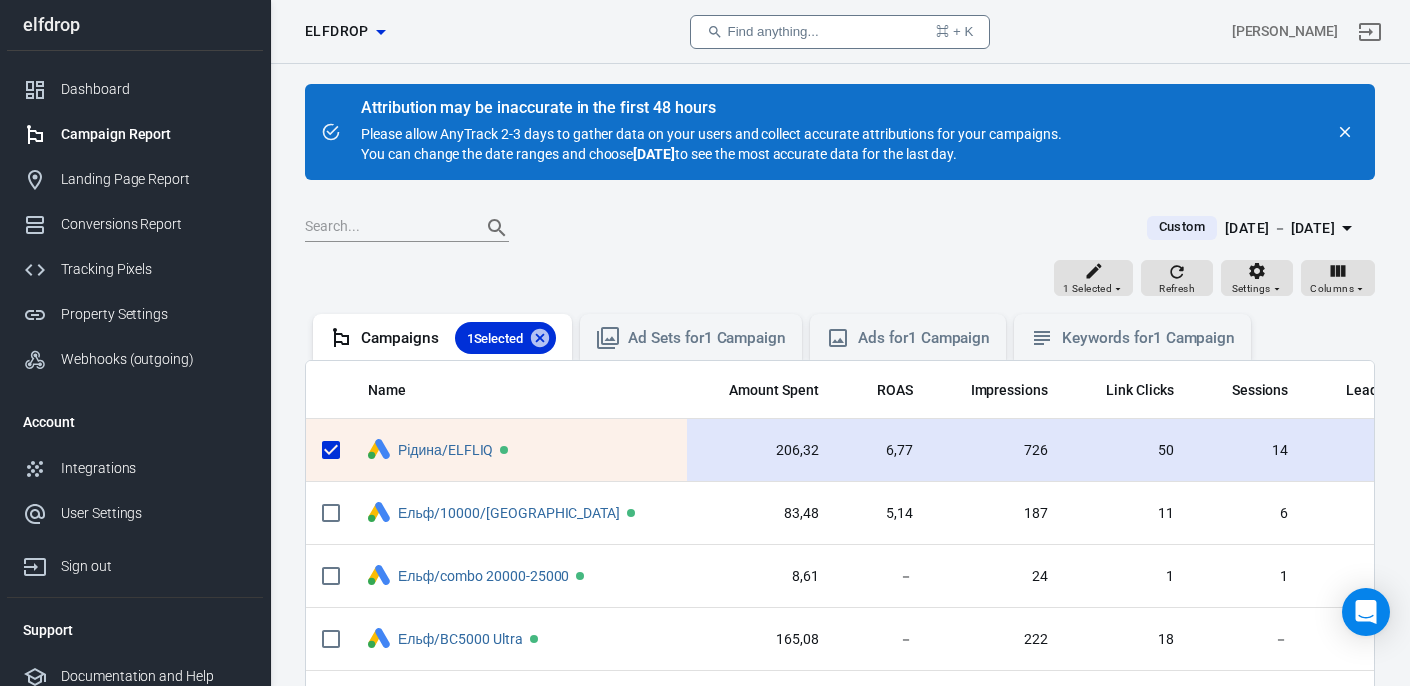 click at bounding box center [331, 450] 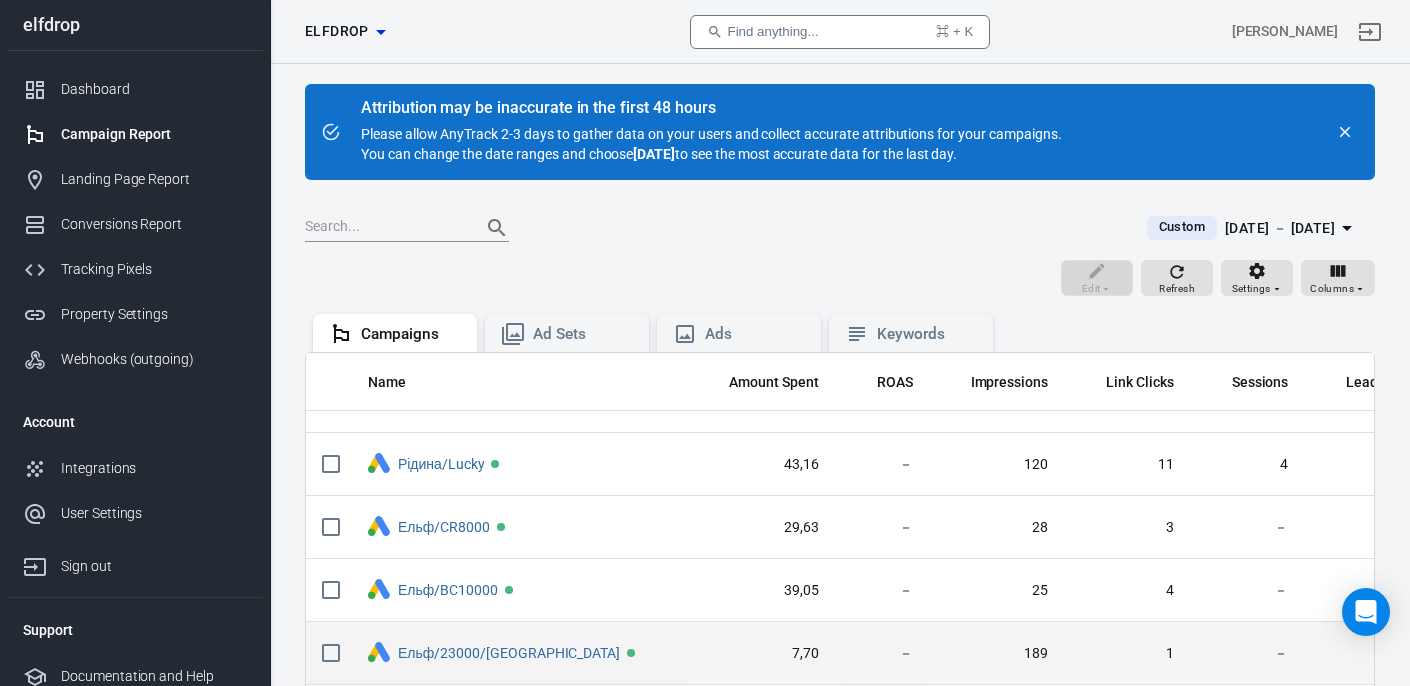 scroll, scrollTop: 101, scrollLeft: 0, axis: vertical 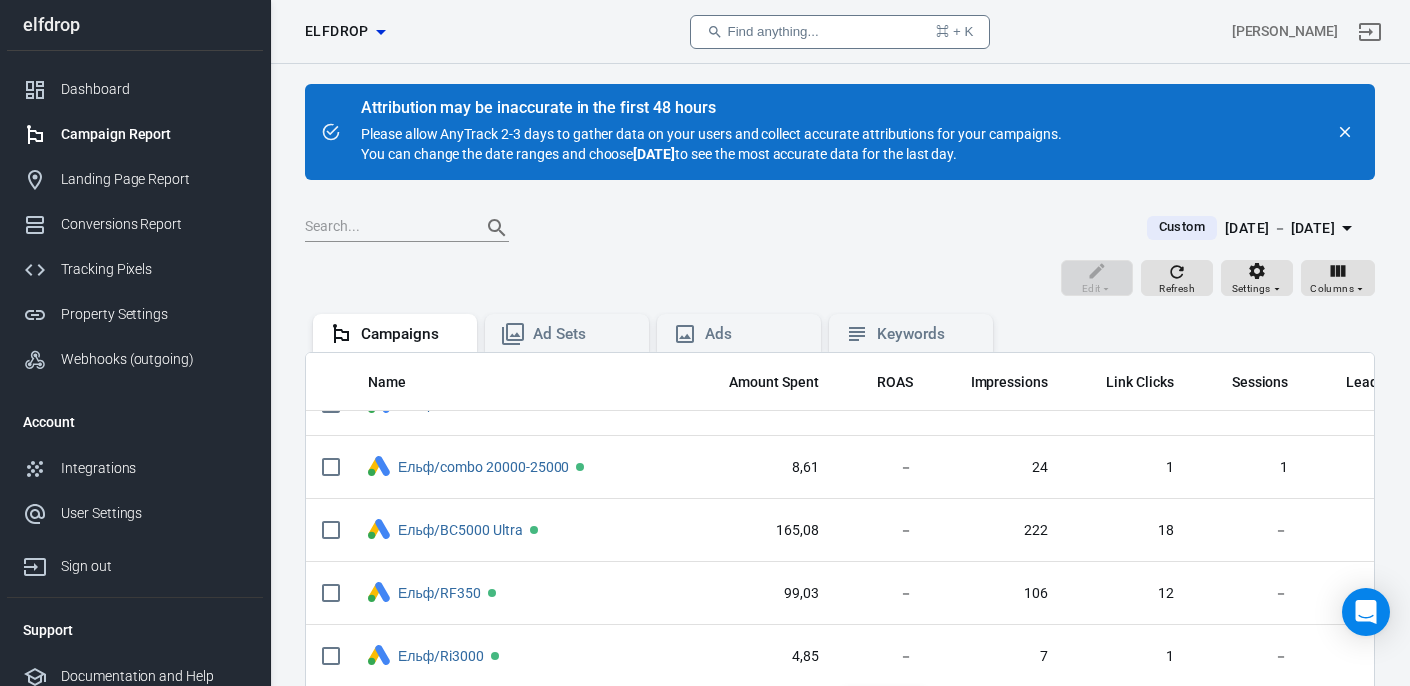 click 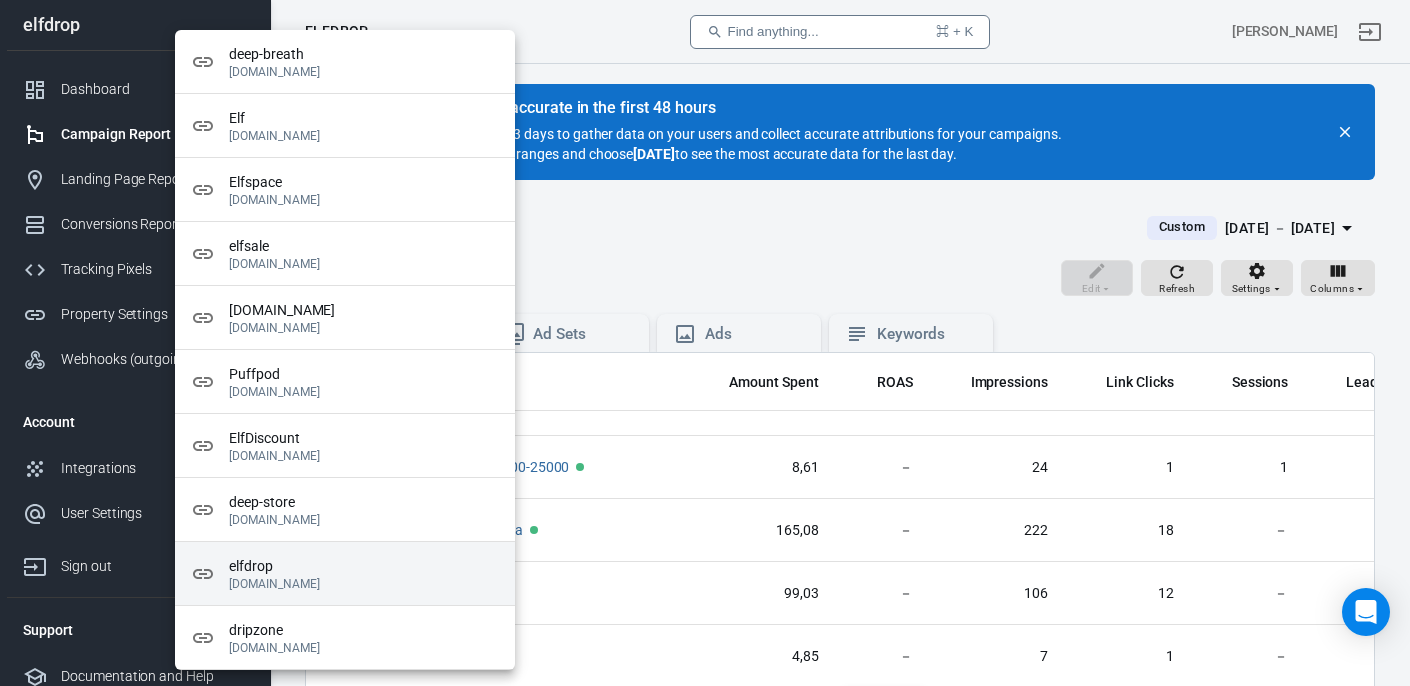 click on "[DOMAIN_NAME]" at bounding box center [364, 584] 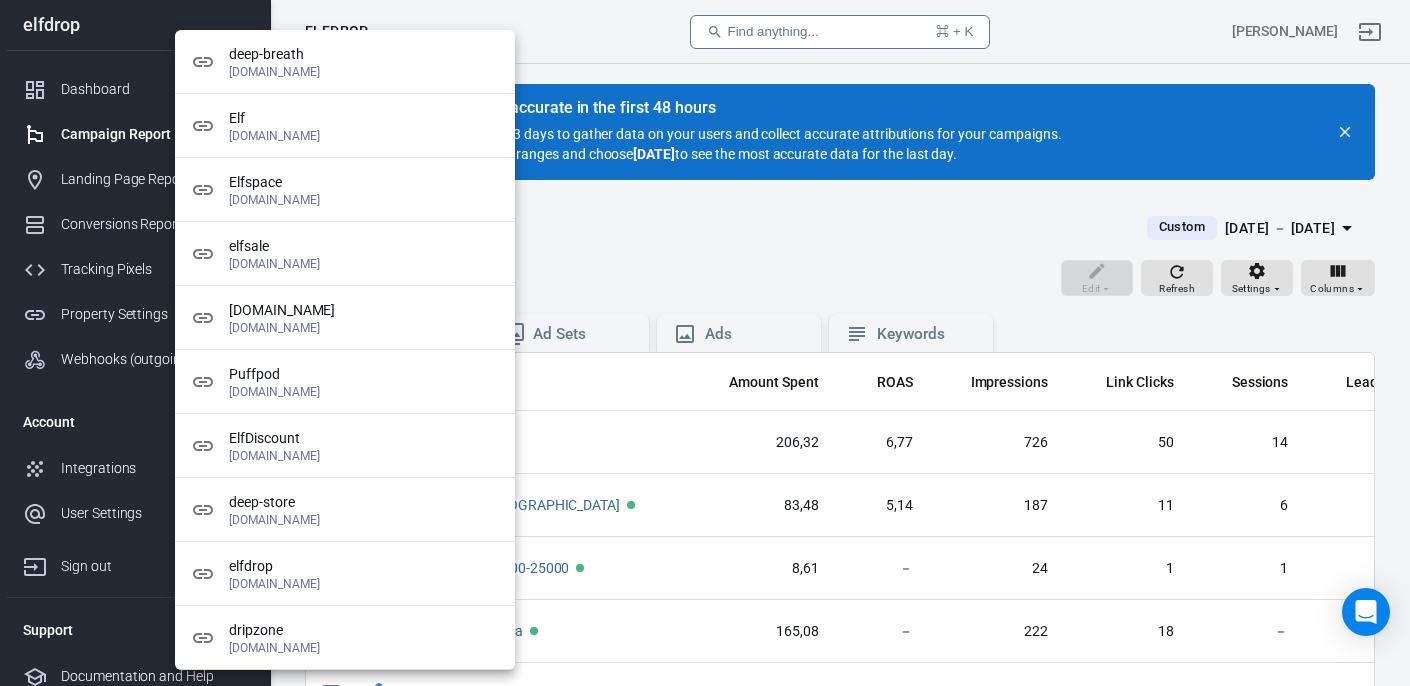 click at bounding box center [705, 343] 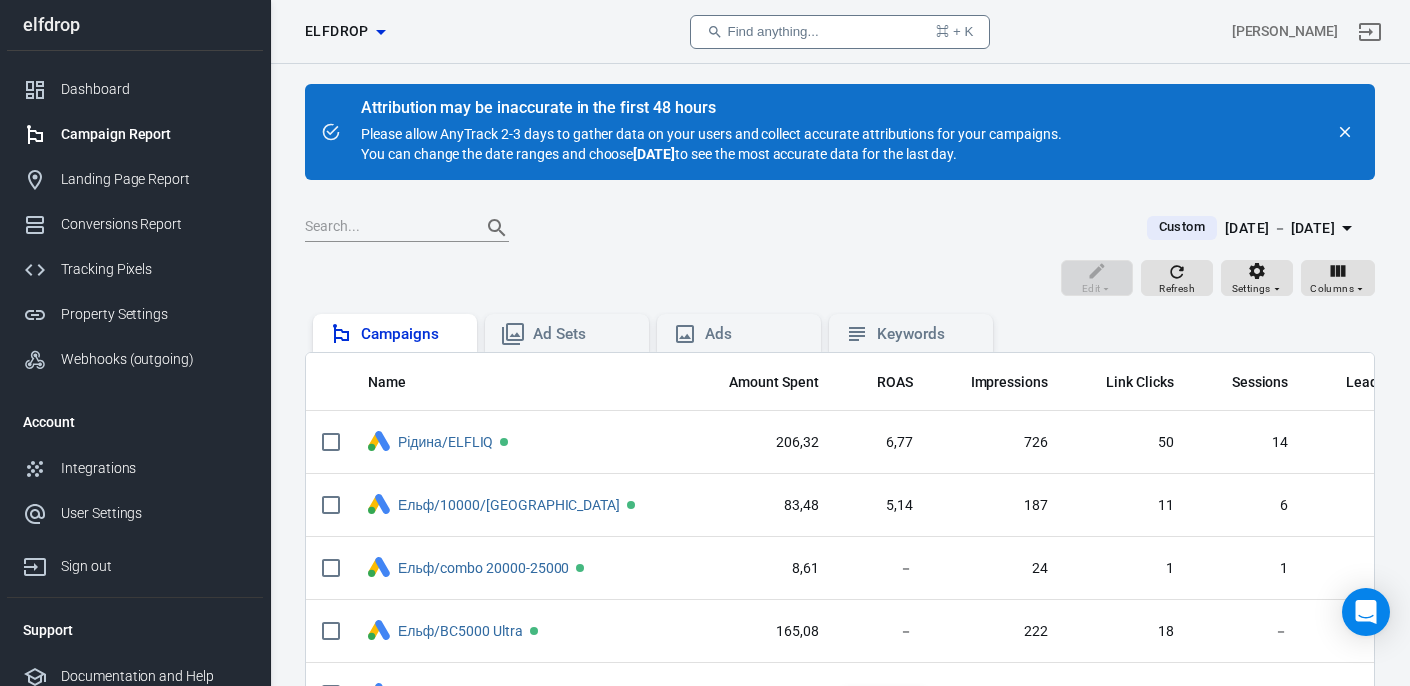 click on "Campaigns" at bounding box center (411, 334) 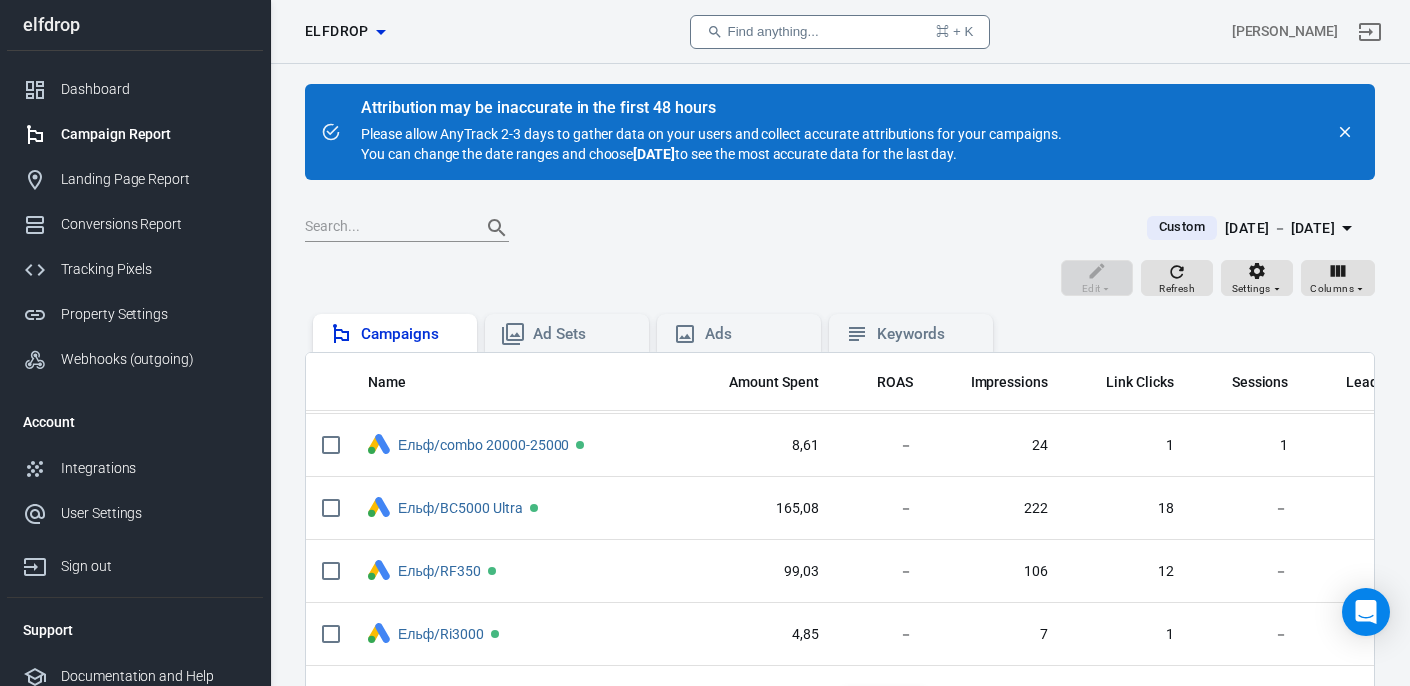 scroll, scrollTop: 0, scrollLeft: 0, axis: both 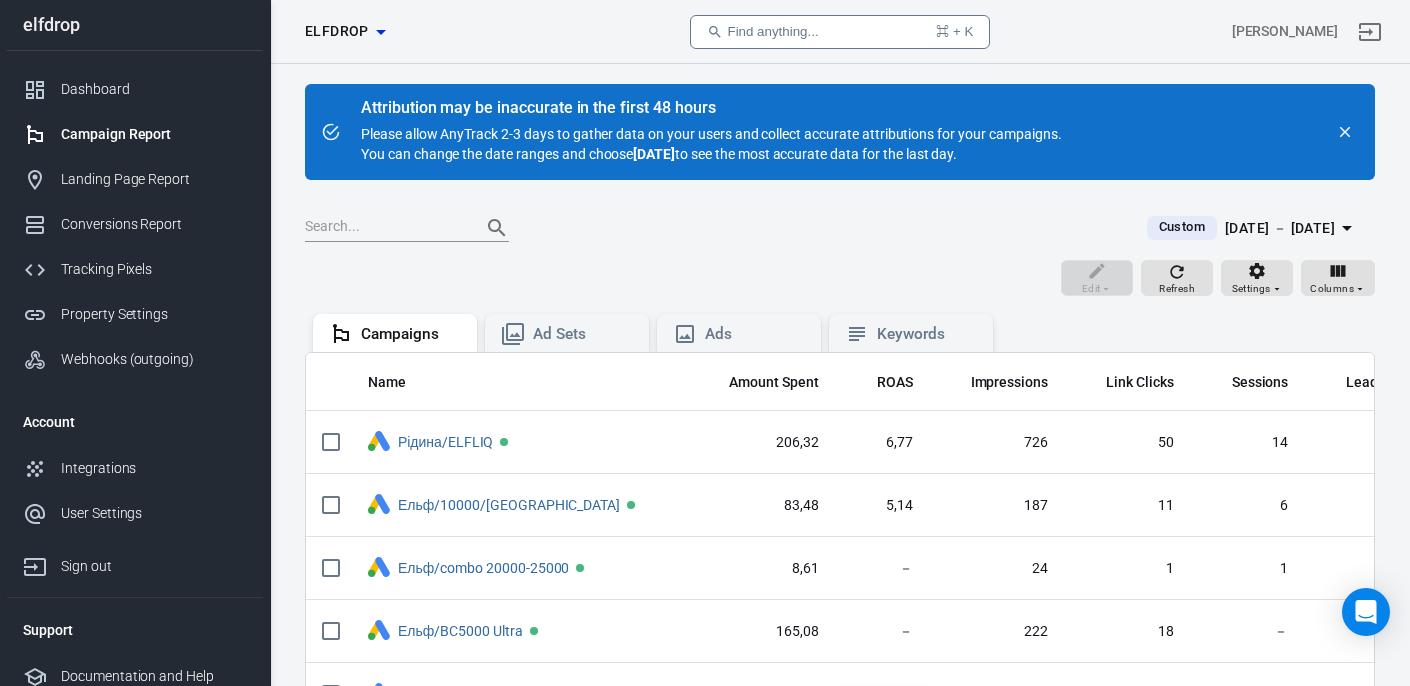 click 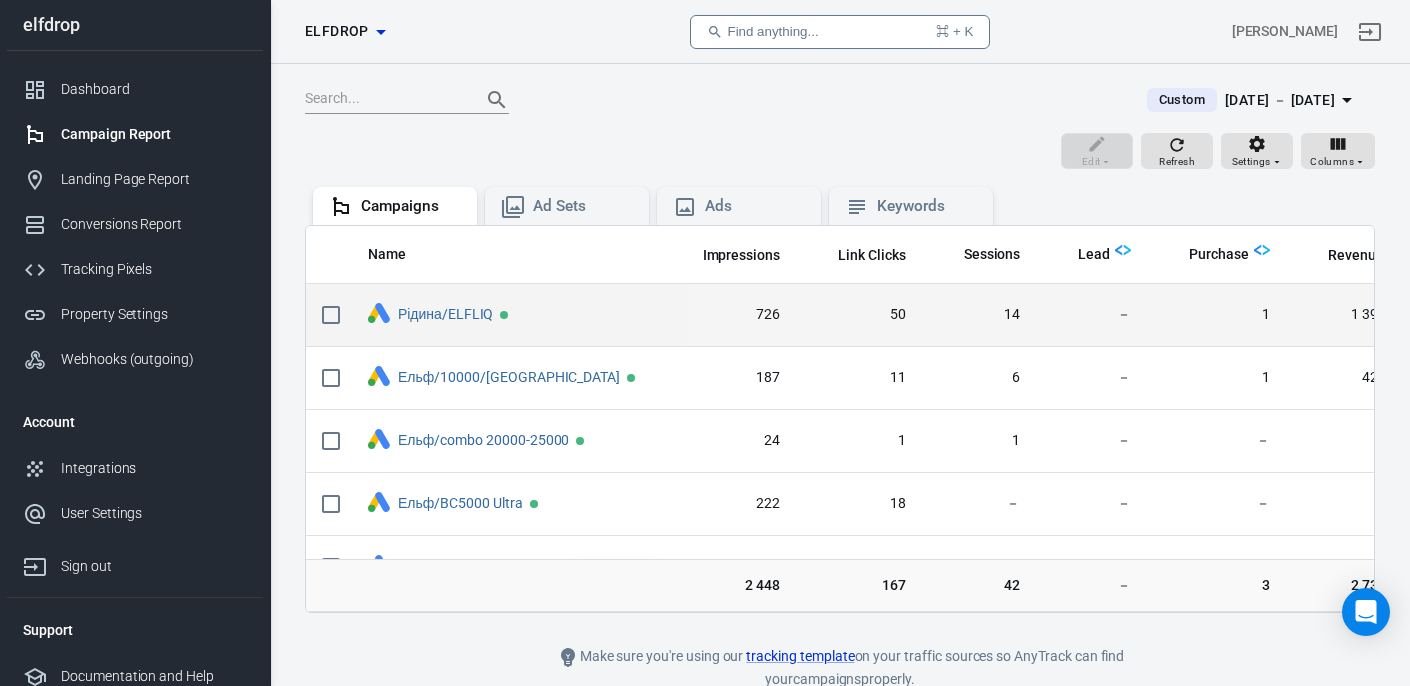 scroll, scrollTop: 0, scrollLeft: 282, axis: horizontal 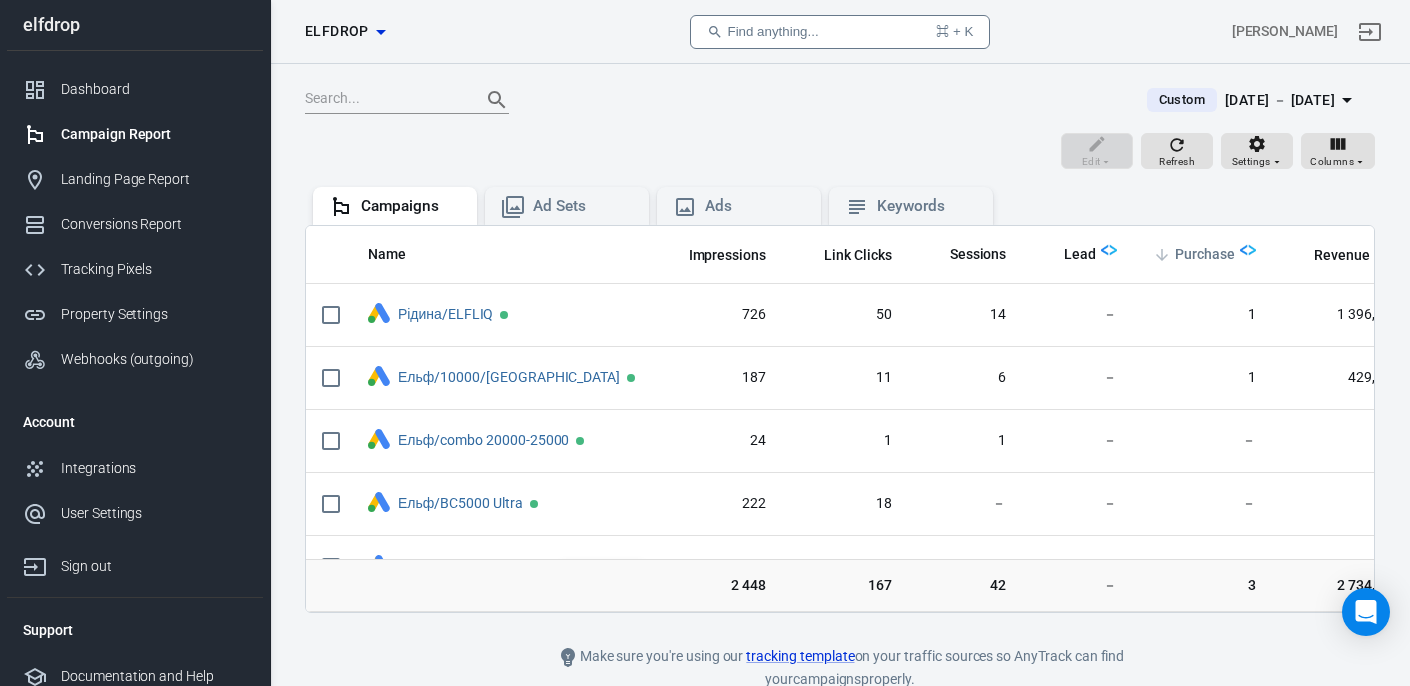 click on "Purchase" at bounding box center (1205, 255) 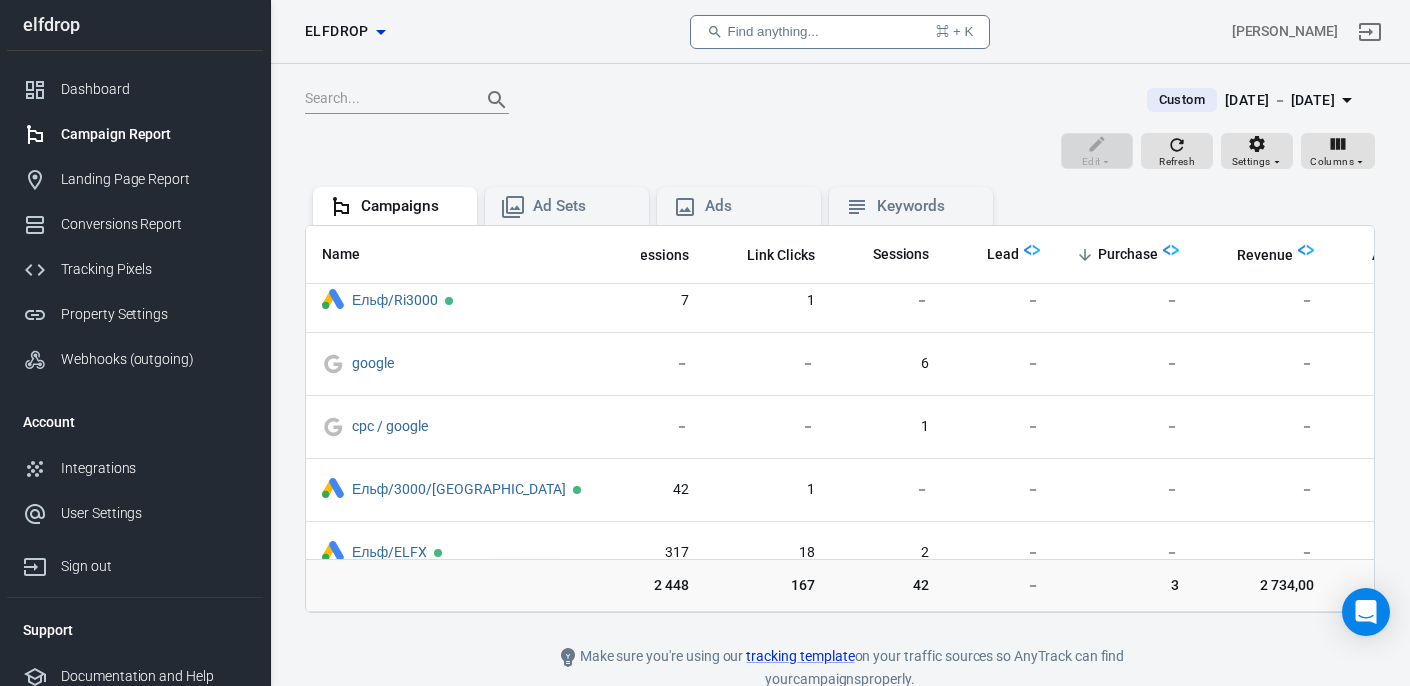 scroll, scrollTop: 1426, scrollLeft: 359, axis: both 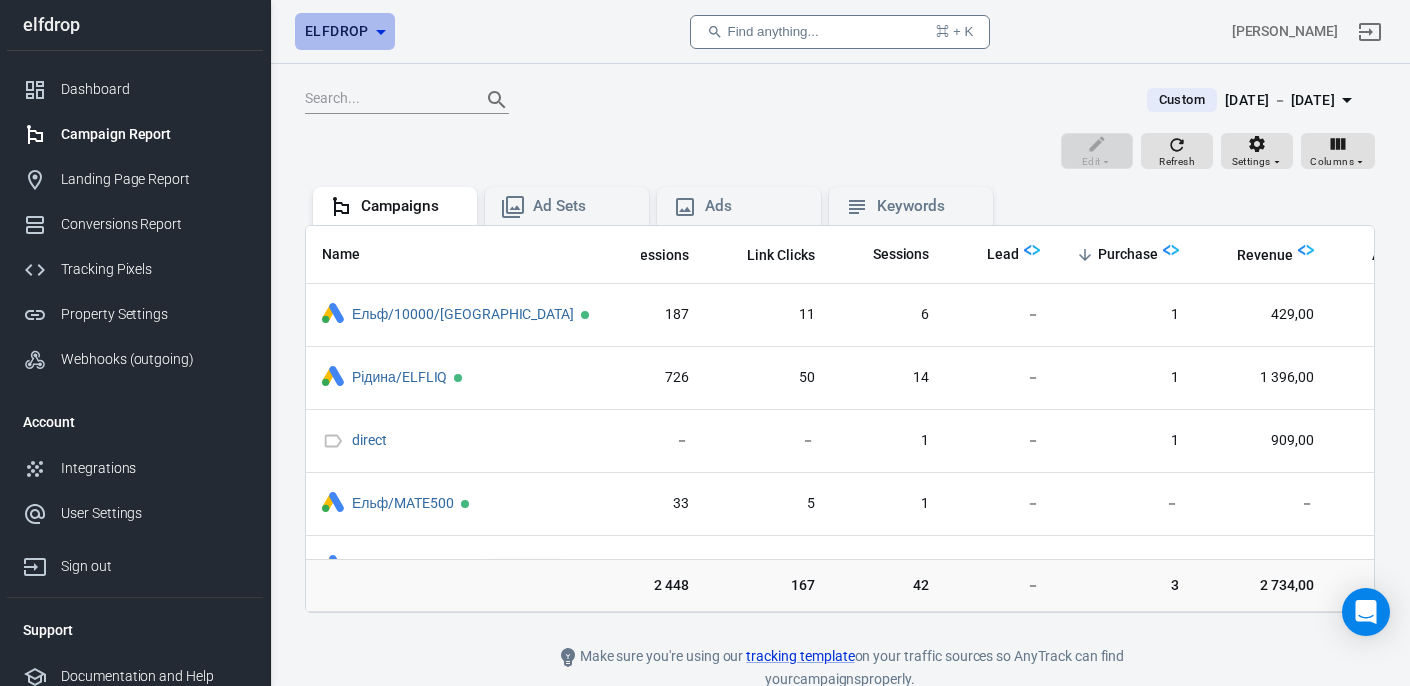 click 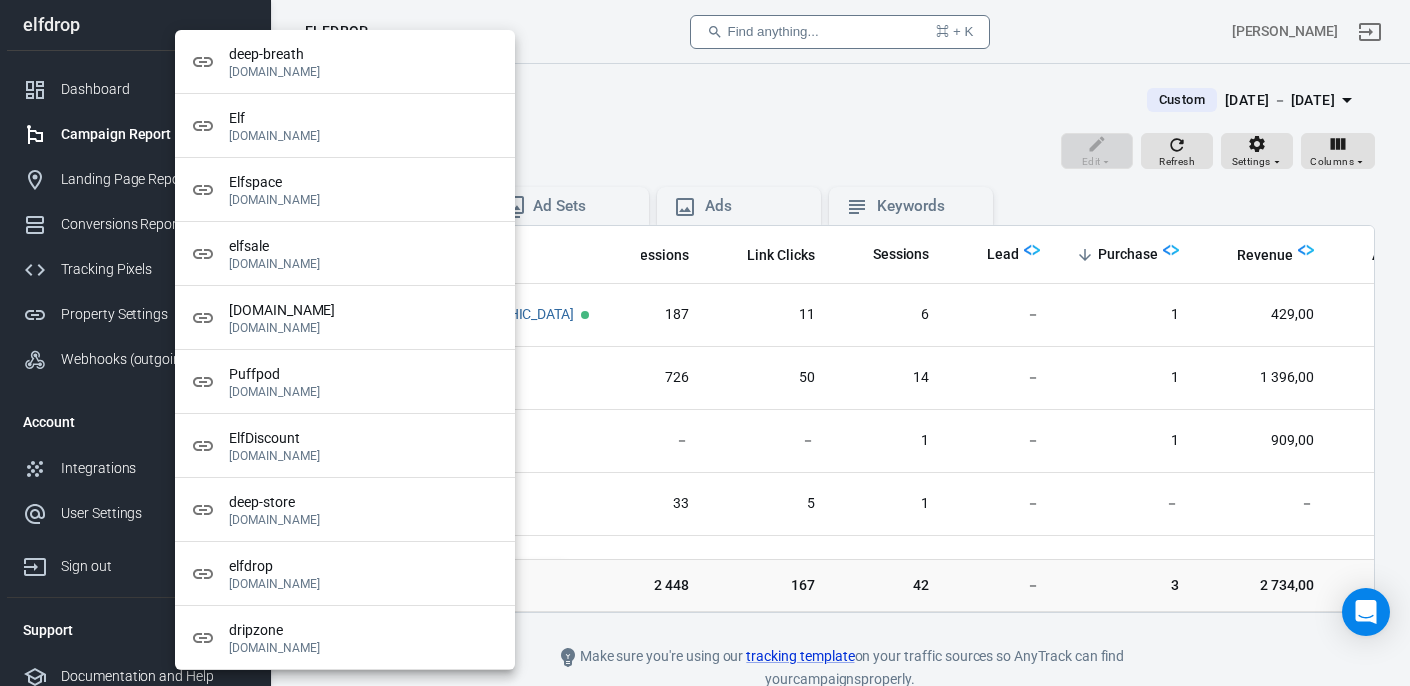 click at bounding box center [705, 343] 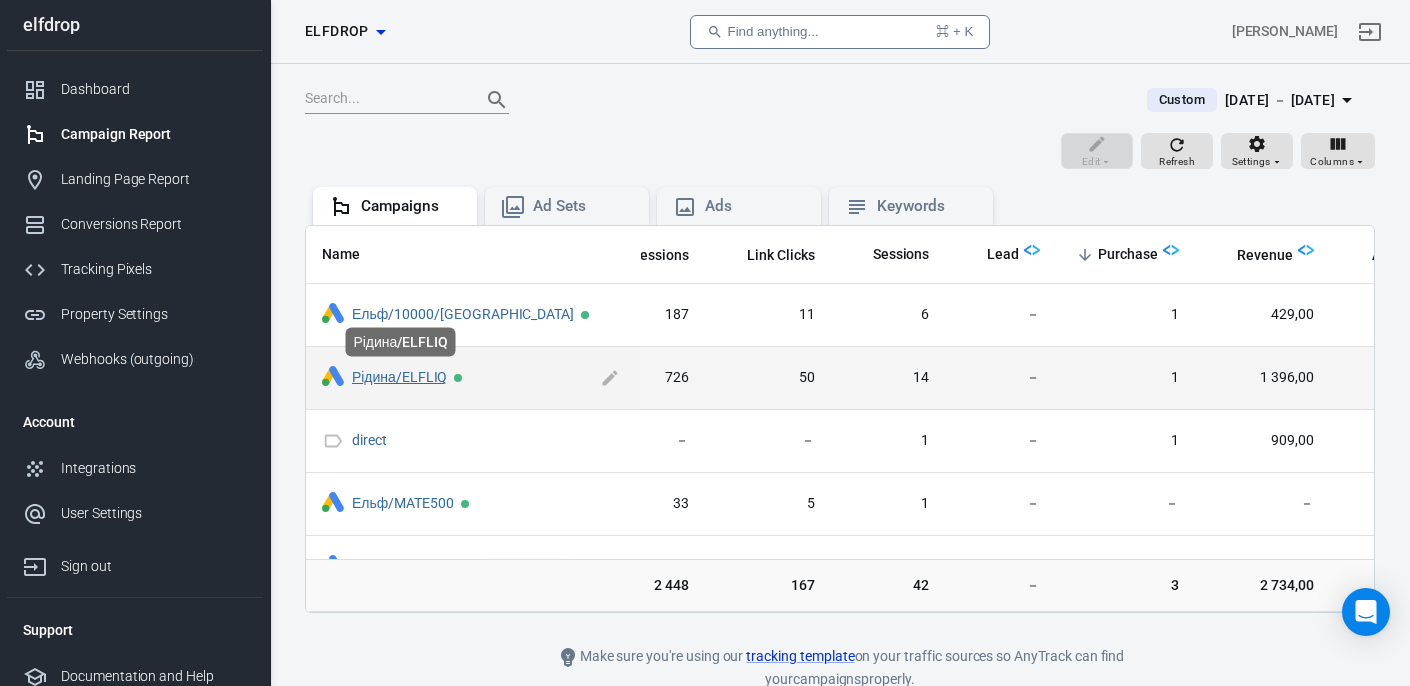 click on "Рідина/ELFLIQ" at bounding box center (399, 377) 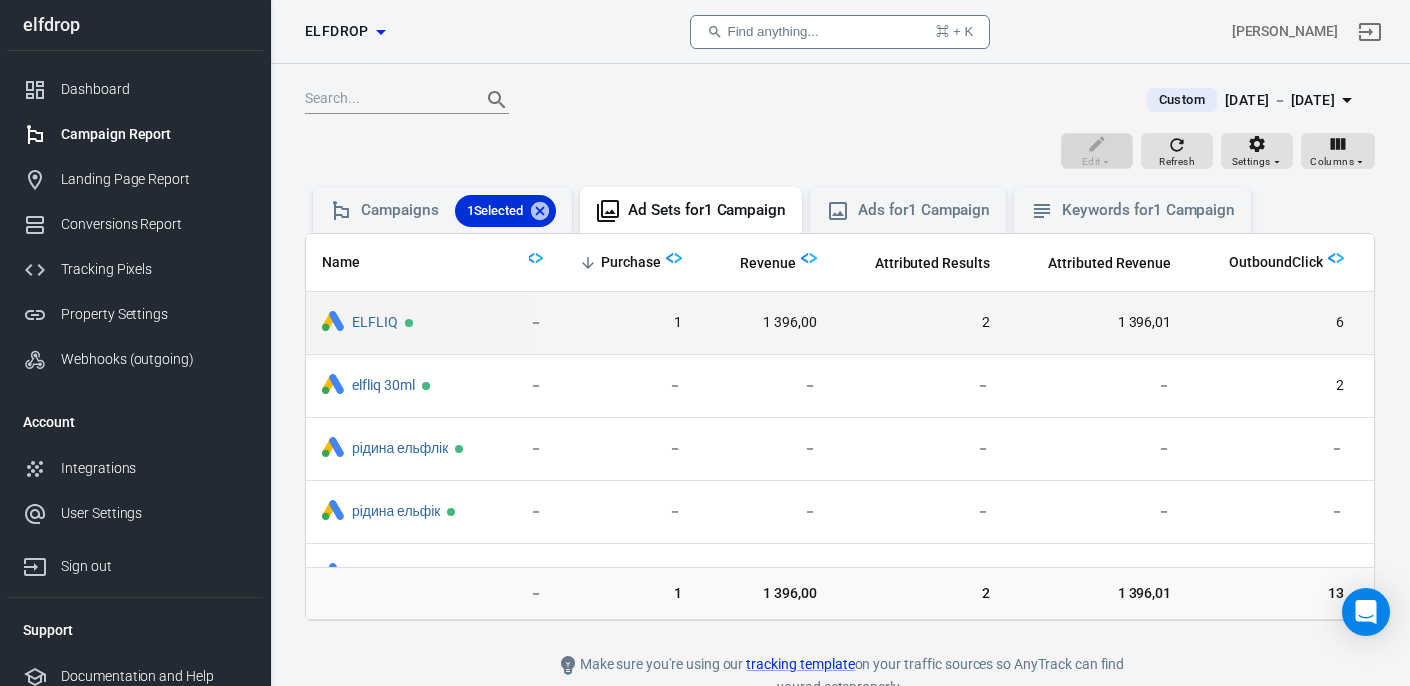 scroll, scrollTop: 0, scrollLeft: 746, axis: horizontal 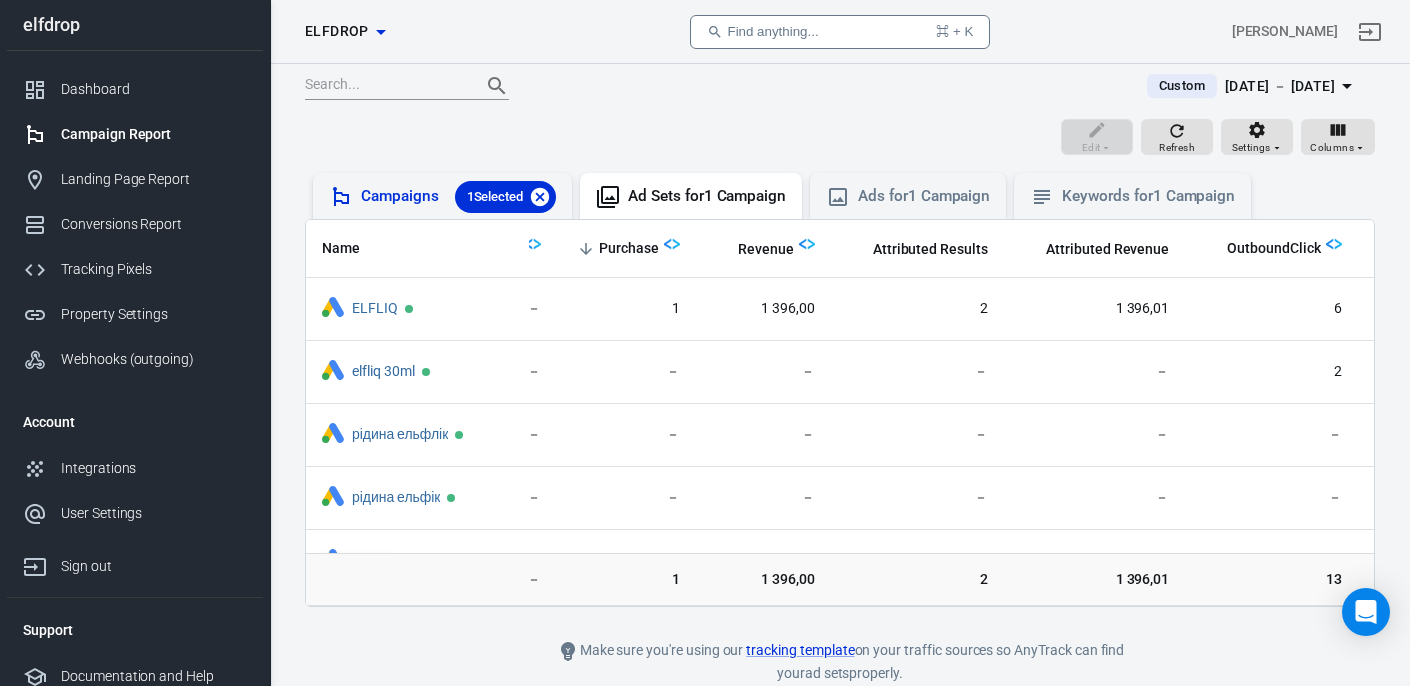 click 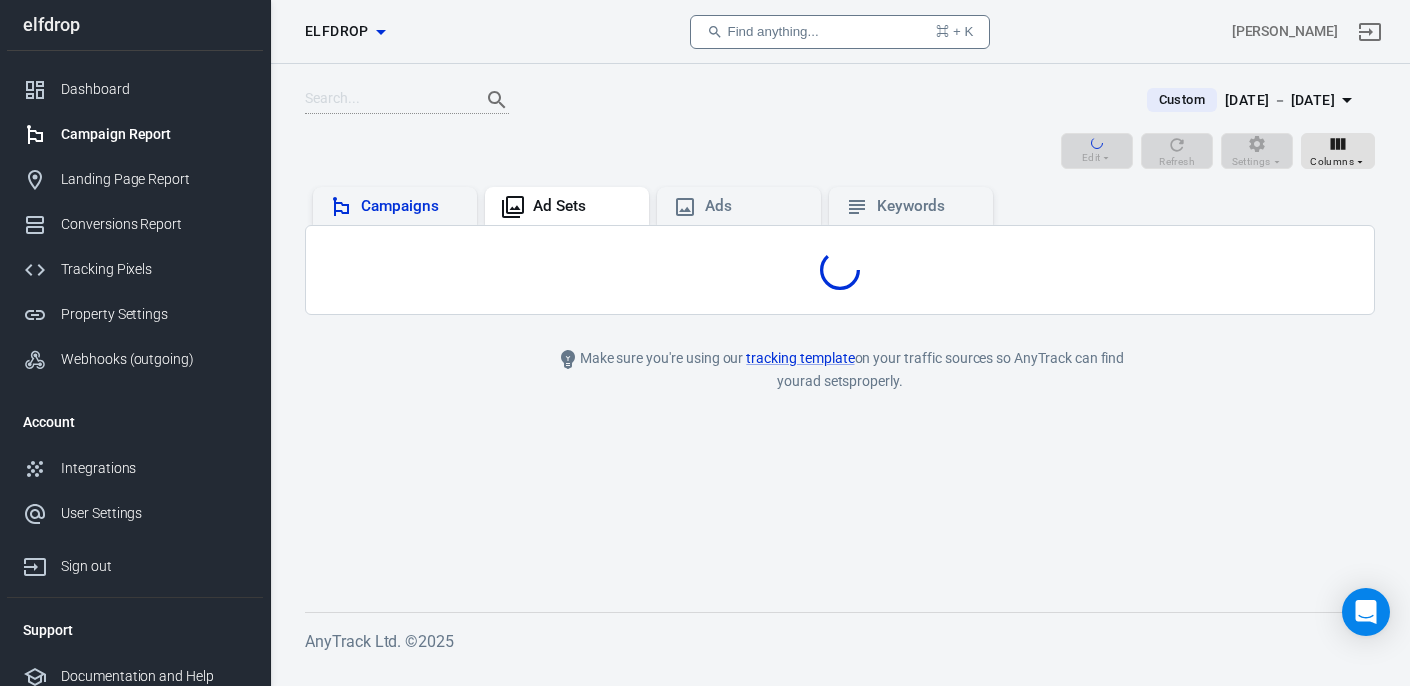 scroll, scrollTop: 0, scrollLeft: 0, axis: both 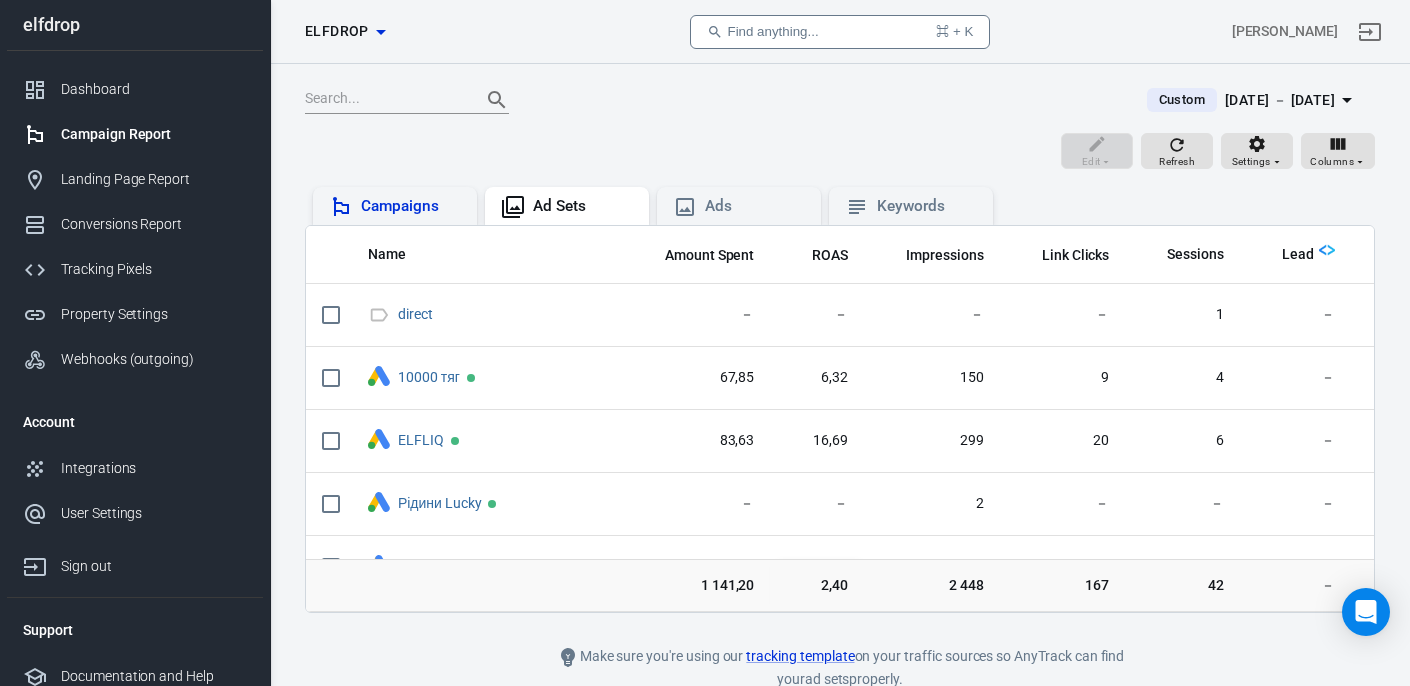 click on "Campaigns" at bounding box center (411, 206) 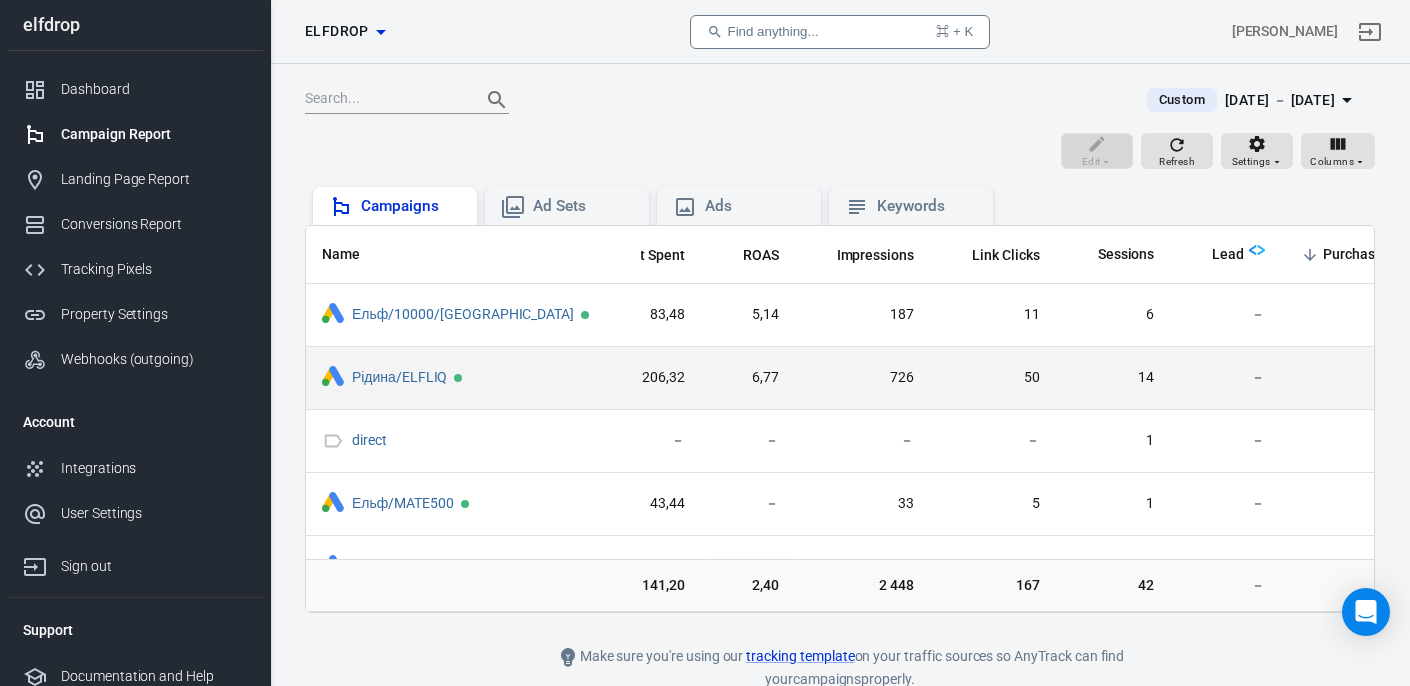 scroll, scrollTop: 0, scrollLeft: 143, axis: horizontal 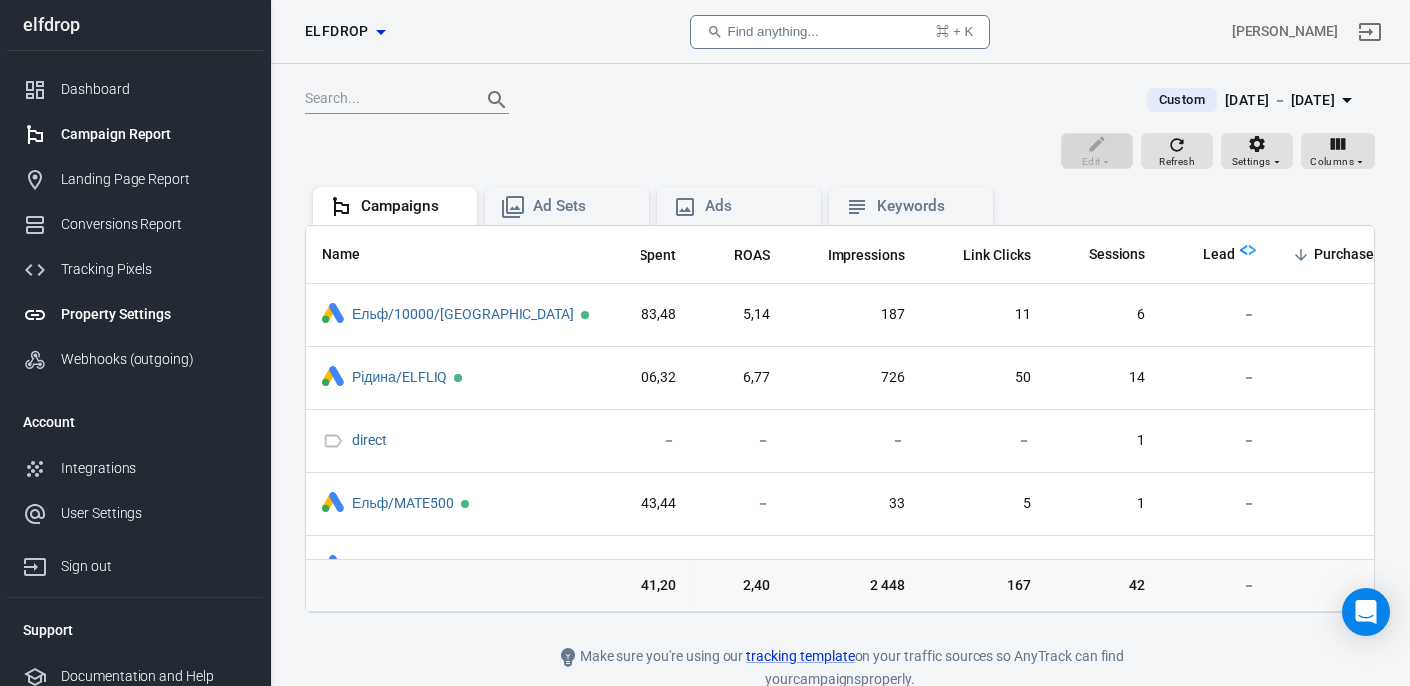 click on "Property Settings" at bounding box center [154, 314] 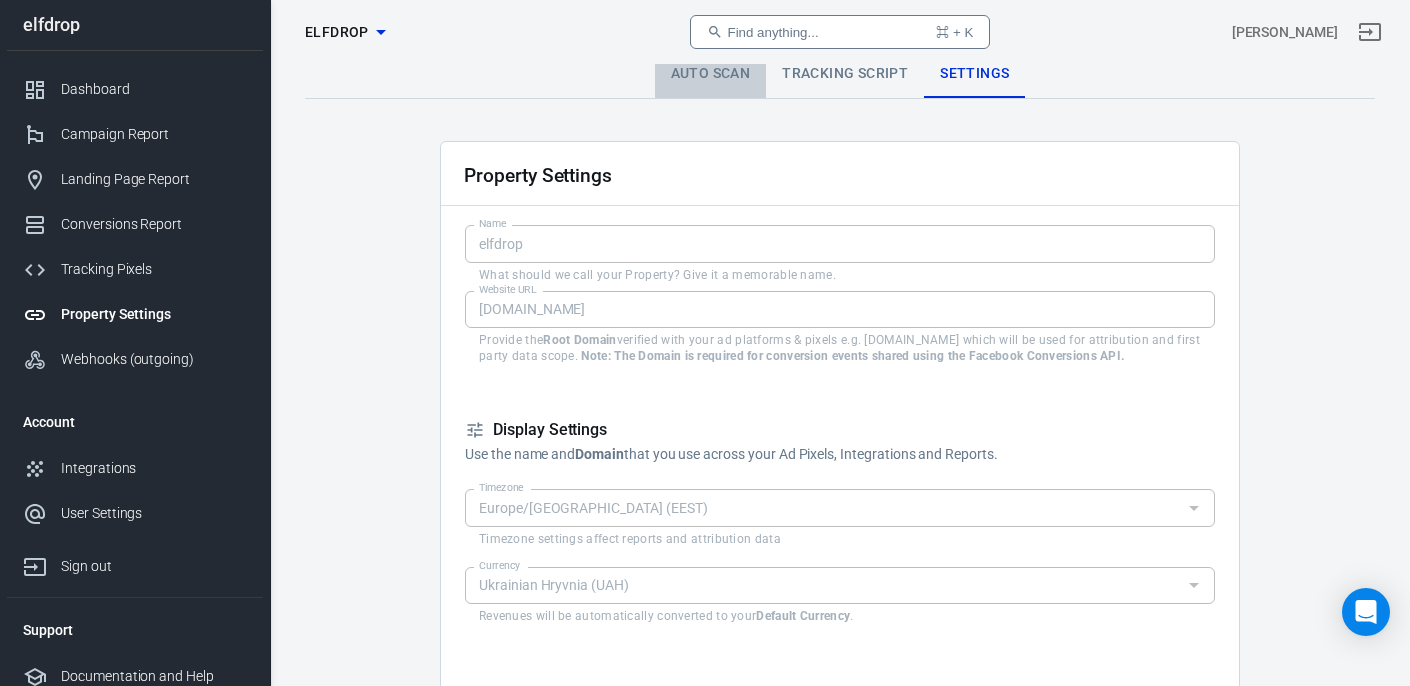 click on "Auto Scan" at bounding box center (711, 74) 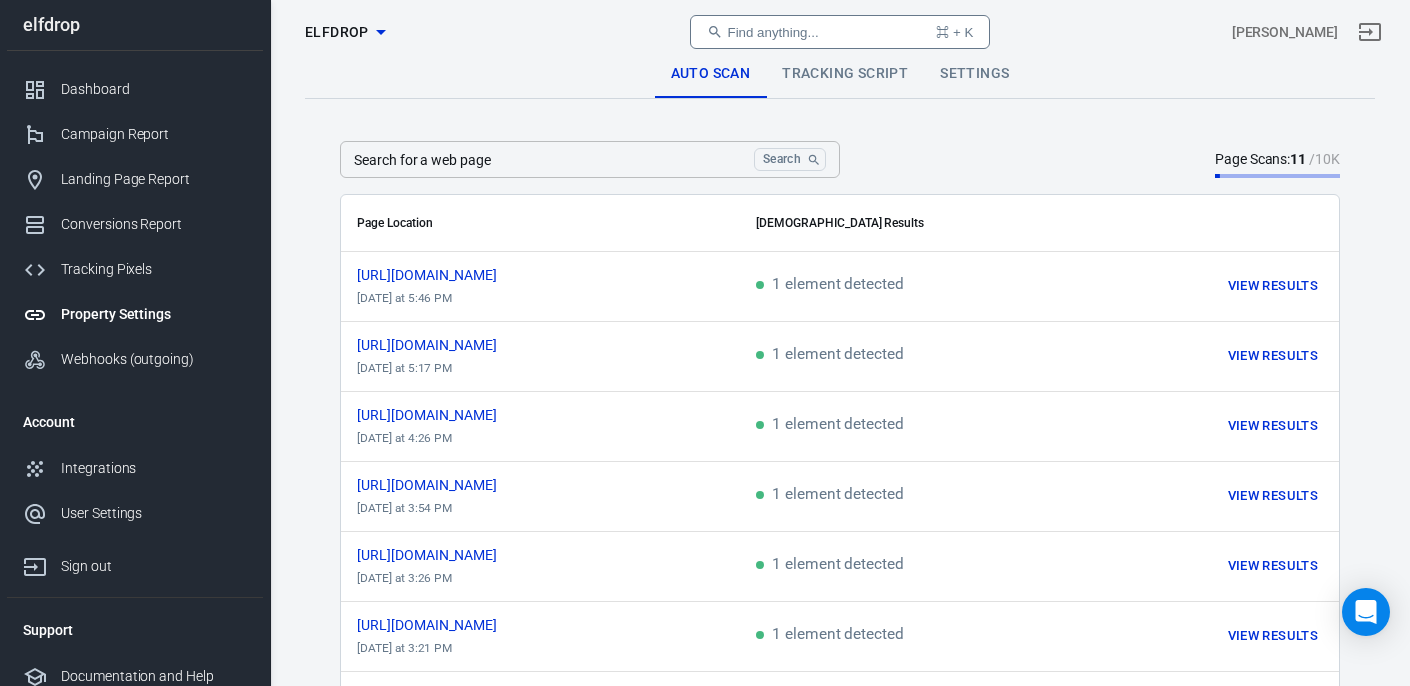 click on "Tracking Script" at bounding box center (845, 74) 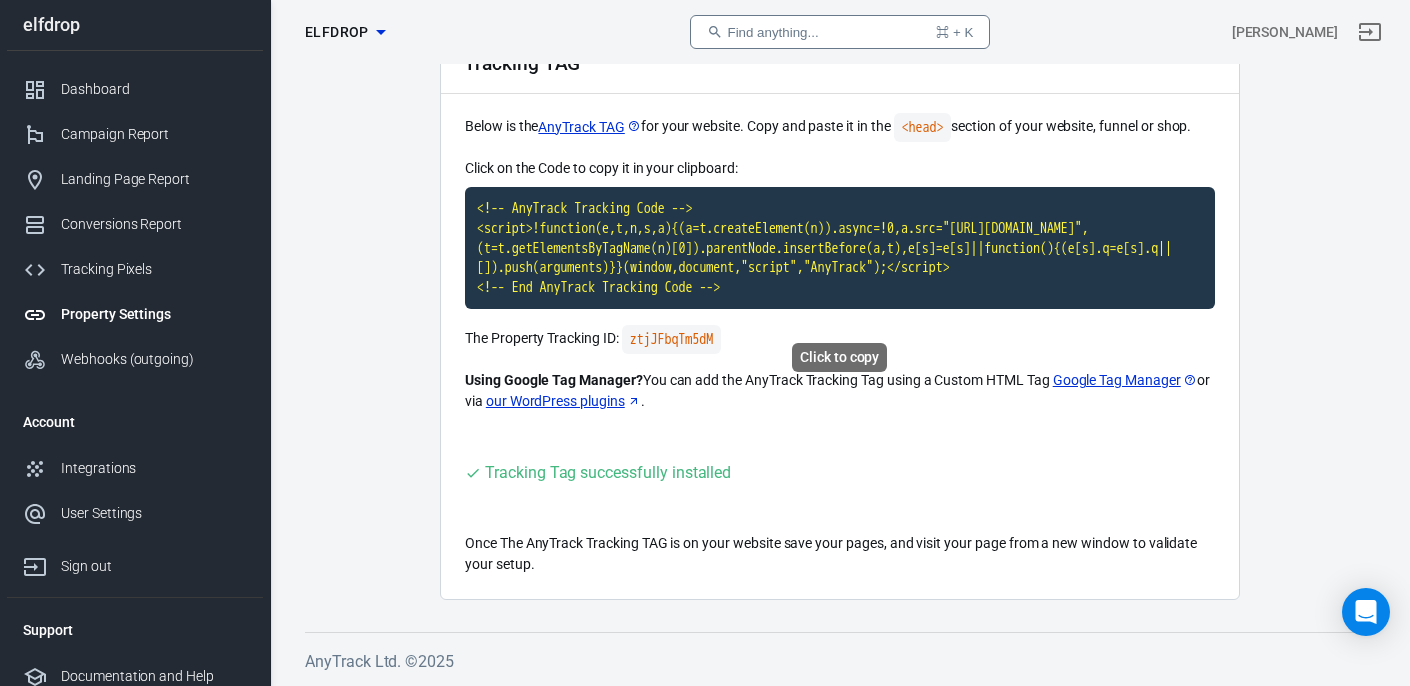 scroll, scrollTop: 128, scrollLeft: 0, axis: vertical 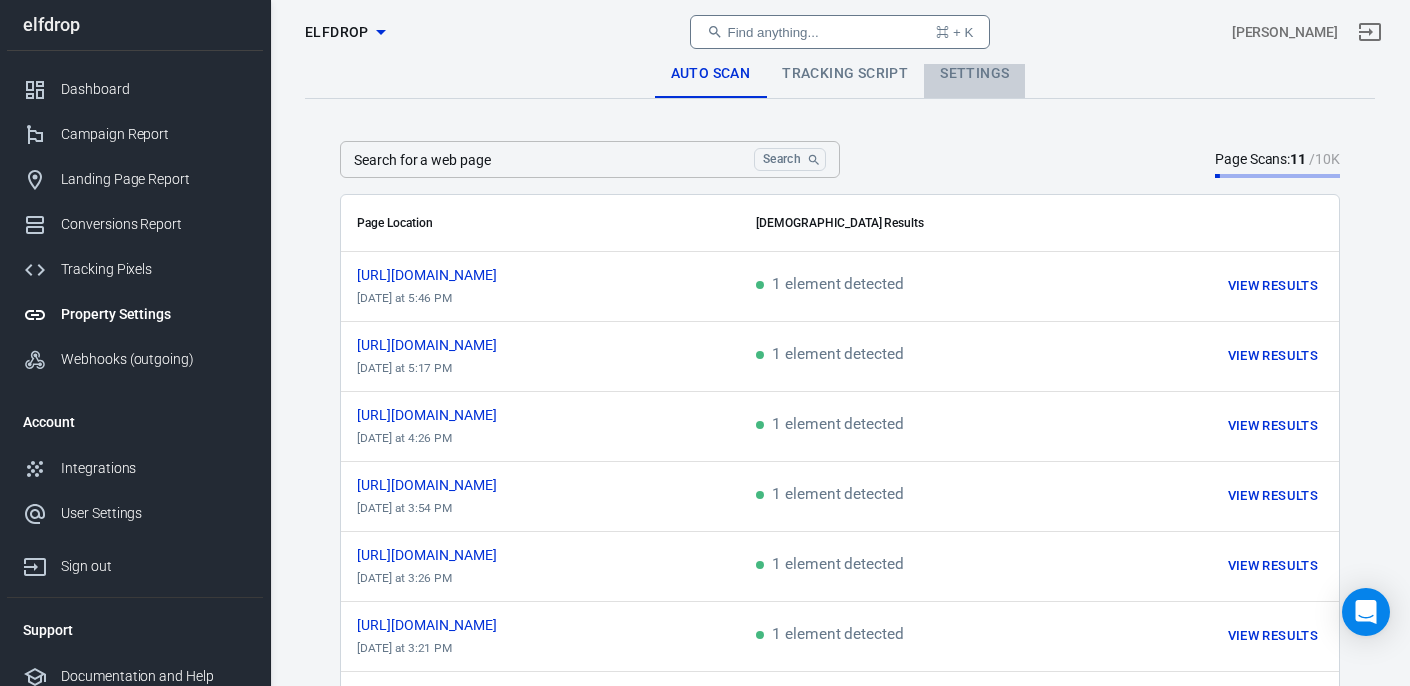 click on "Settings" at bounding box center (974, 74) 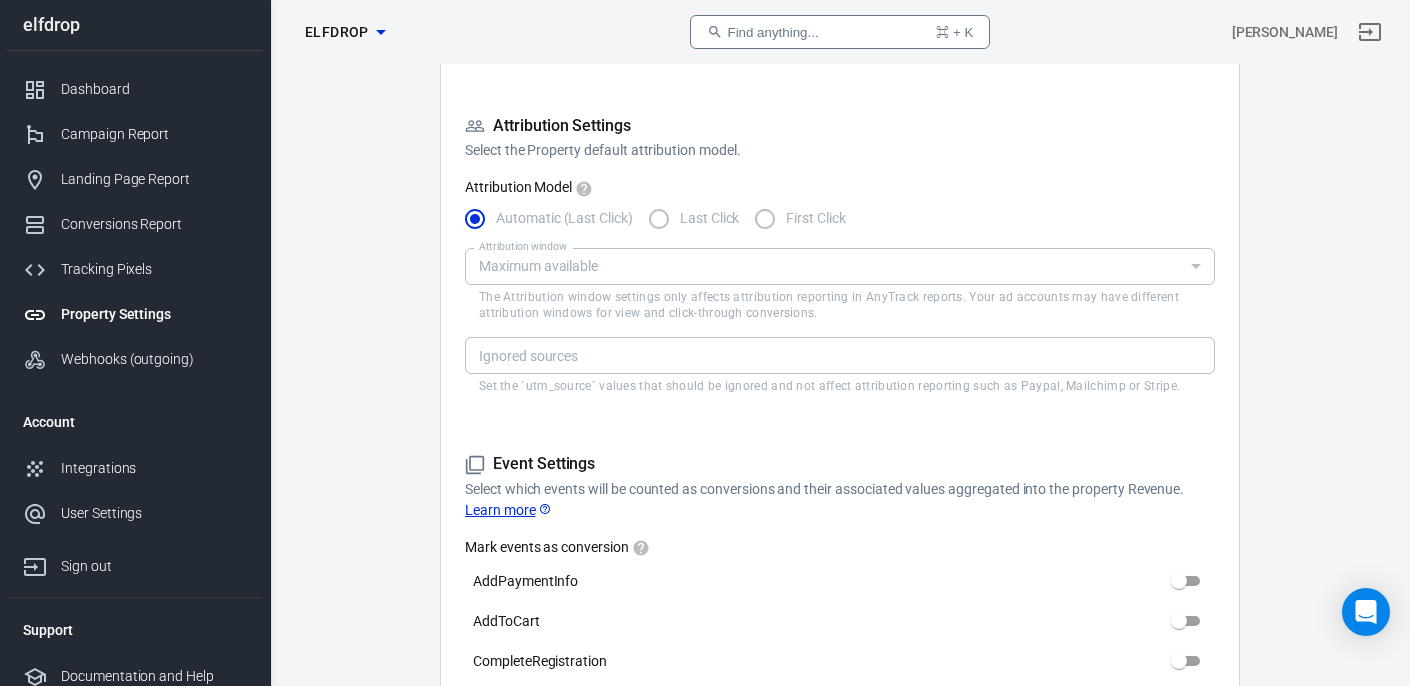 scroll, scrollTop: 0, scrollLeft: 0, axis: both 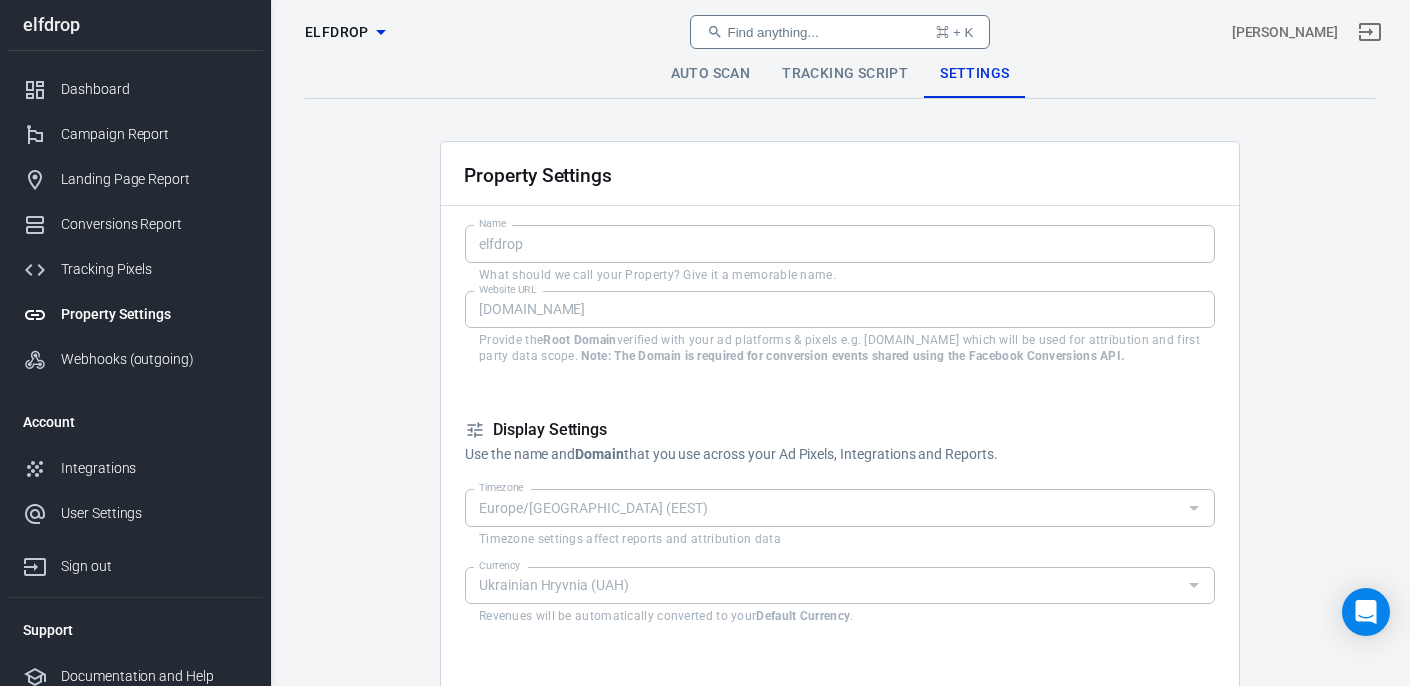 click on "Auto Scan" at bounding box center (711, 74) 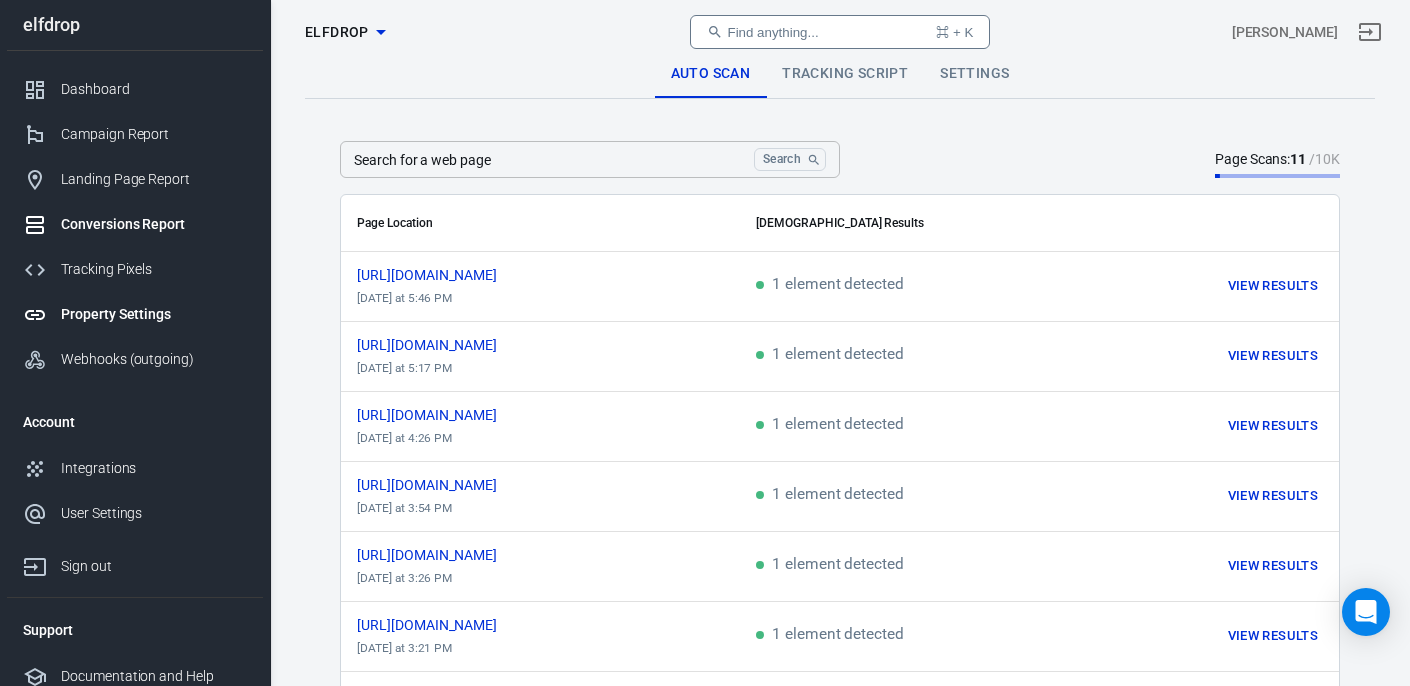 click on "Conversions Report" at bounding box center (154, 224) 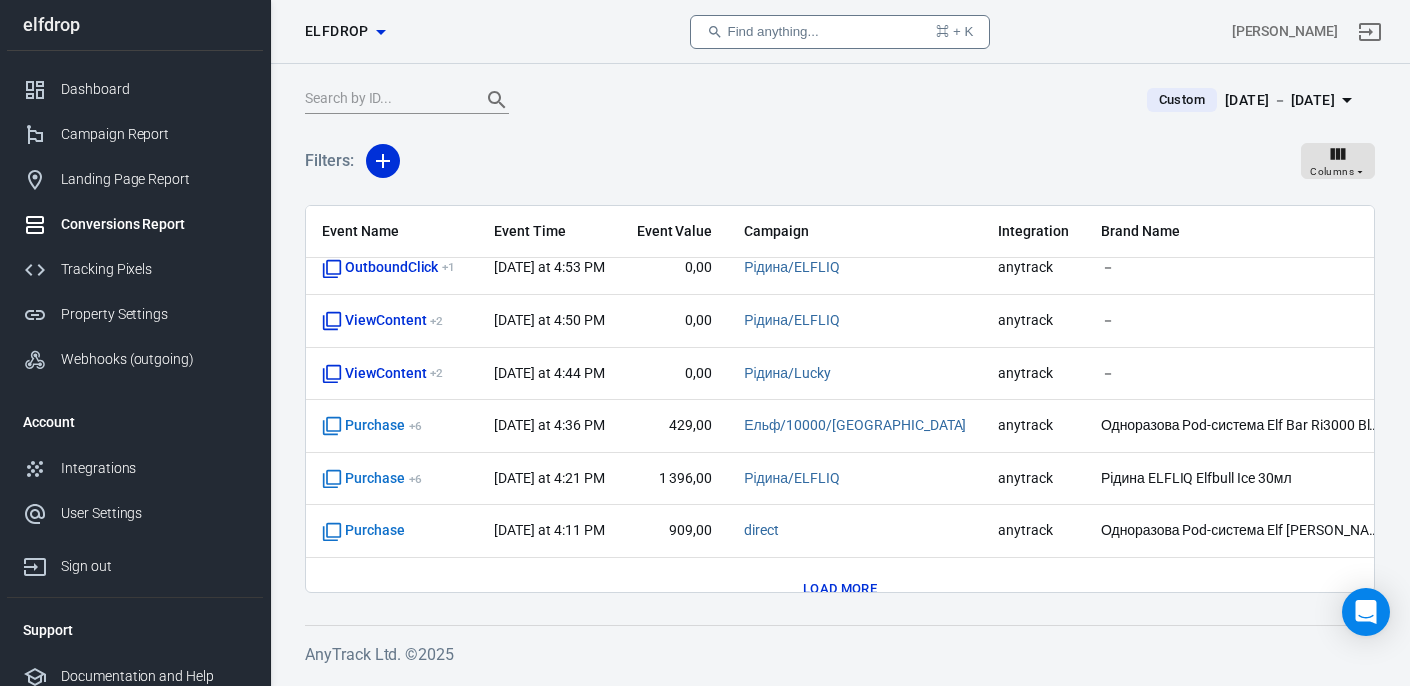 scroll, scrollTop: 781, scrollLeft: 0, axis: vertical 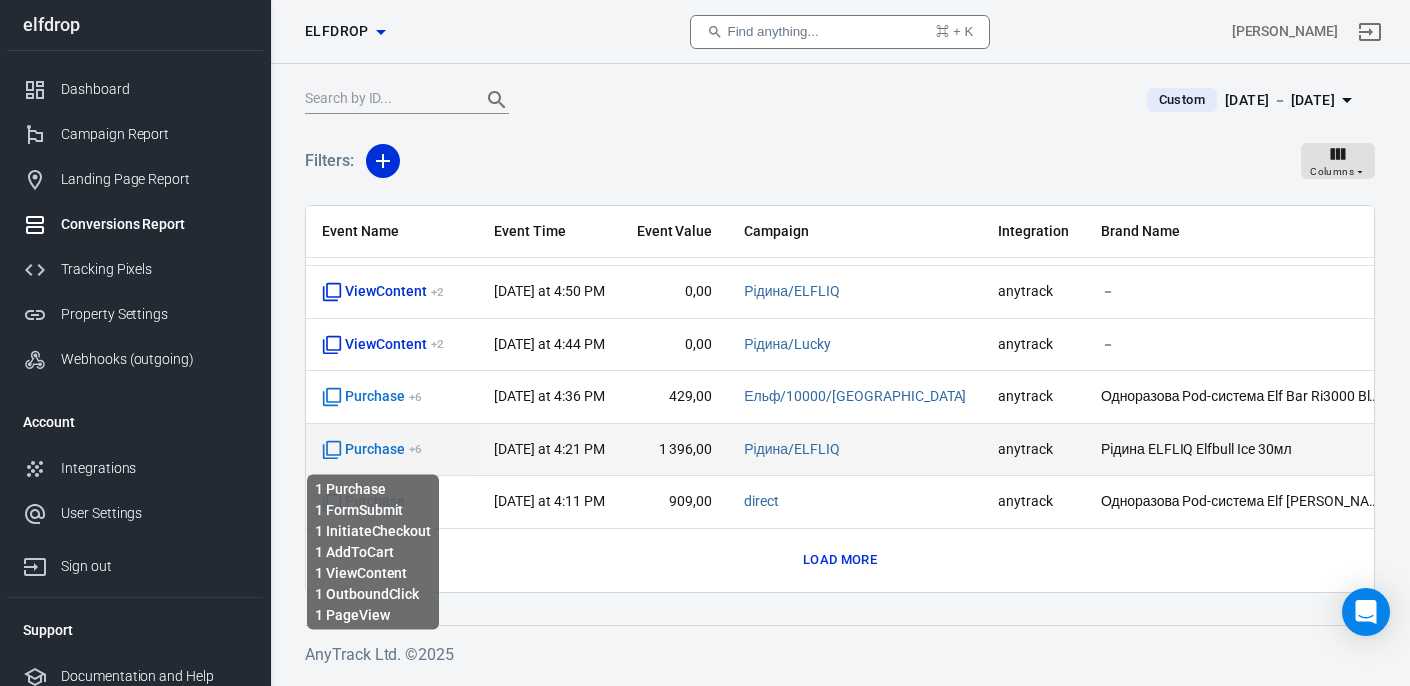 click on "Purchase + 6" at bounding box center [372, 450] 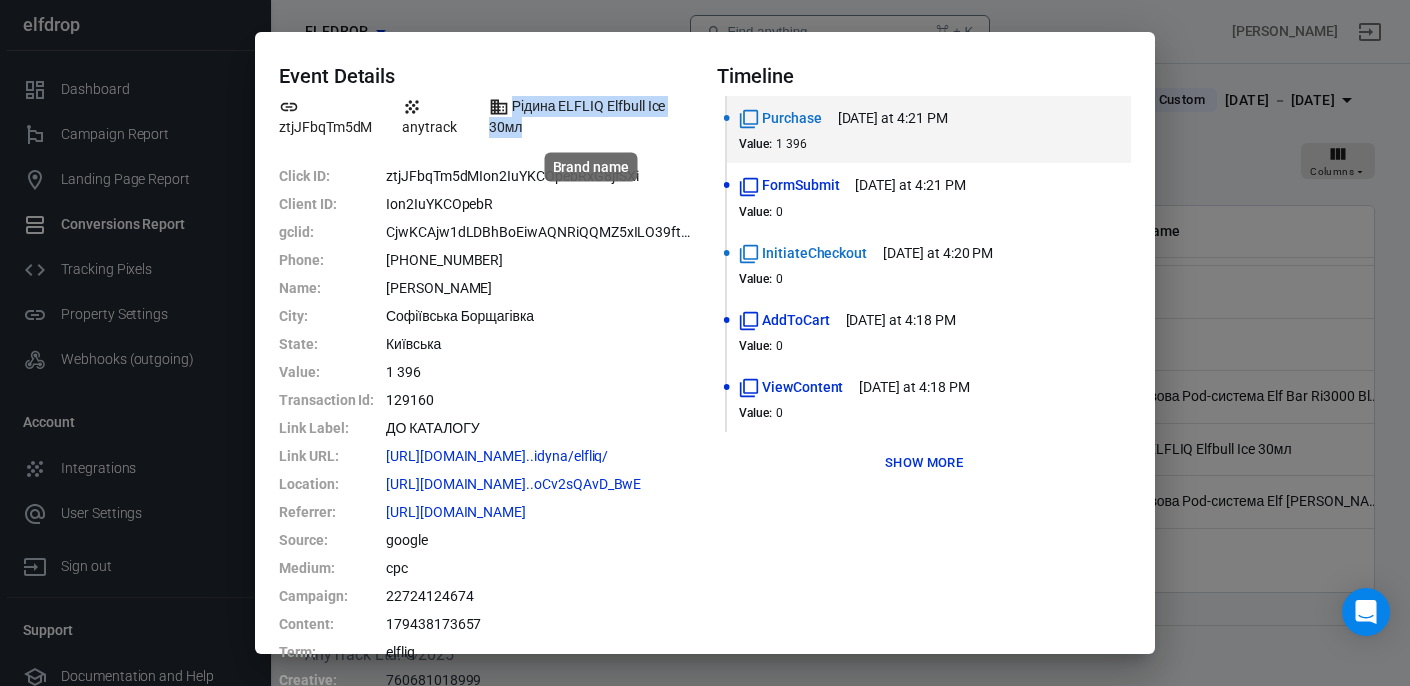 drag, startPoint x: 529, startPoint y: 129, endPoint x: 514, endPoint y: 104, distance: 29.15476 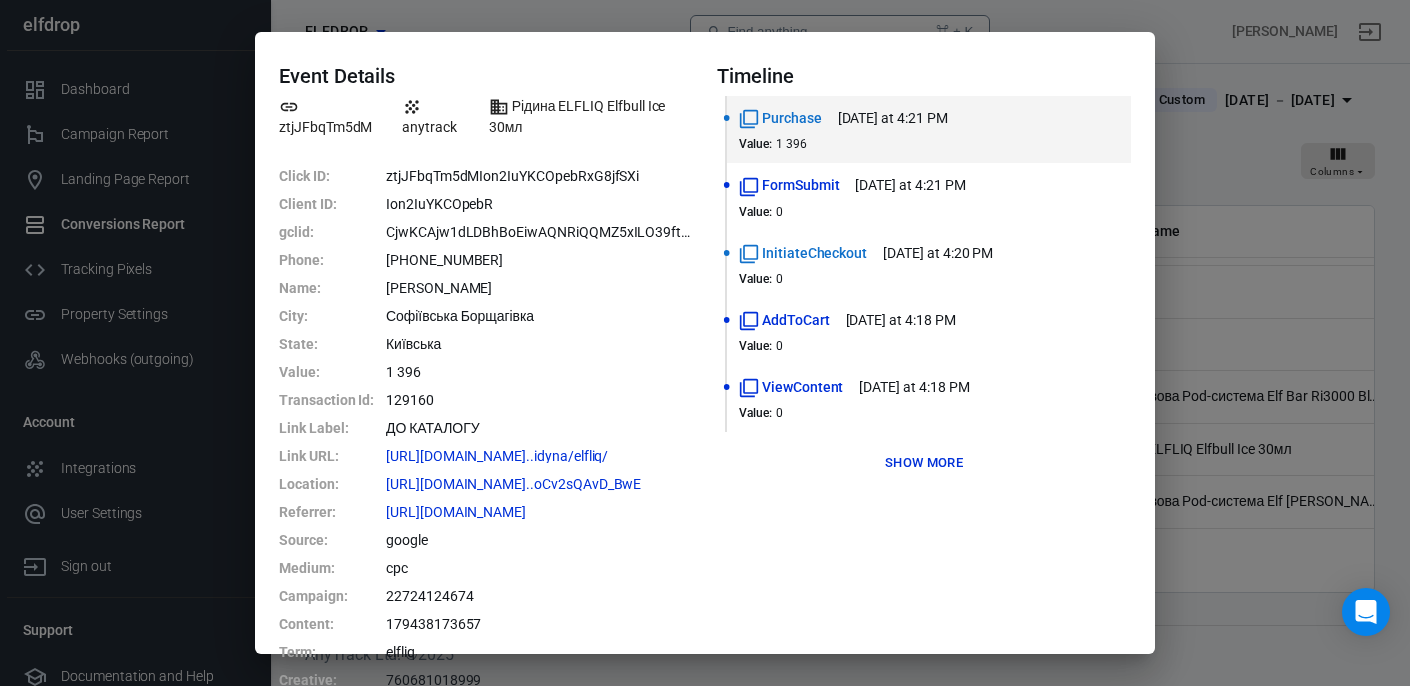 click on "Event Details   ztjJFbqTm5dM   anytrack   Рідина ELFLIQ Elfbull Ice 30мл Click ID : ztjJFbqTm5dMIon2IuYKCOpebRxG8jfSXi Client ID : Ion2IuYKCOpebR gclid : CjwKCAjw1dLDBhBoEiwAQNRiQQMZ5xILO39ftOdIrdnKI9sSuPc1vNmJDLdyYc823_hWZmavuTG84RoCv2sQAvD_BwE Phone : [PHONE_NUMBER] Name : Костянтин [GEOGRAPHIC_DATA] : [GEOGRAPHIC_DATA] State : Київська Value : 1 396 Transaction Id : 129160 Link Label : ДО КАТАЛОГУ Link URL : [URL][DOMAIN_NAME]..idyna/elfliq/ Location : [URL][DOMAIN_NAME]..oCv2sQAvD_BwE Referrer : [URL][DOMAIN_NAME] Source : google Medium : cpc Campaign : 22724124674 Content : 179438173657 Term : elfliq Creative : 760681018999 Timeline   Purchase [DATE] at 4:21 PM Value : 1 396   FormSubmit [DATE] at 4:21 PM Value : 0   InitiateCheckout [DATE] at 4:20 PM Value : 0   AddToCart [DATE] at 4:18 PM Value : 0   ViewContent [DATE] at 4:18 PM Value : 0 Show more" at bounding box center [705, 343] 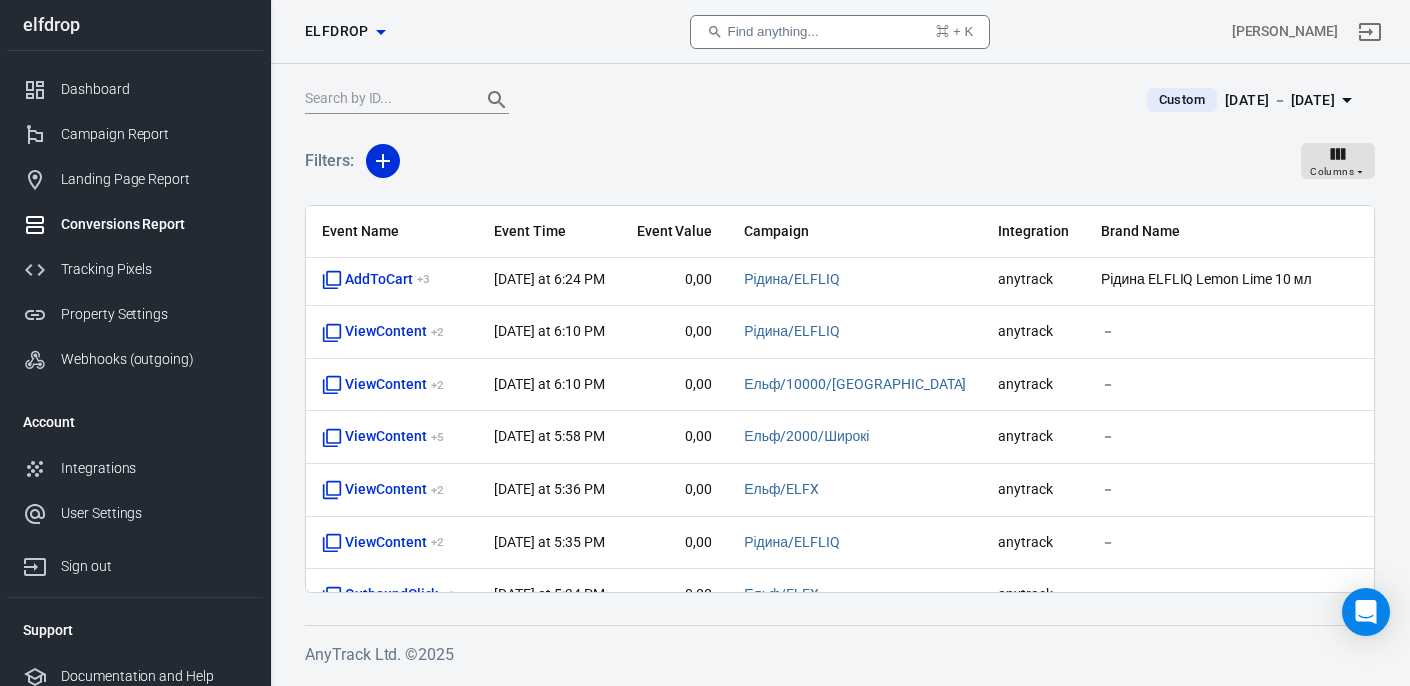 scroll, scrollTop: 0, scrollLeft: 0, axis: both 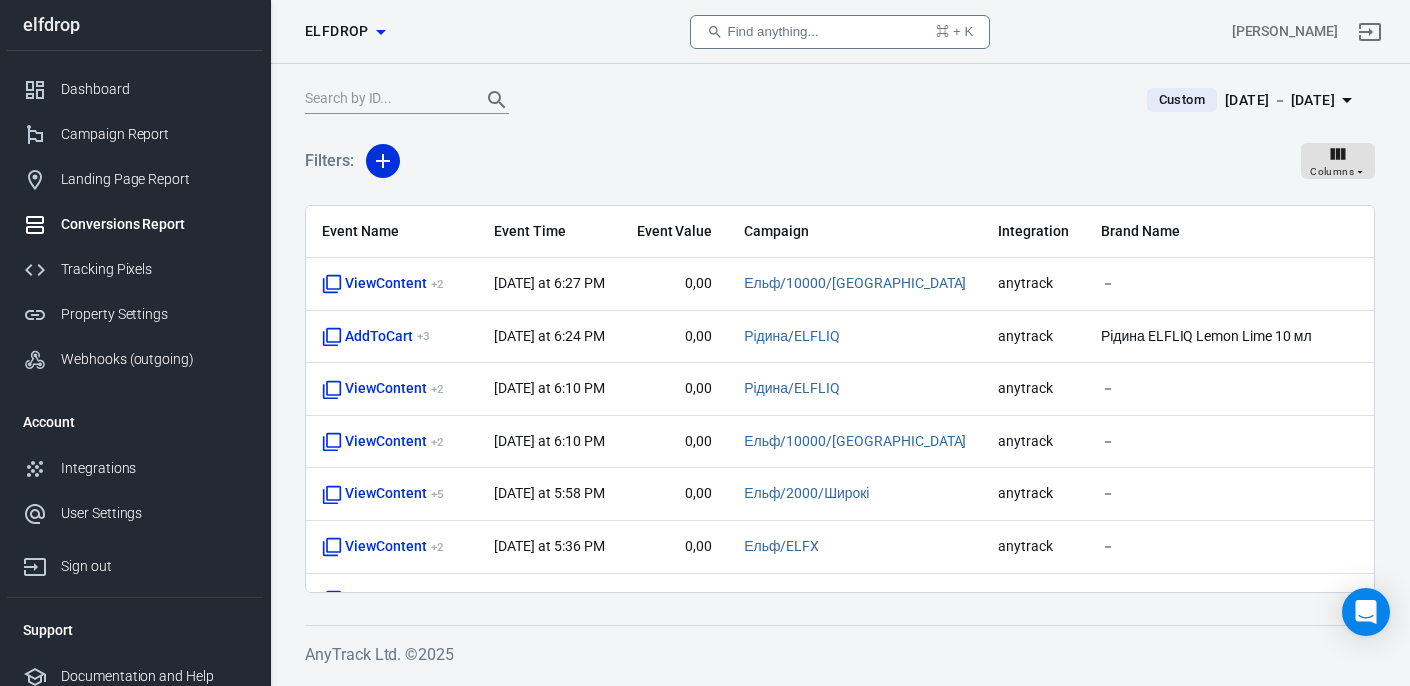 click on "elfdrop" at bounding box center (337, 31) 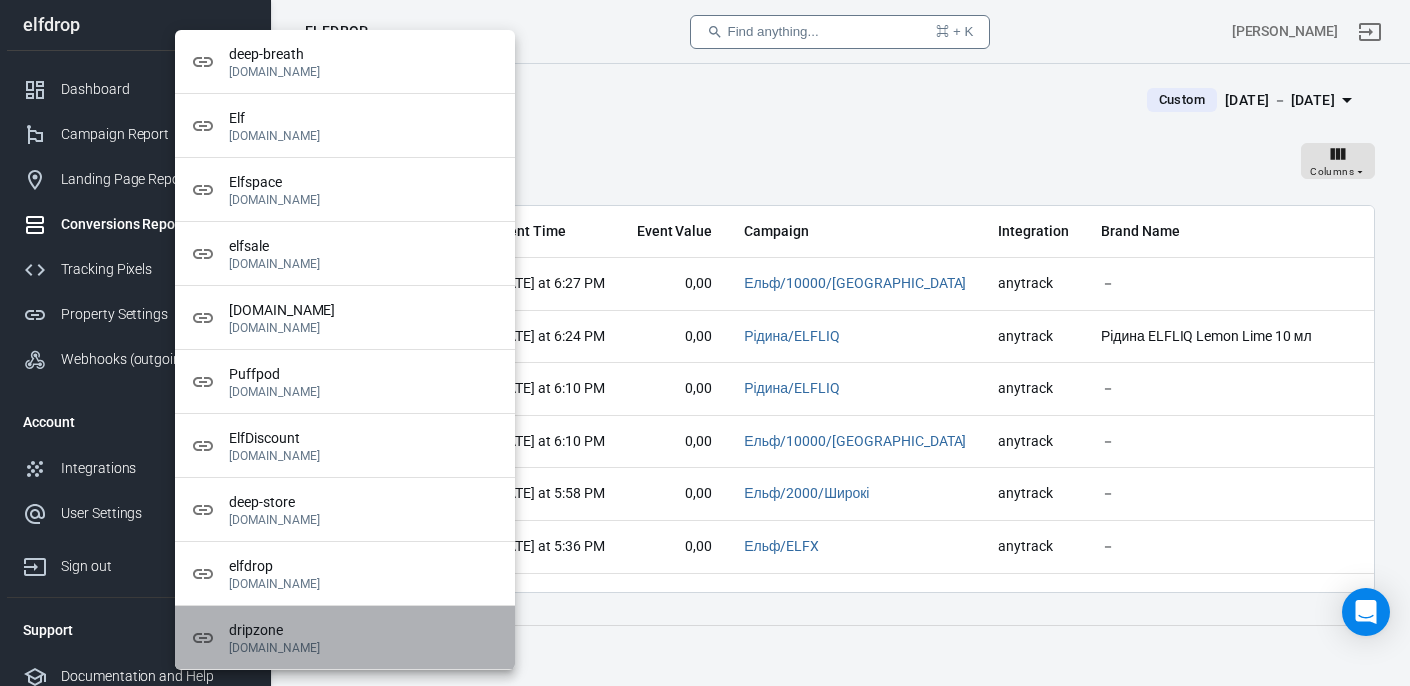 click on "dripzone" at bounding box center (364, 630) 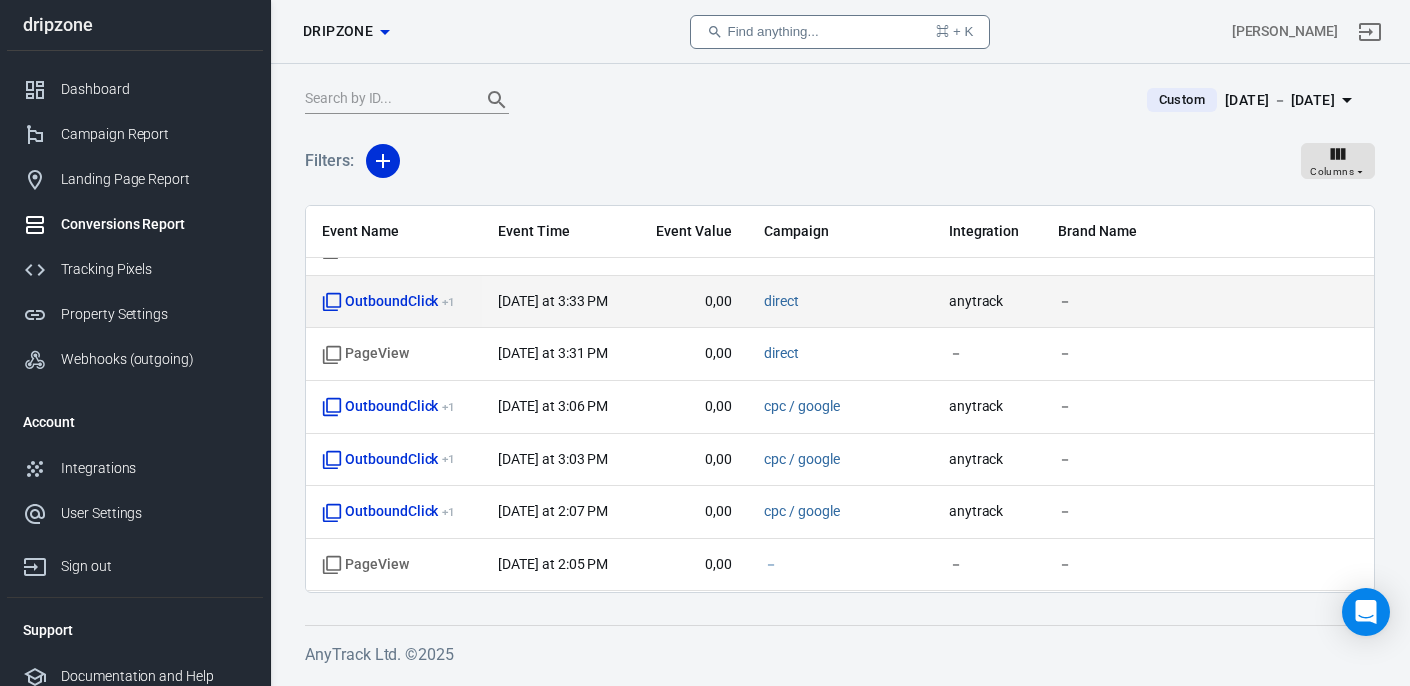 scroll, scrollTop: 0, scrollLeft: 0, axis: both 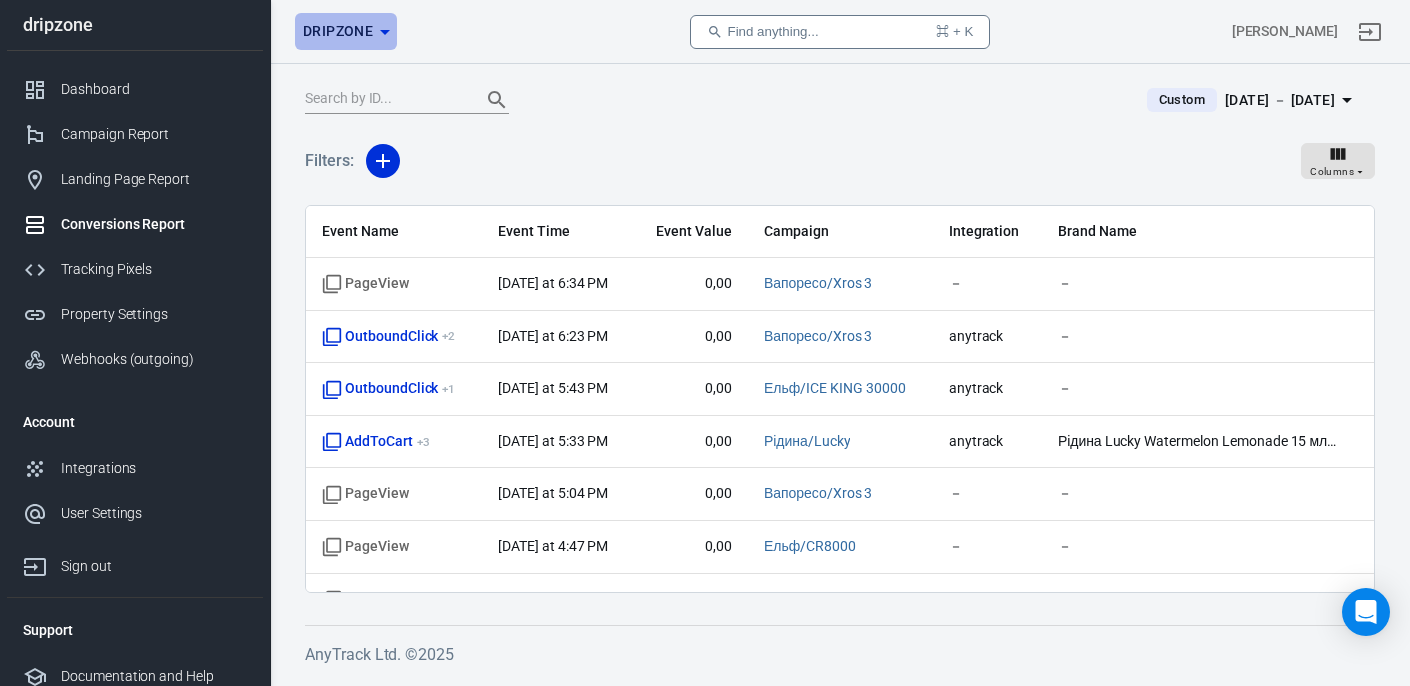 click on "dripzone" at bounding box center (338, 31) 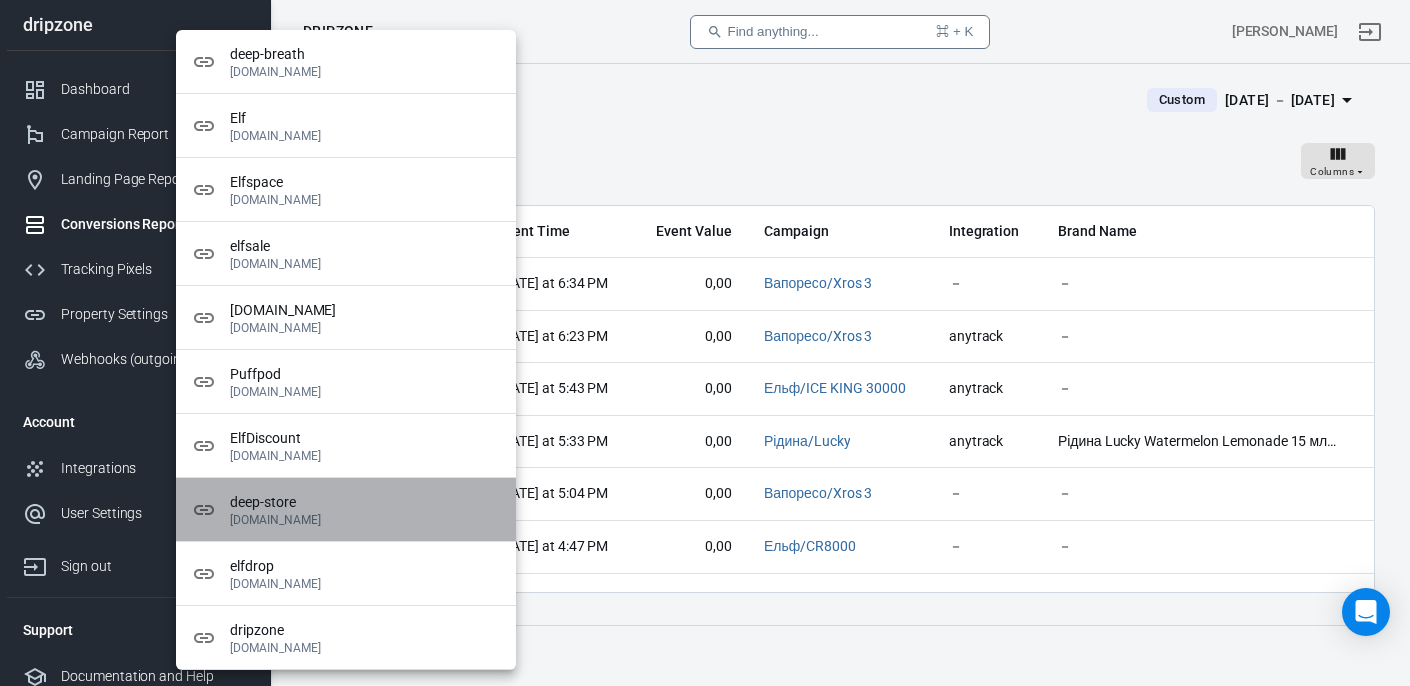 click on "deep-store" at bounding box center (365, 502) 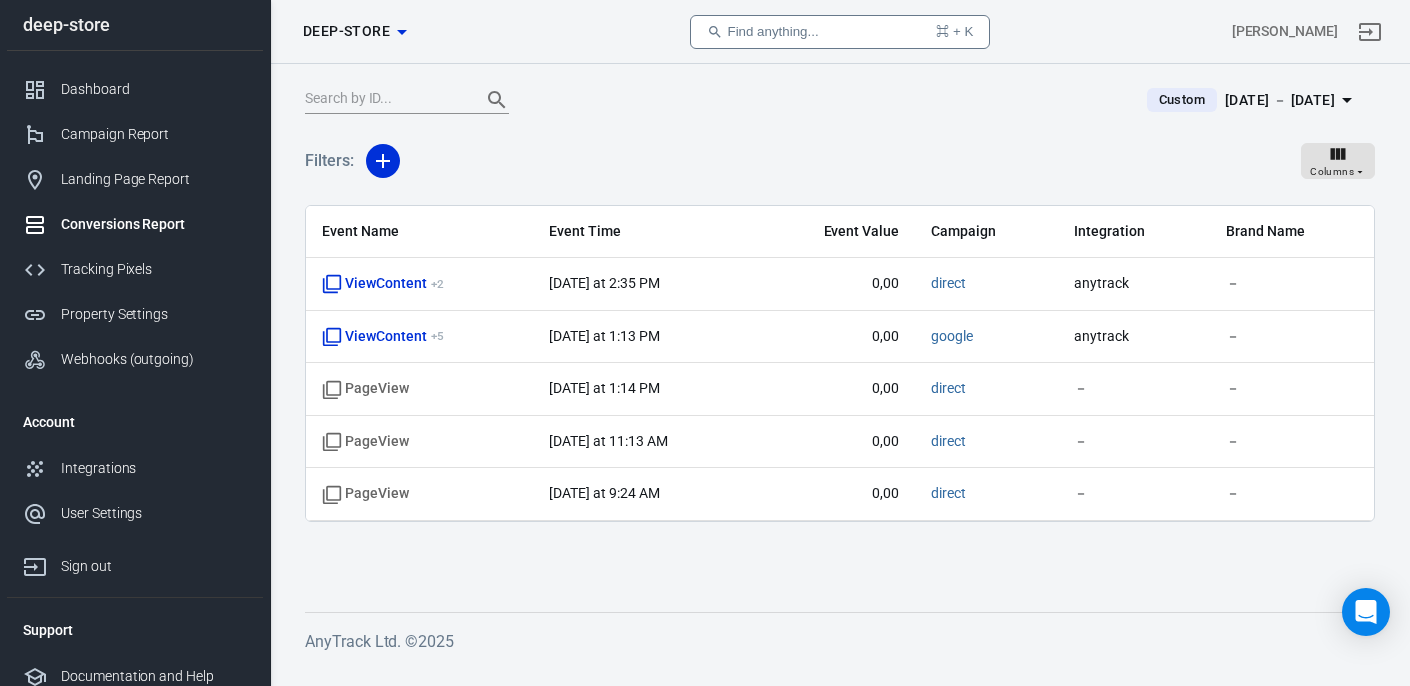 click on "[DATE] － [DATE]" at bounding box center (1280, 100) 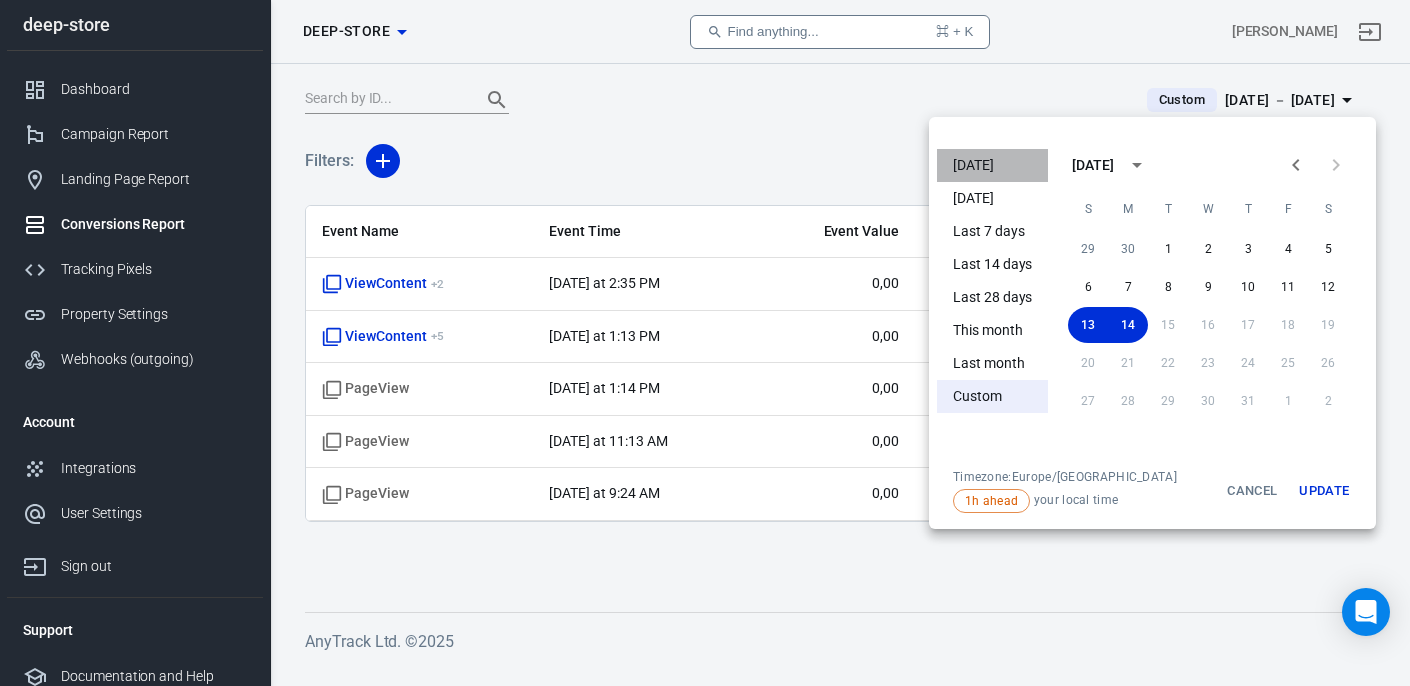 click on "[DATE]" at bounding box center [992, 165] 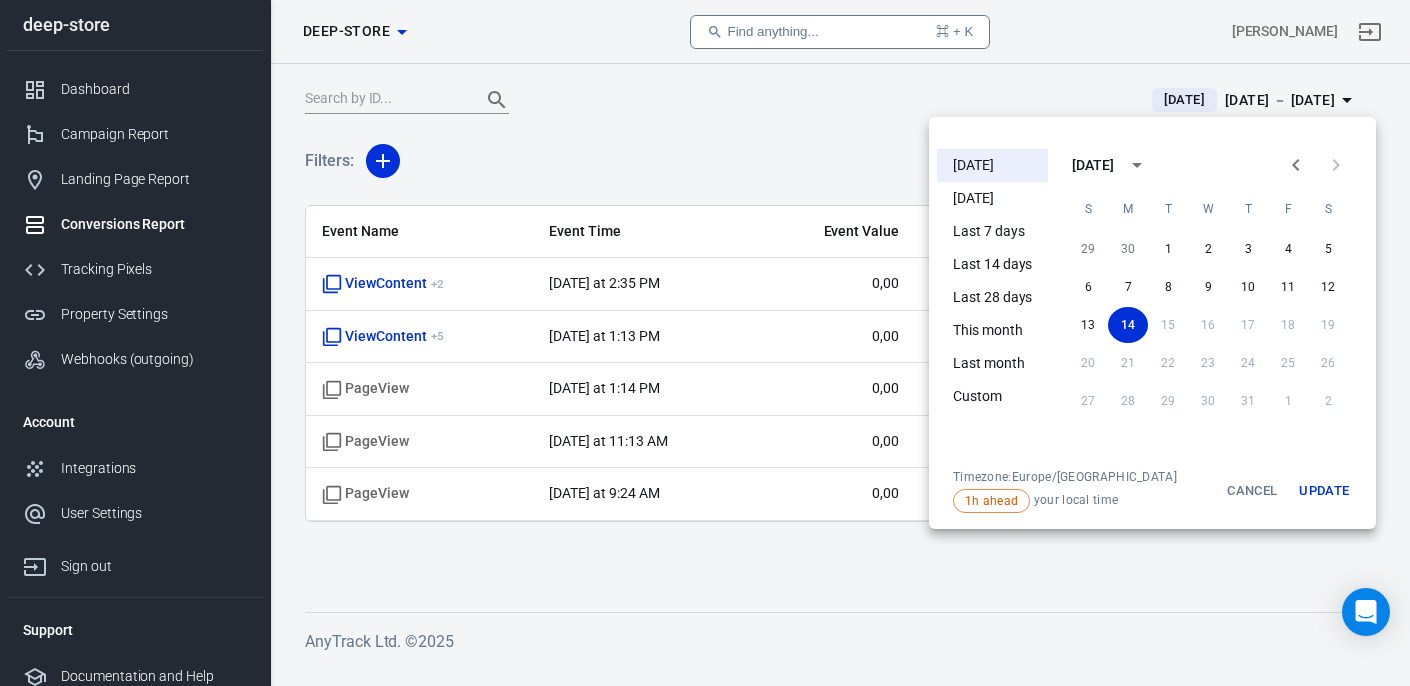 click at bounding box center (705, 343) 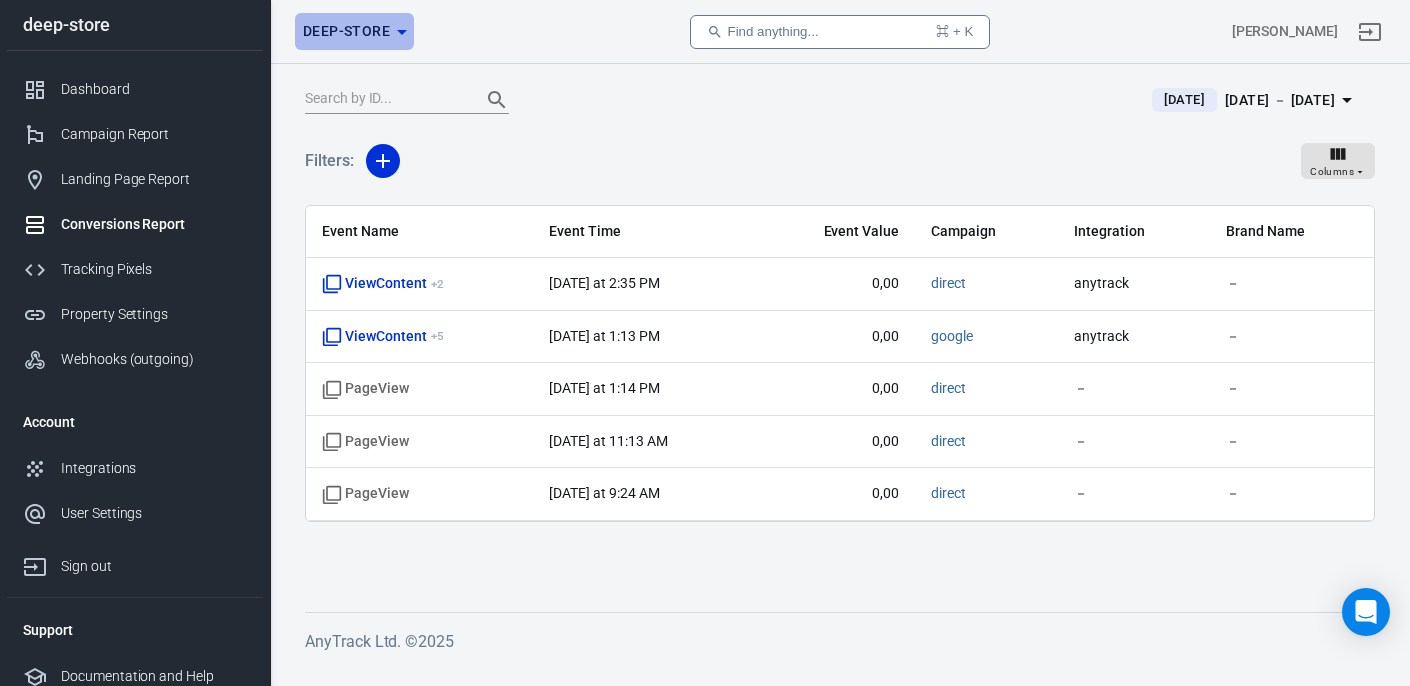 click on "deep-store" at bounding box center (346, 31) 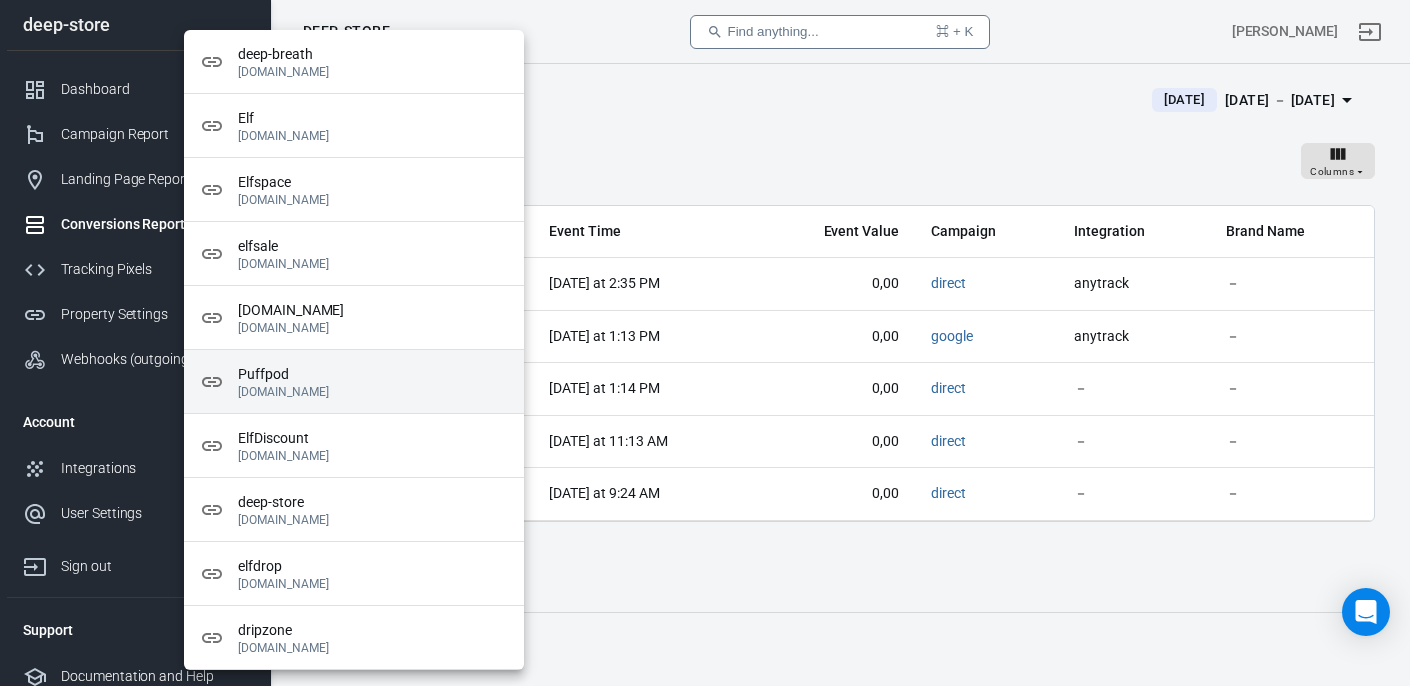 click on "Puffpod" at bounding box center (373, 374) 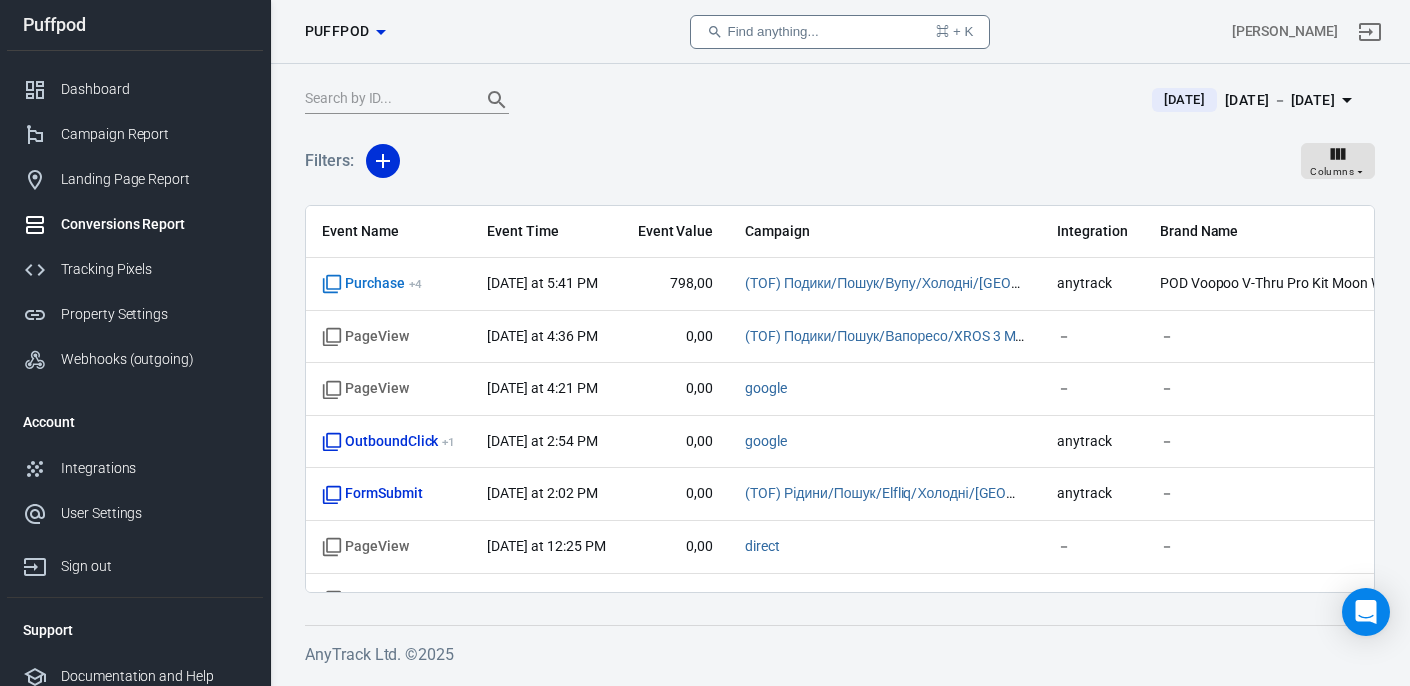 click on "Event Name" at bounding box center (388, 232) 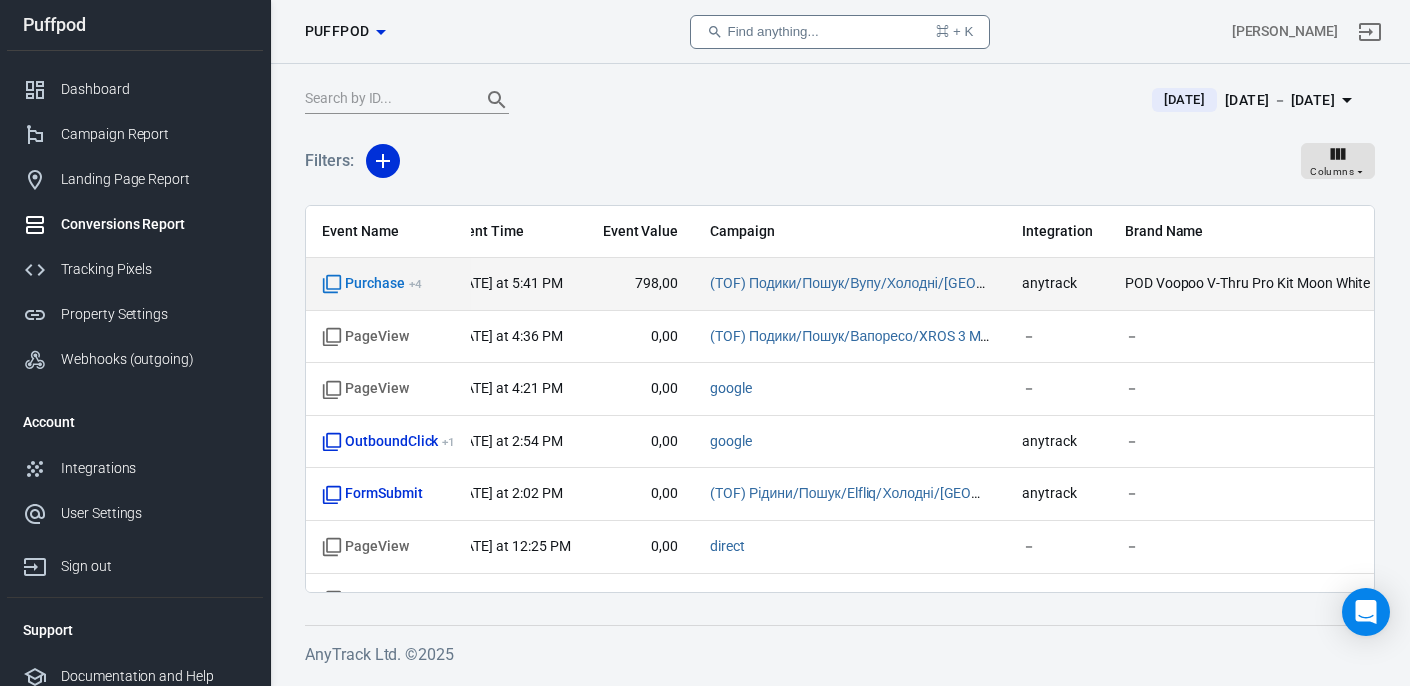 scroll, scrollTop: 0, scrollLeft: 0, axis: both 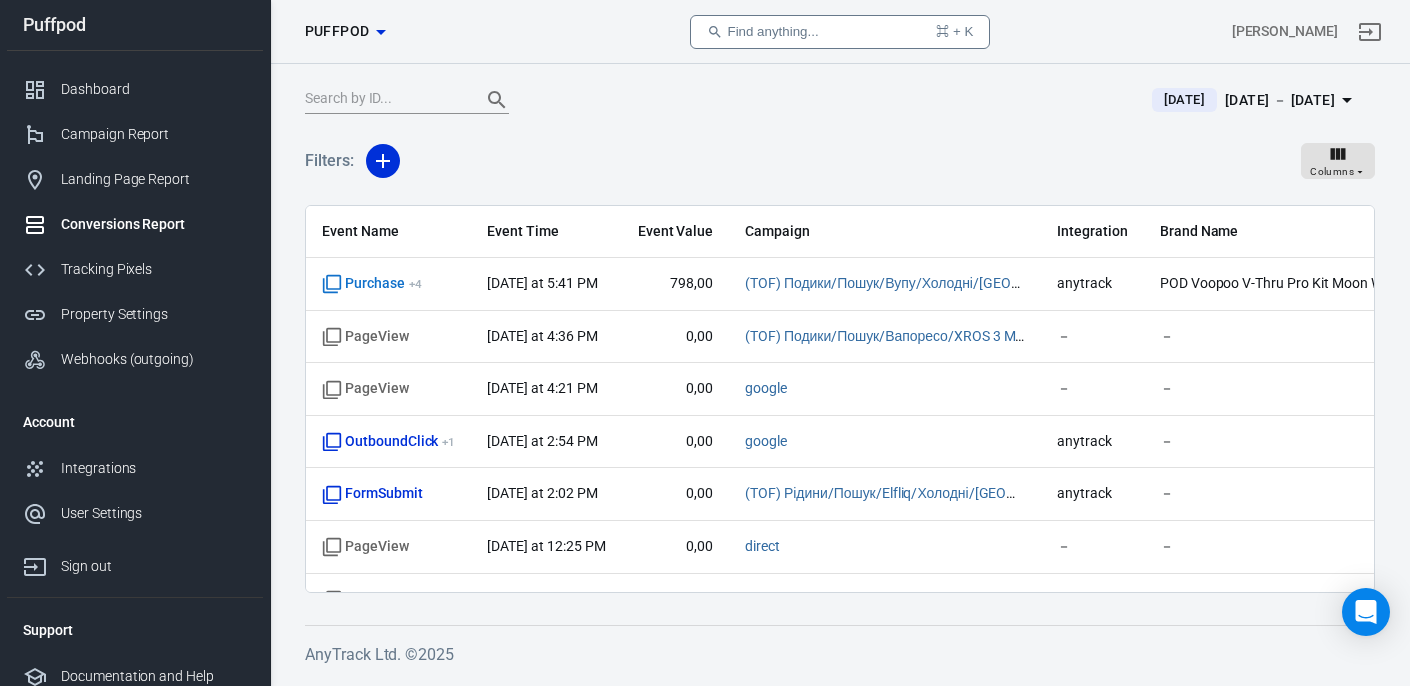 click on "[DATE] － [DATE]" at bounding box center [1280, 100] 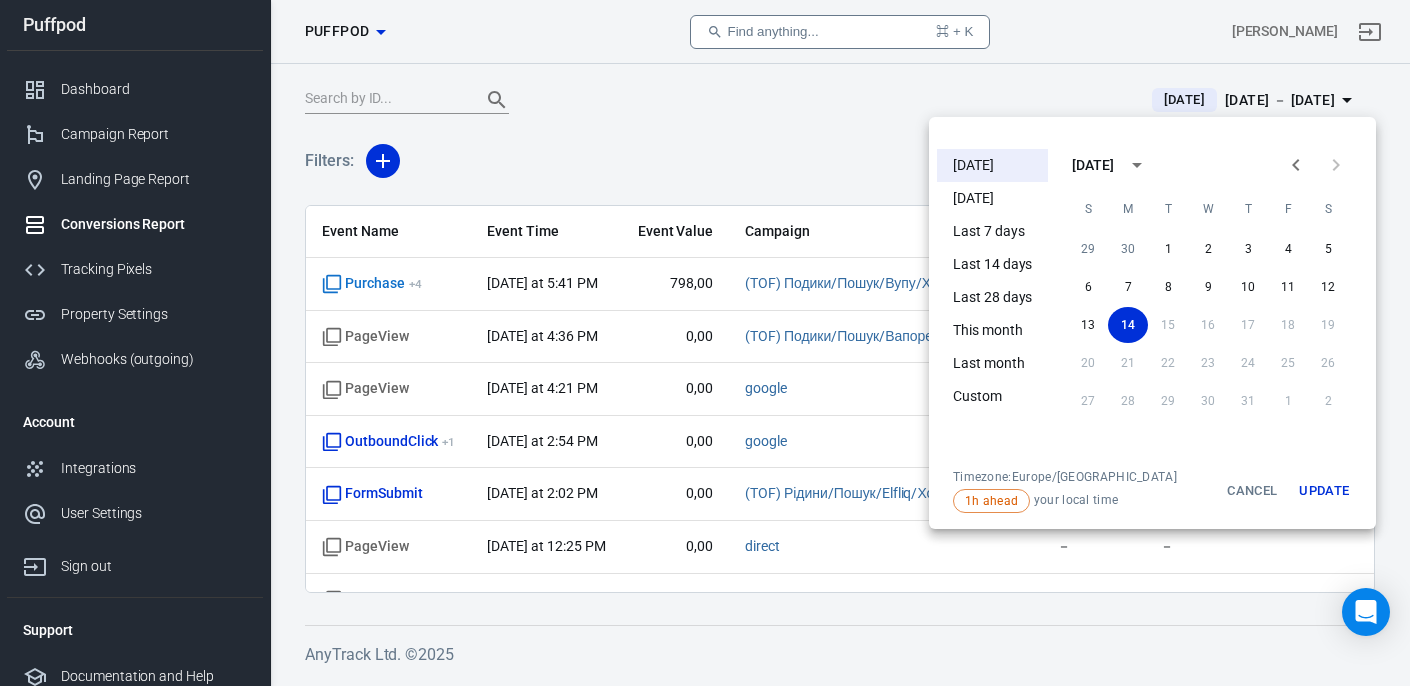 click on "[DATE]" at bounding box center [992, 198] 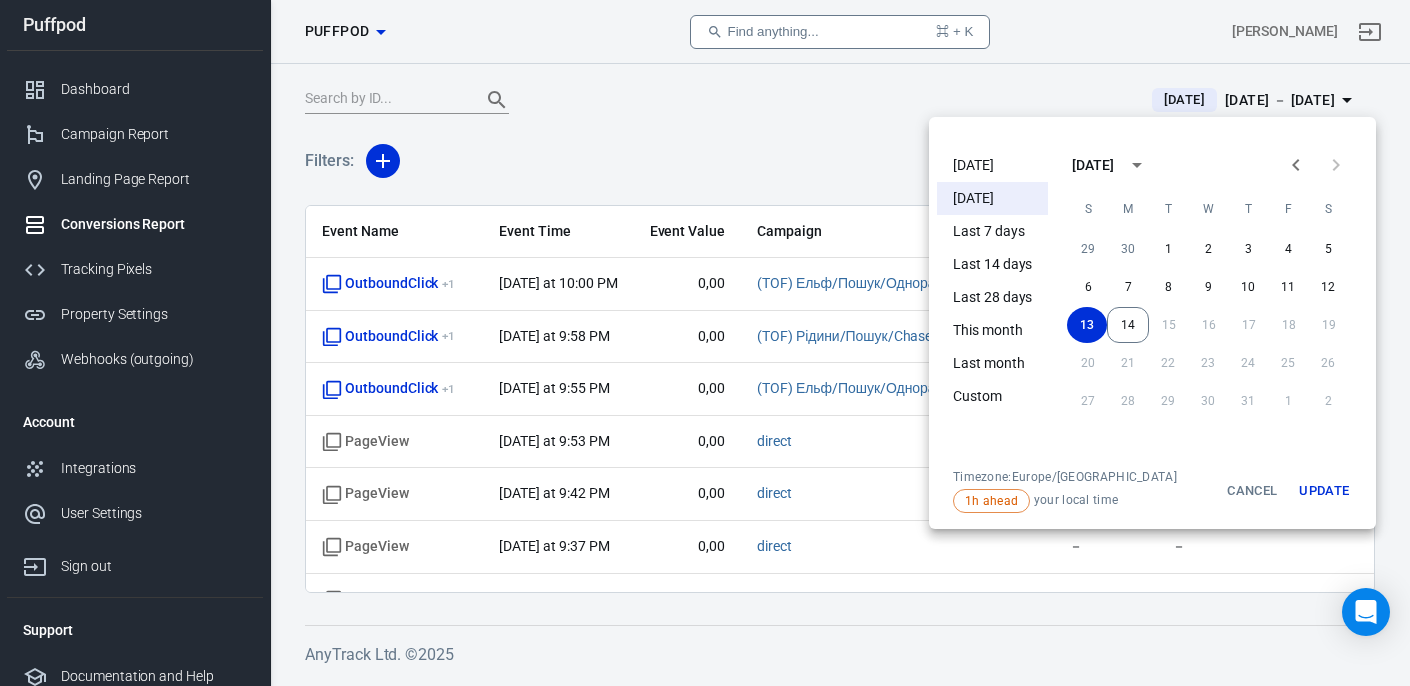 click at bounding box center [705, 343] 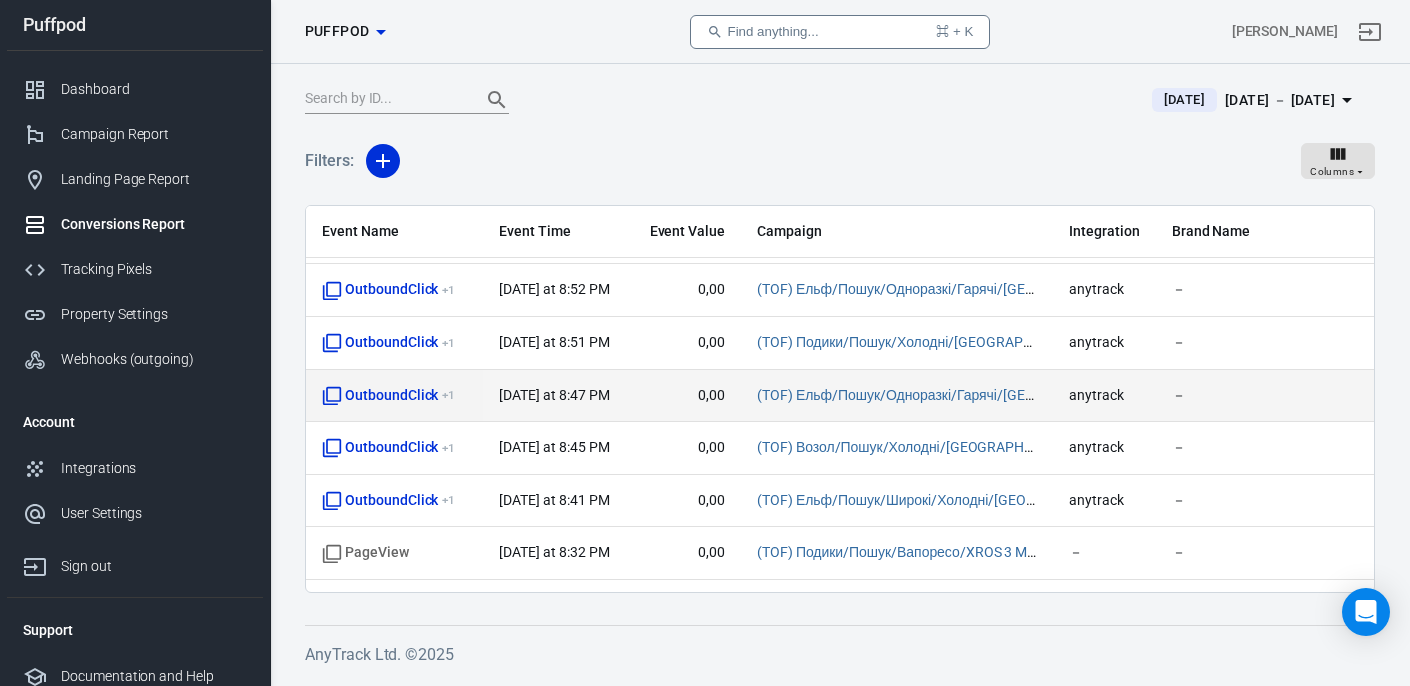scroll, scrollTop: 781, scrollLeft: 0, axis: vertical 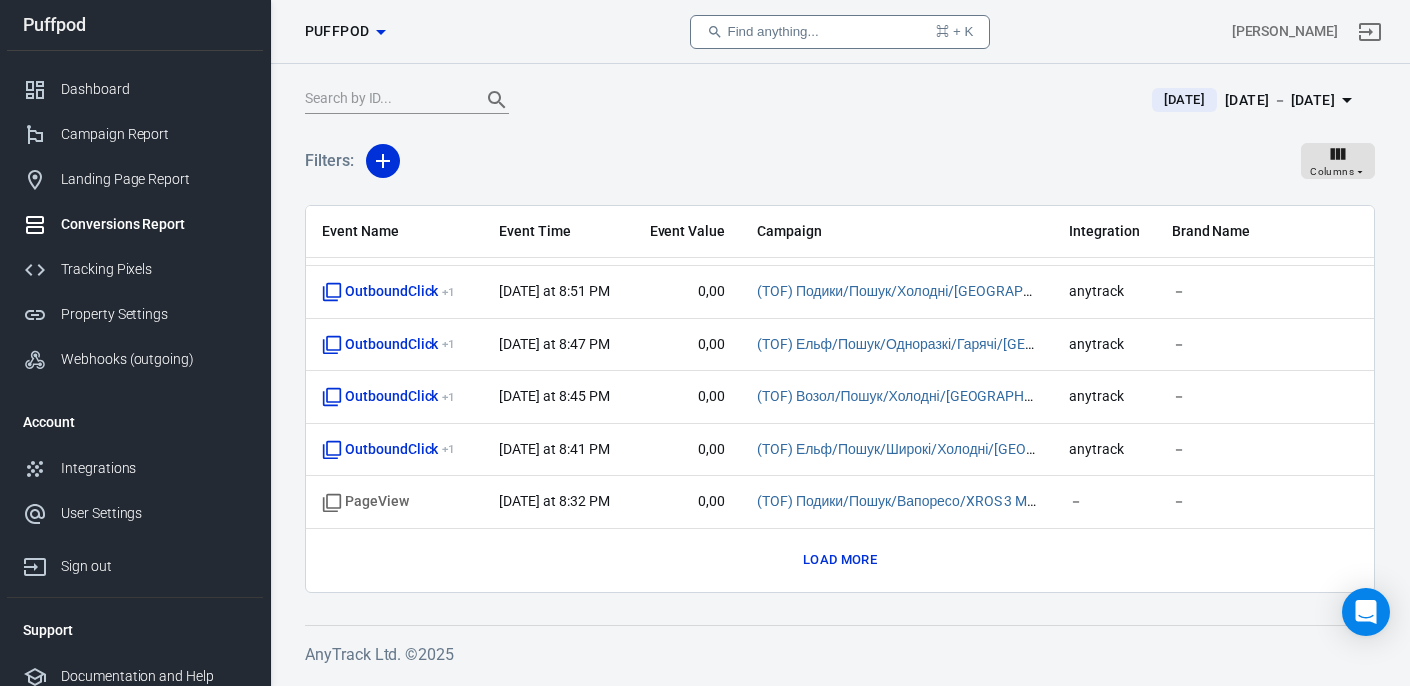 click on "Load more" at bounding box center (840, 560) 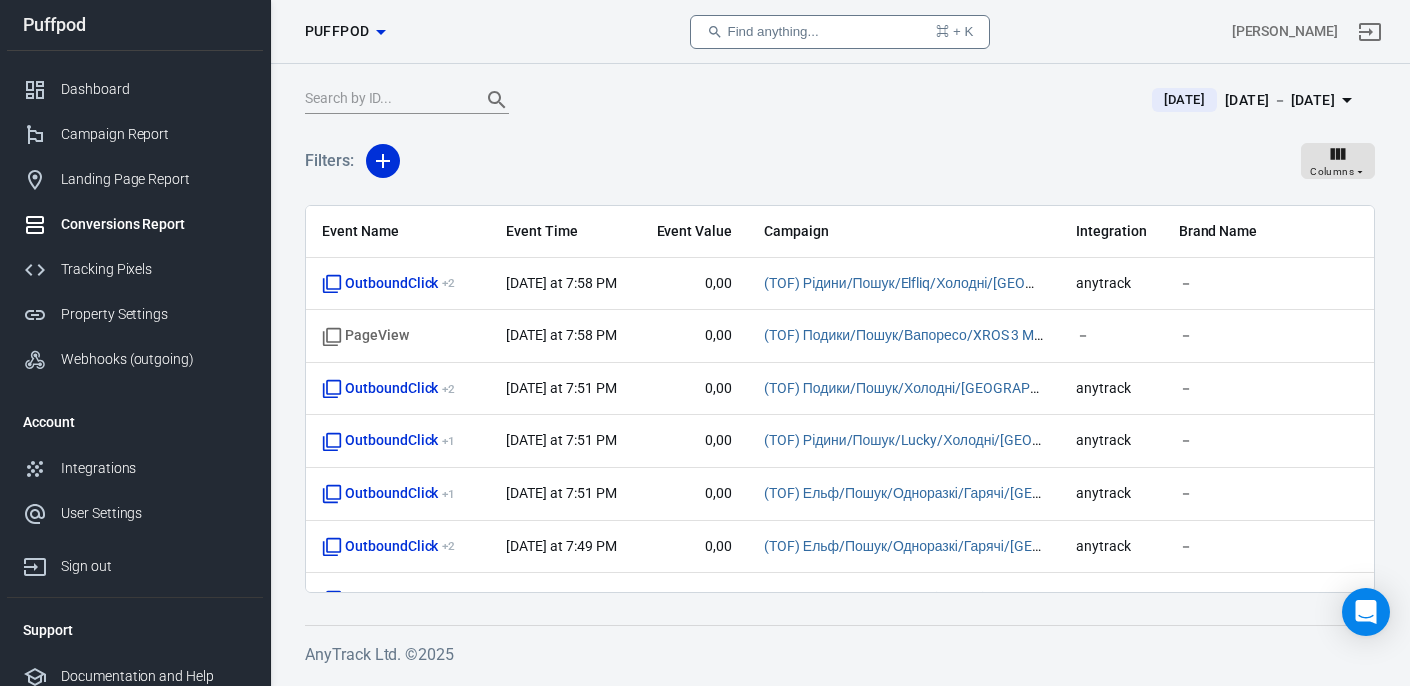 scroll, scrollTop: 1743, scrollLeft: 0, axis: vertical 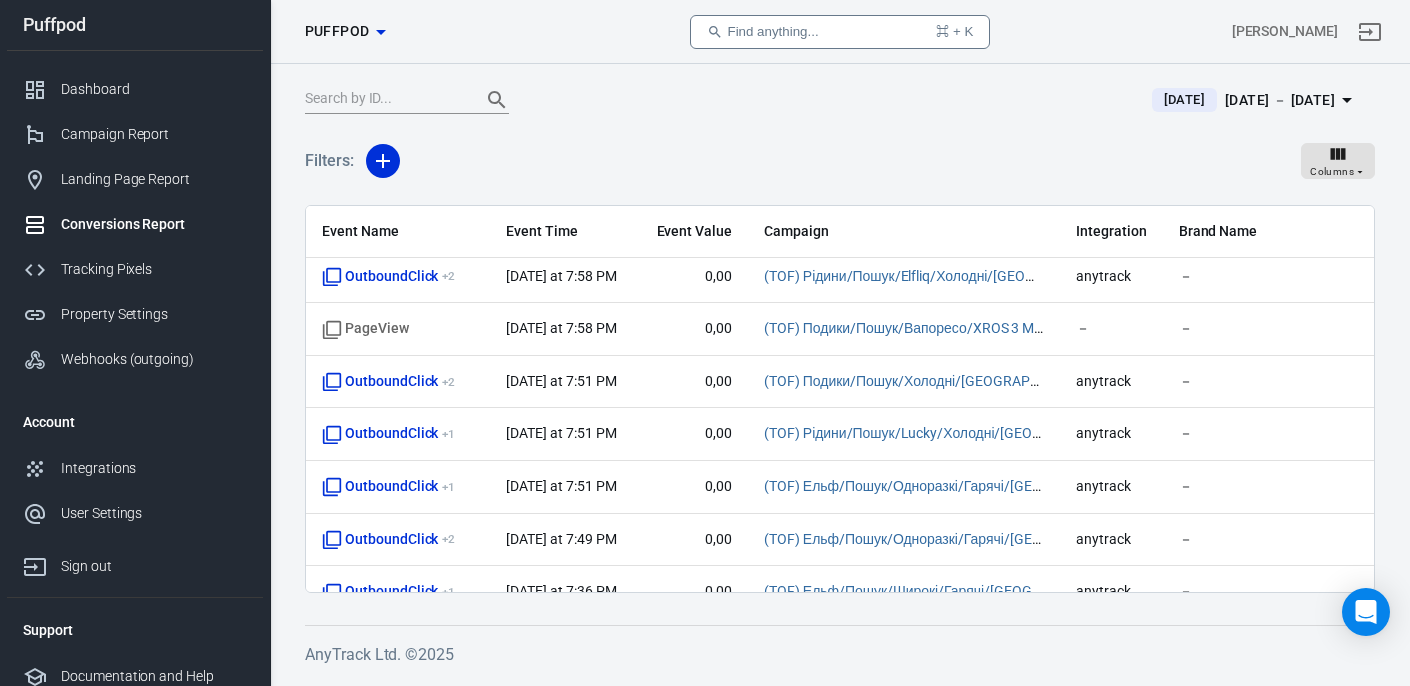 click on "Filters: Columns" at bounding box center (840, 169) 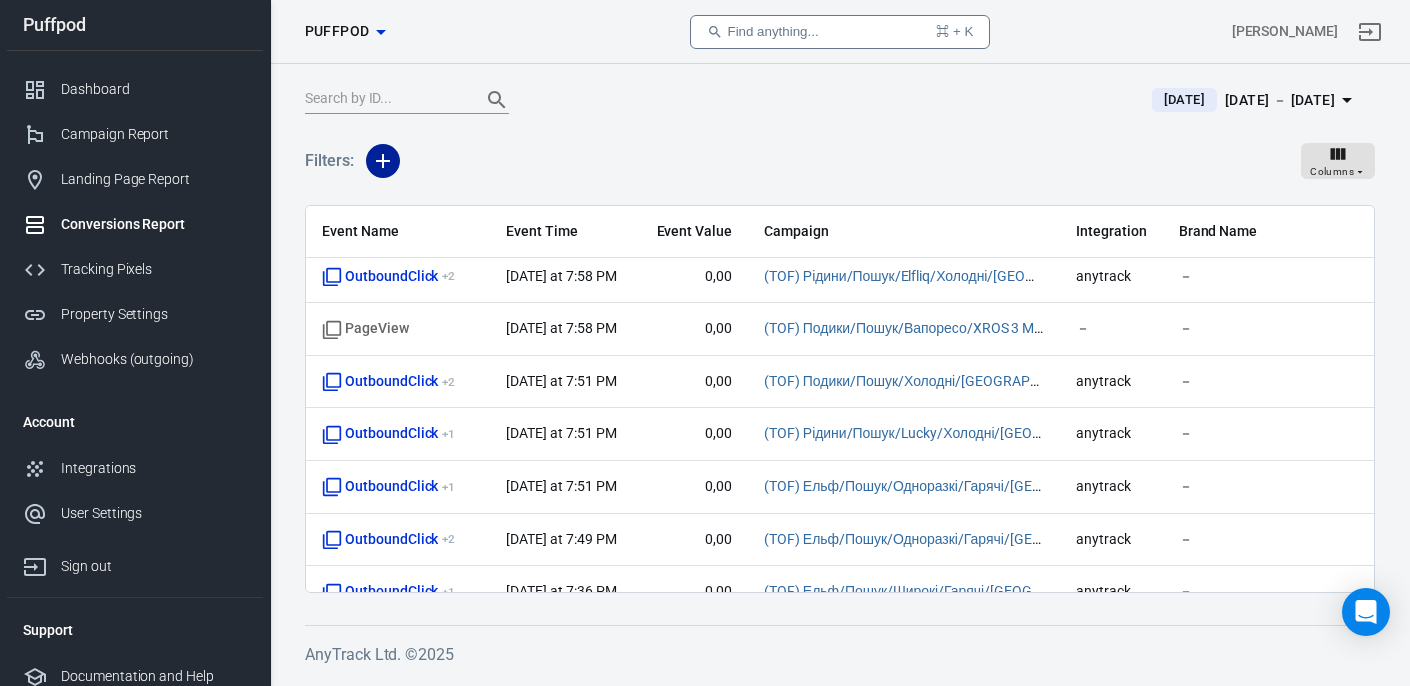 click 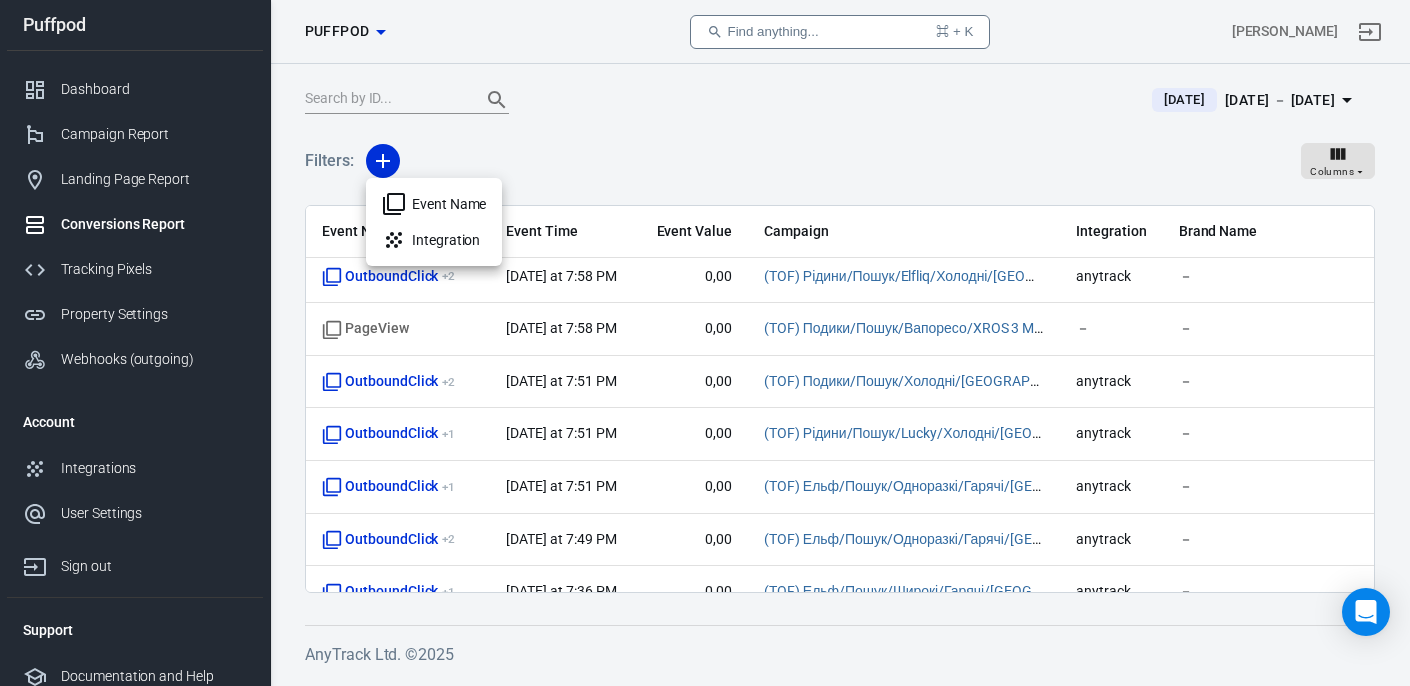 click on "Event Name" at bounding box center [434, 204] 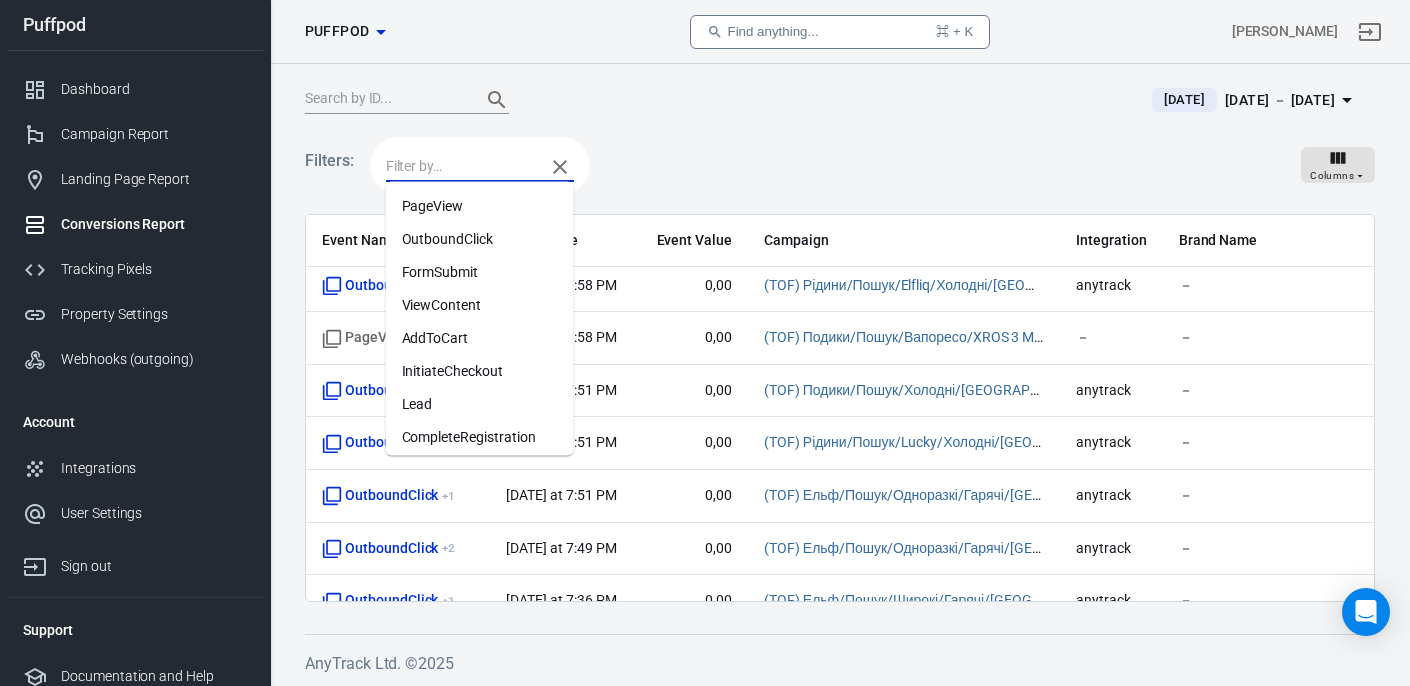 click at bounding box center [460, 166] 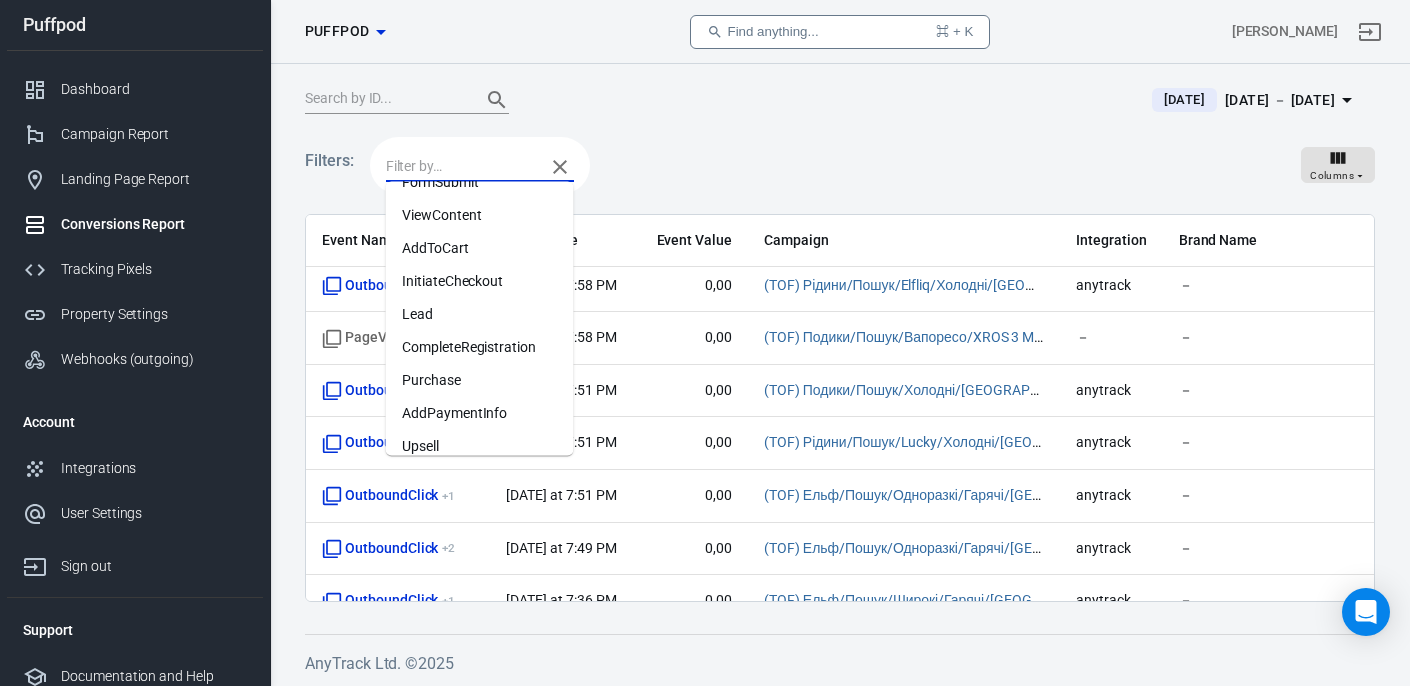 scroll, scrollTop: 137, scrollLeft: 0, axis: vertical 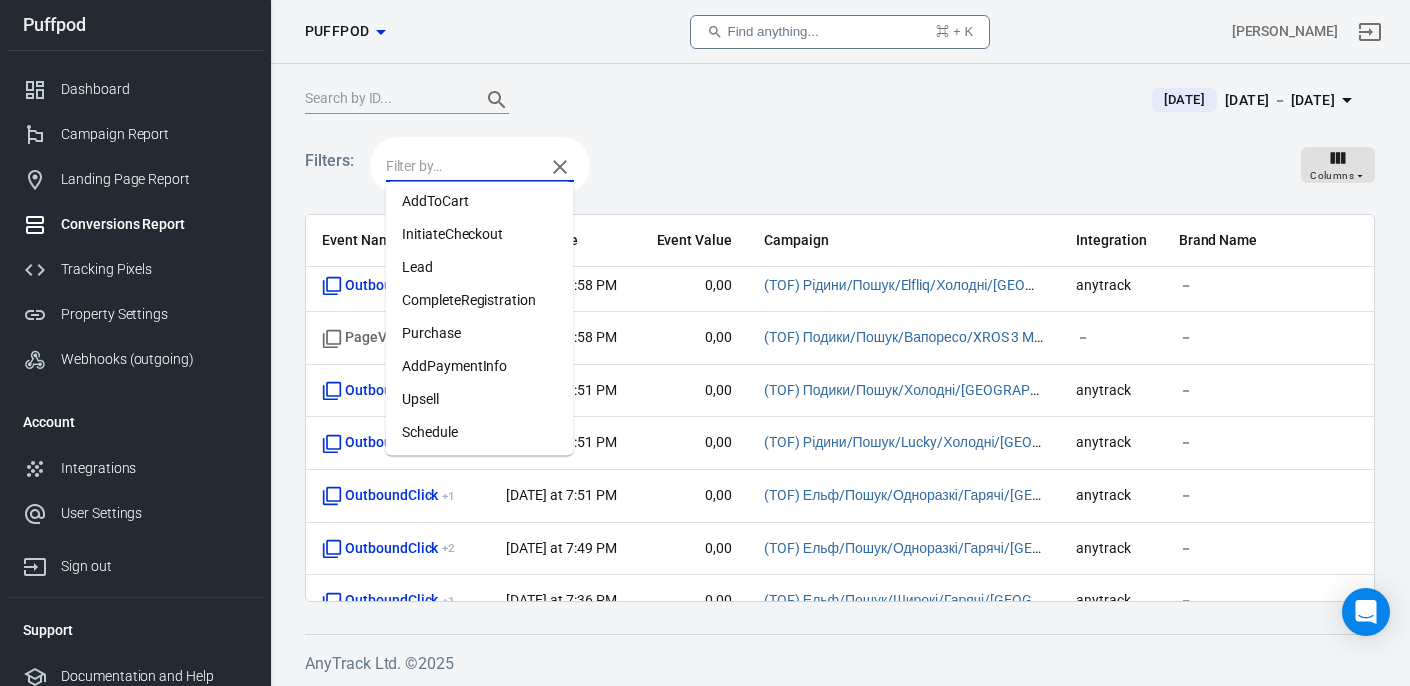 click on "Purchase" at bounding box center (480, 333) 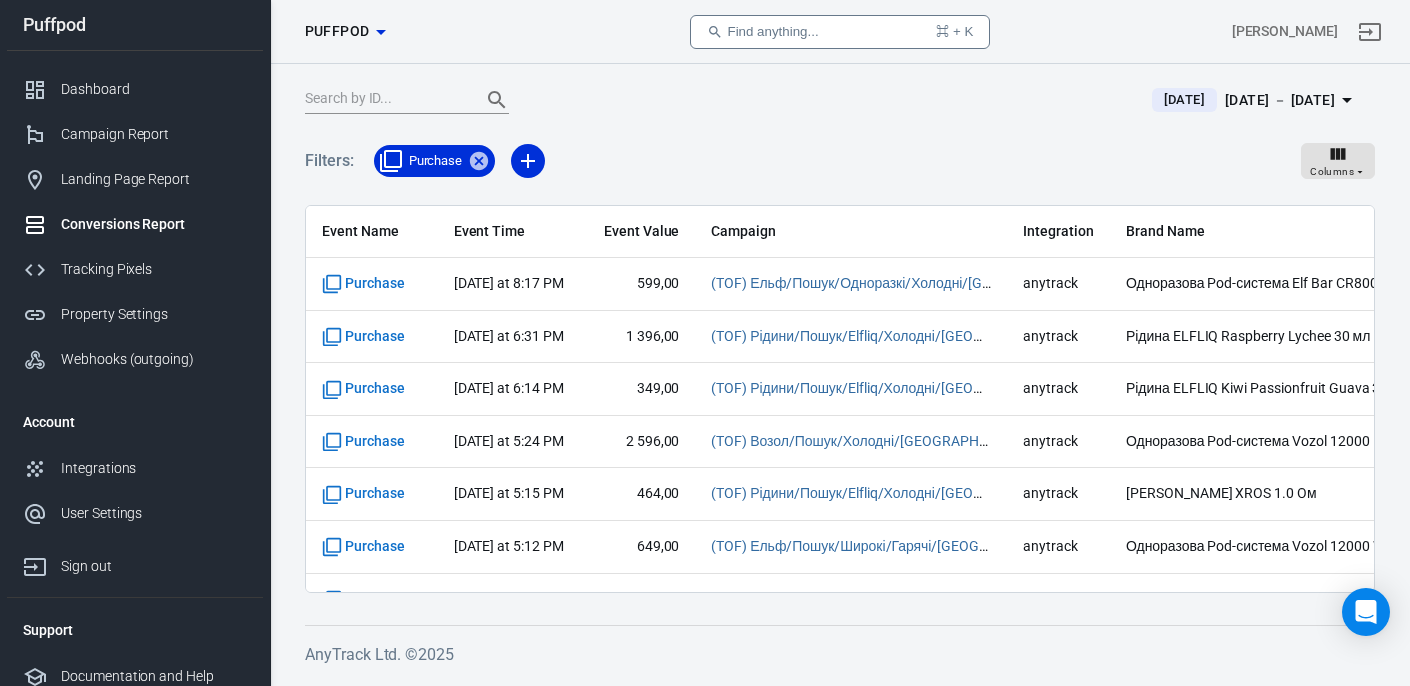 click on "[DATE] [DATE] － [DATE]" at bounding box center [840, 108] 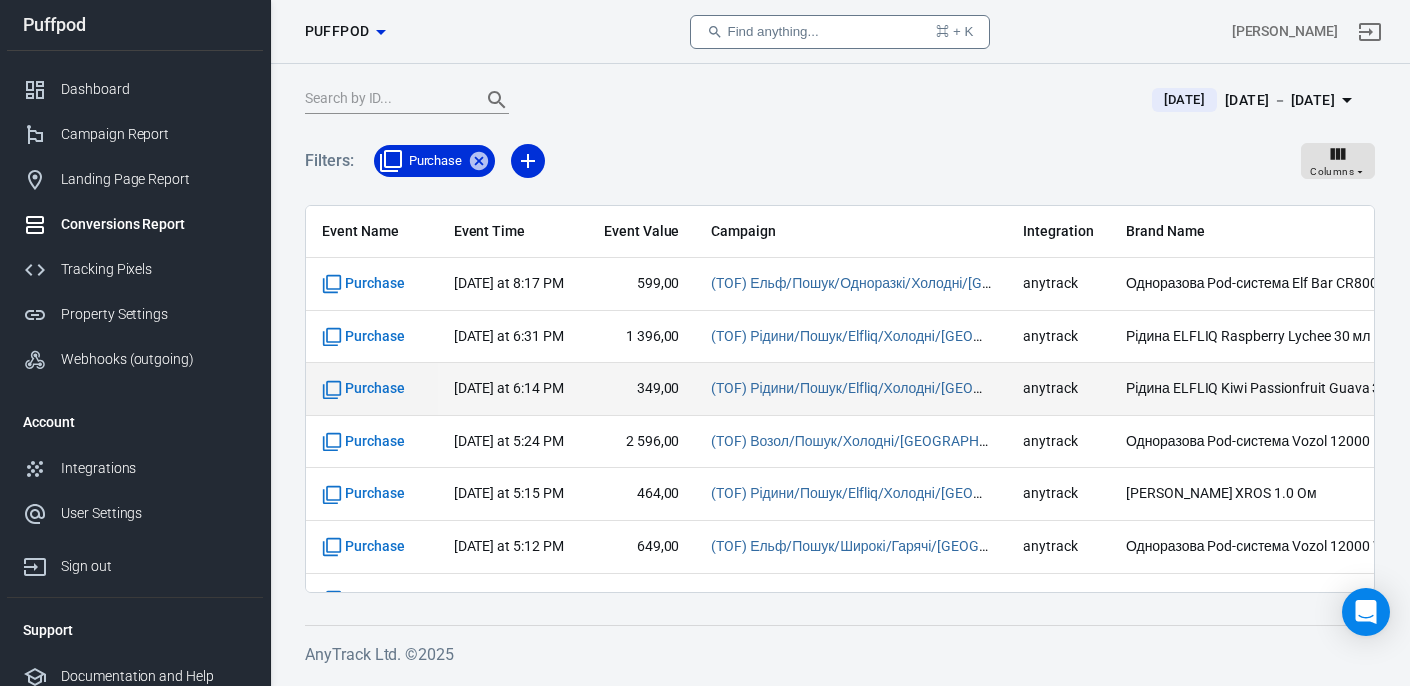 scroll, scrollTop: 192, scrollLeft: 0, axis: vertical 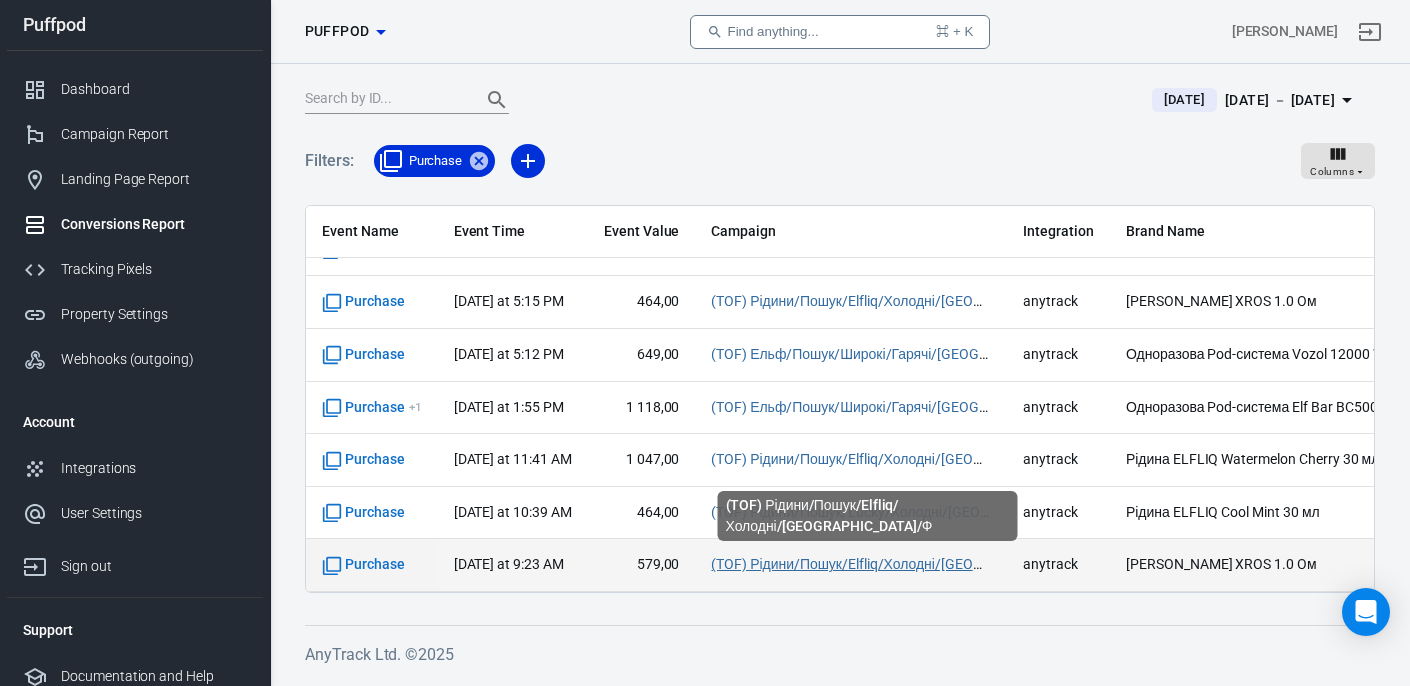 click on "(TOF) Рідини/Пошук/Elfliq/Холодні/[GEOGRAPHIC_DATA]/Ф" at bounding box center (901, 564) 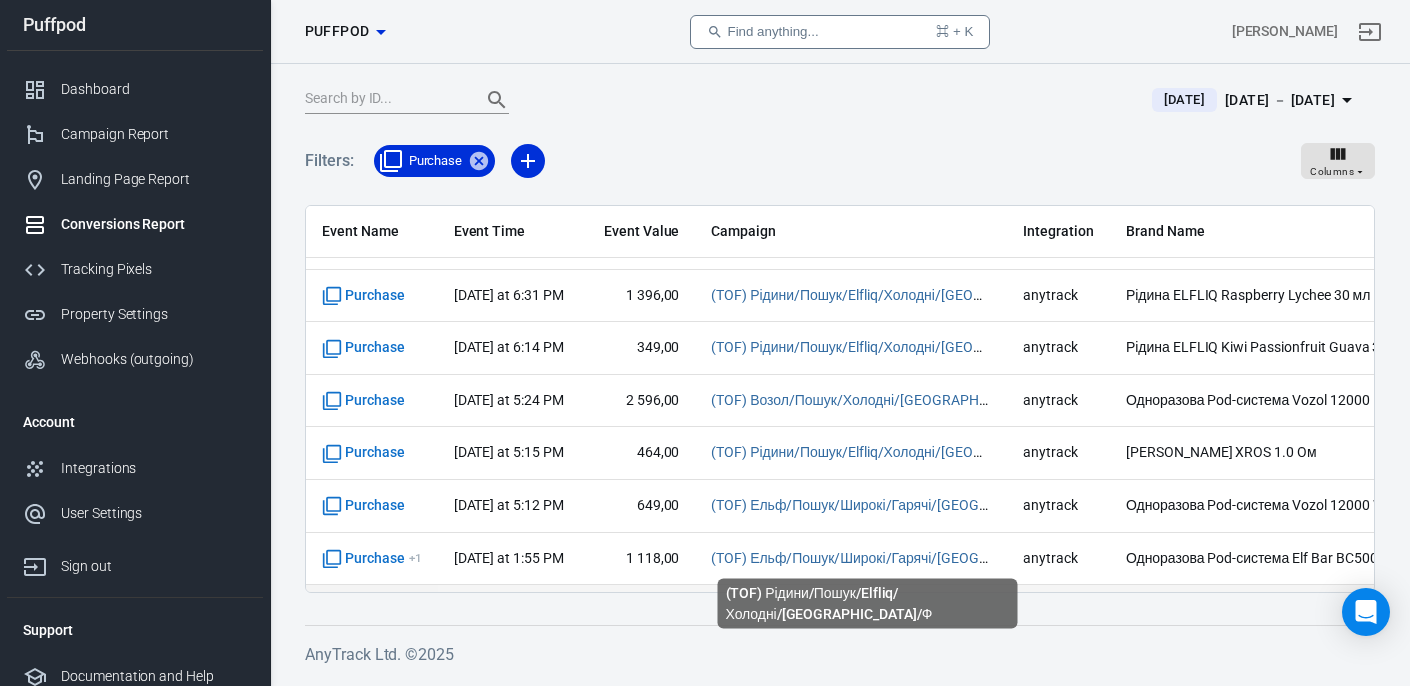 scroll, scrollTop: 0, scrollLeft: 0, axis: both 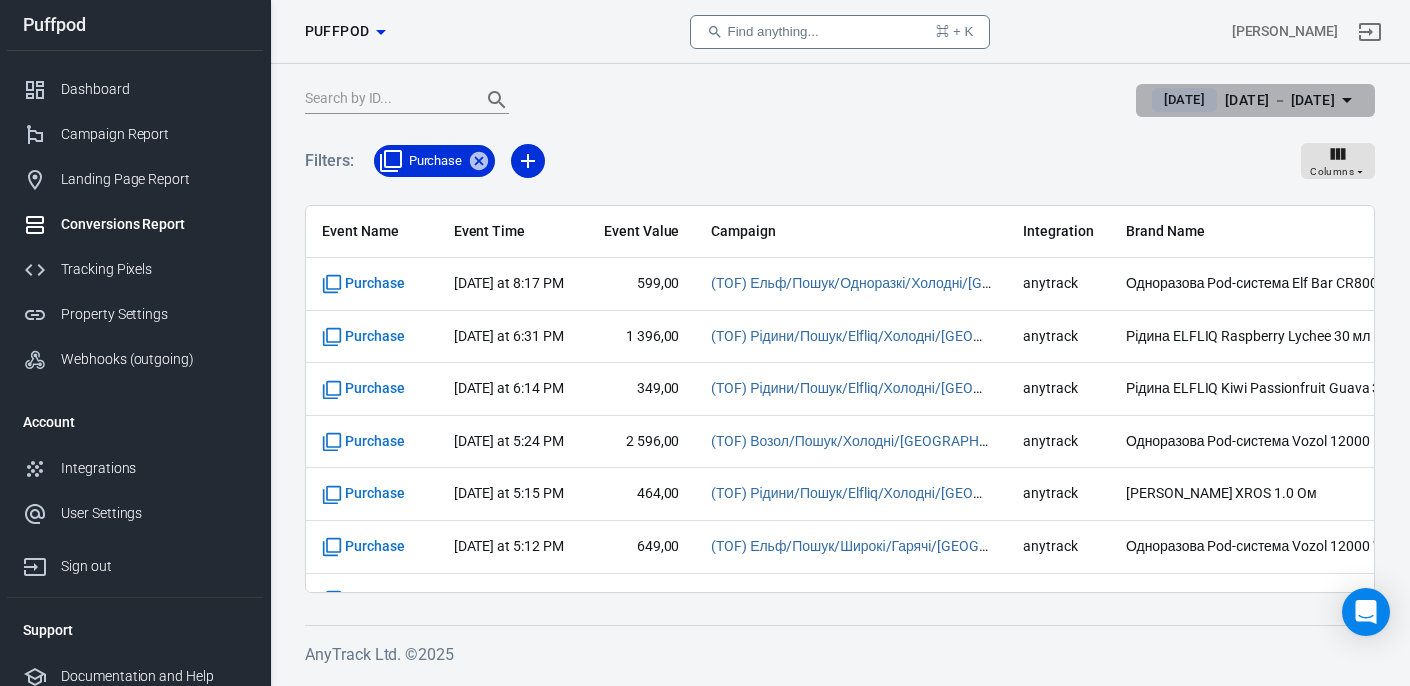 click on "[DATE]" at bounding box center (1184, 100) 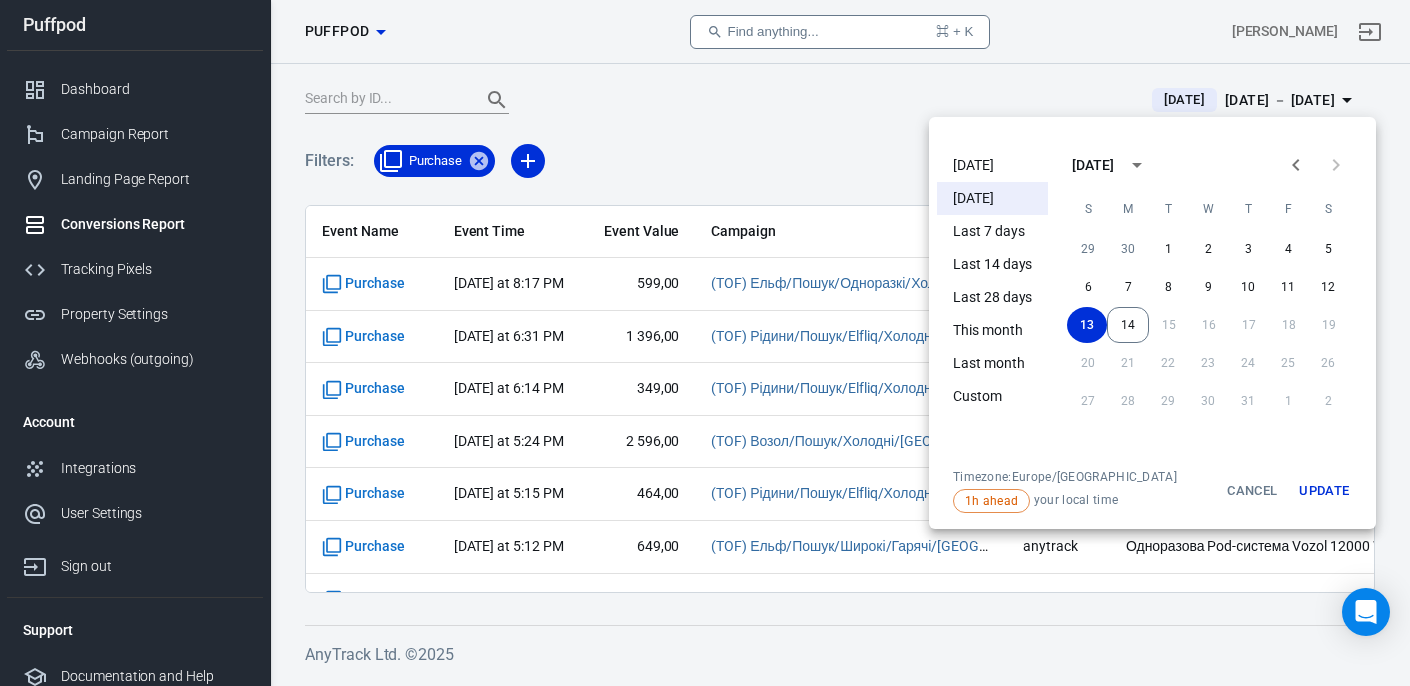 click on "[DATE]" at bounding box center [992, 165] 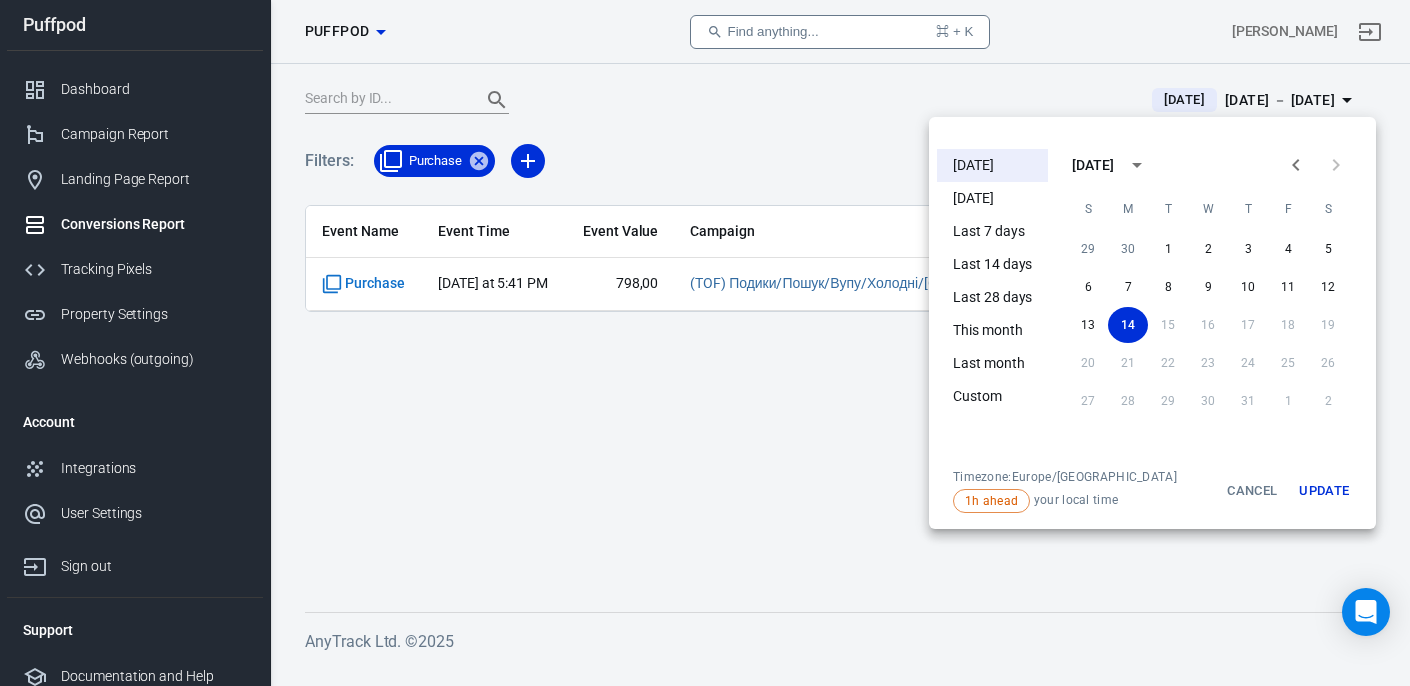click at bounding box center (705, 343) 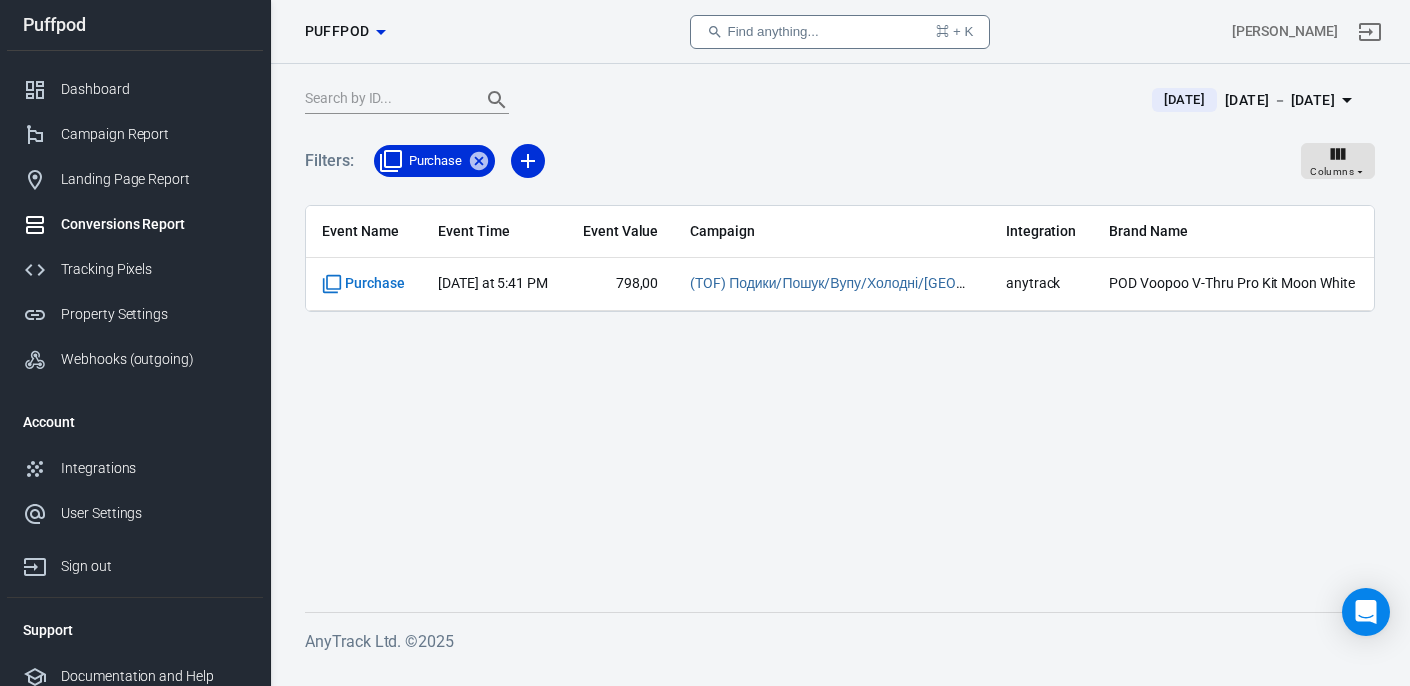 click 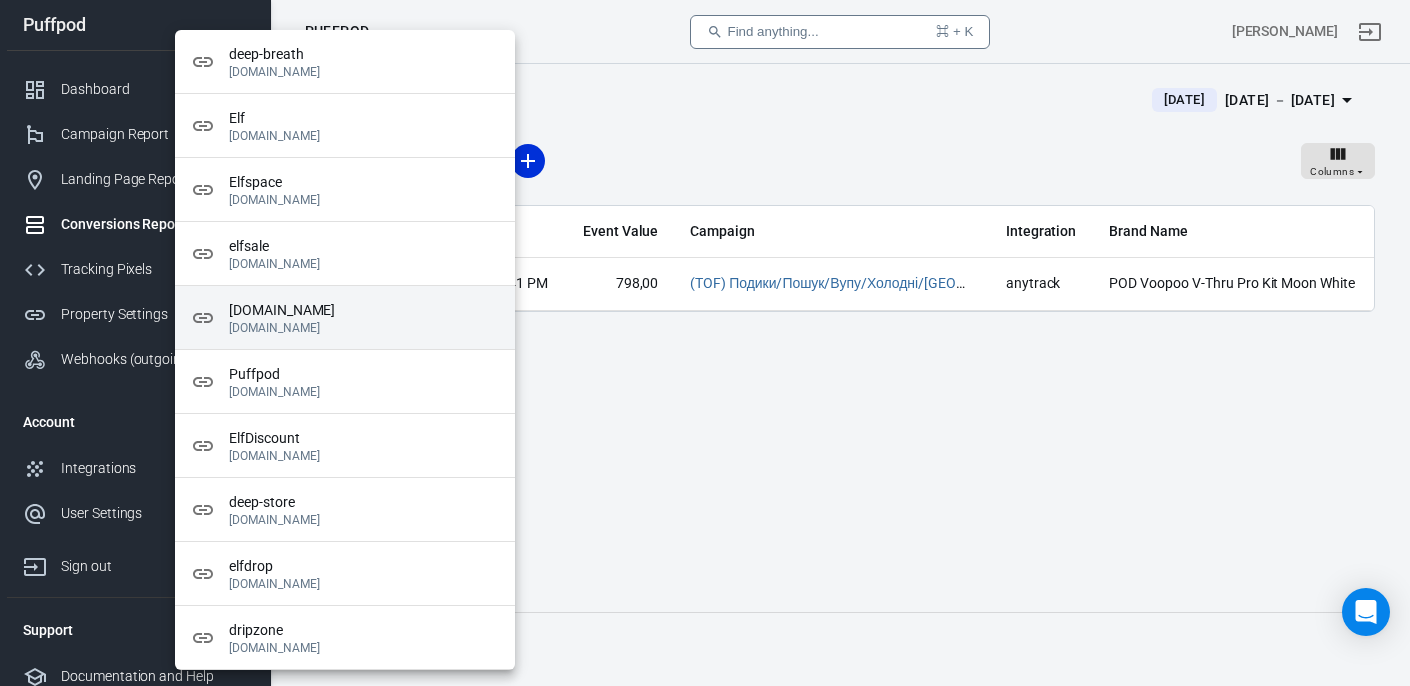 click on "[DOMAIN_NAME]" at bounding box center [364, 328] 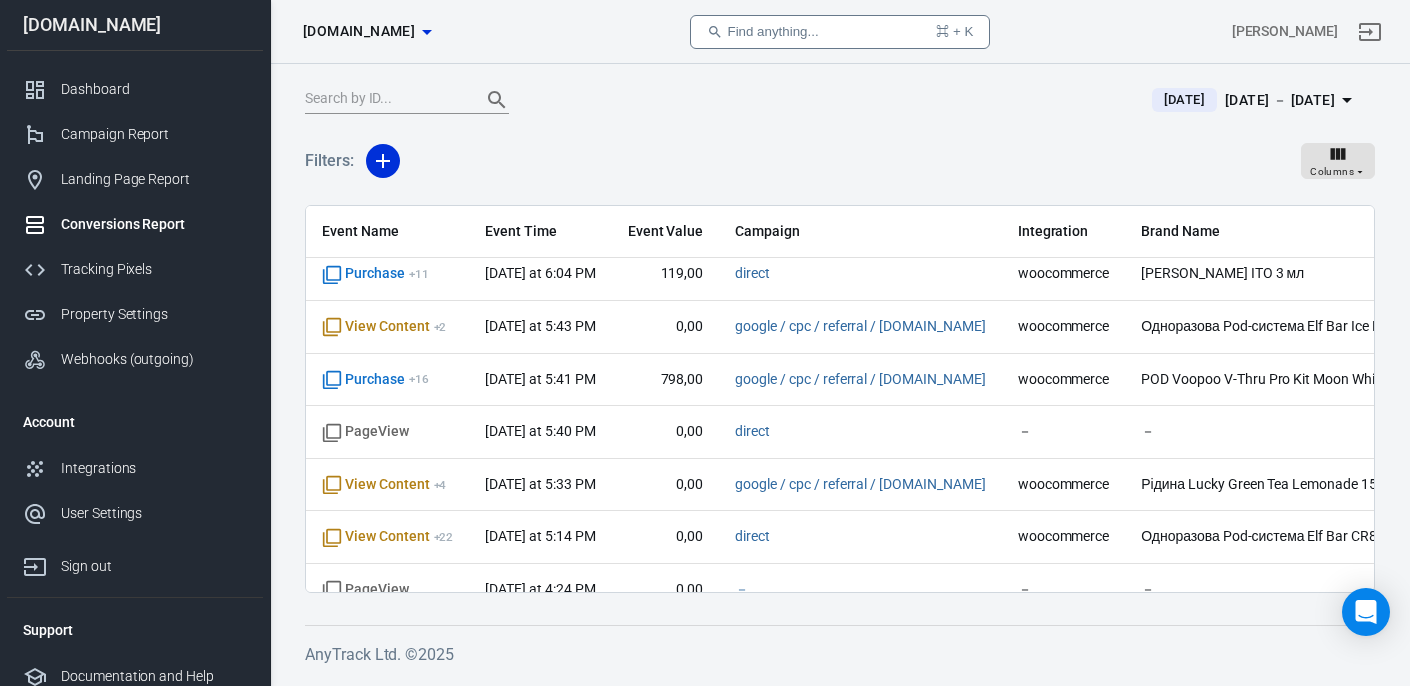 scroll, scrollTop: 0, scrollLeft: 0, axis: both 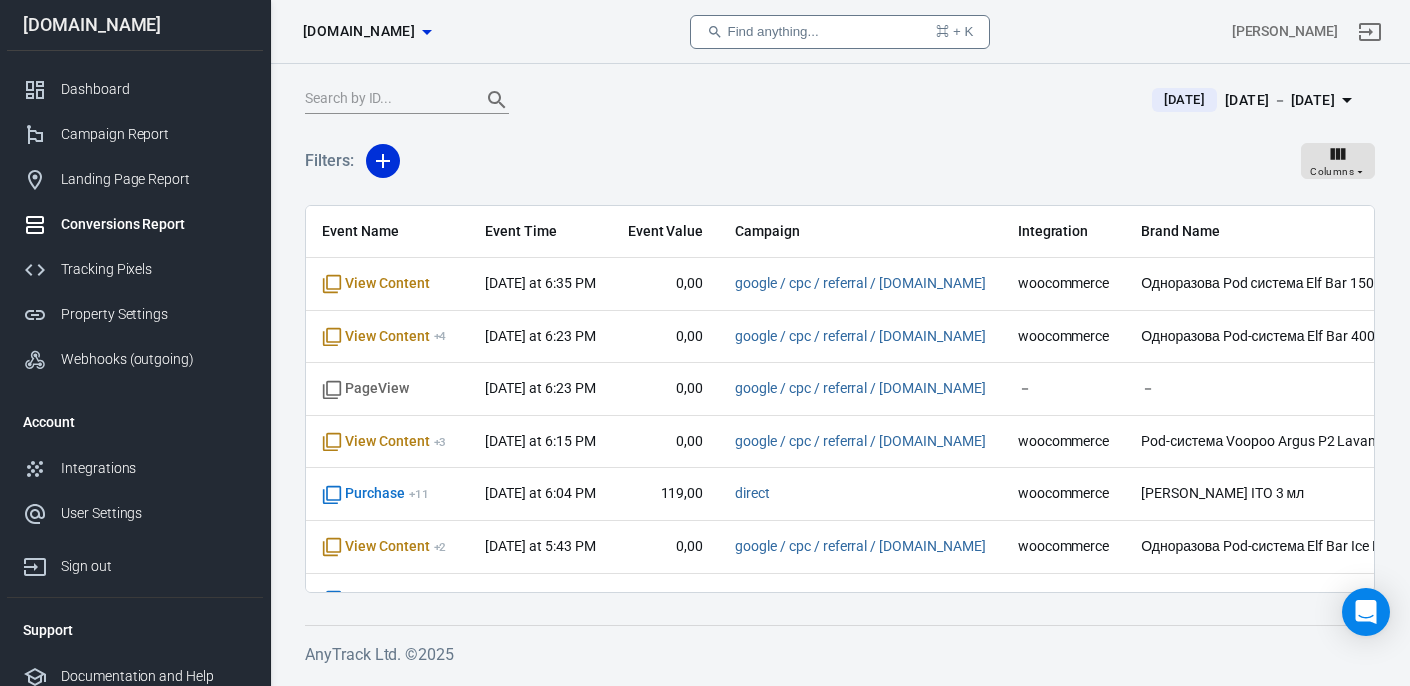 click on "[DOMAIN_NAME]" at bounding box center (359, 31) 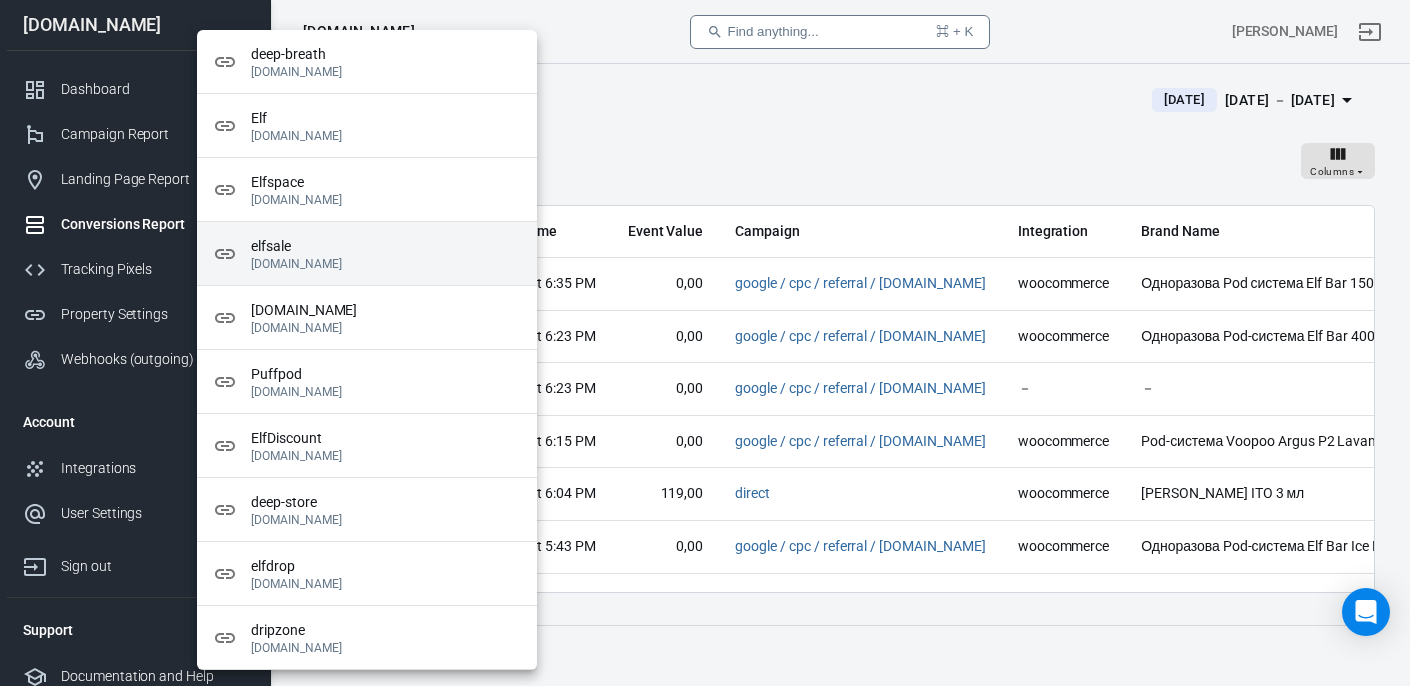 click on "elfsale" at bounding box center (386, 246) 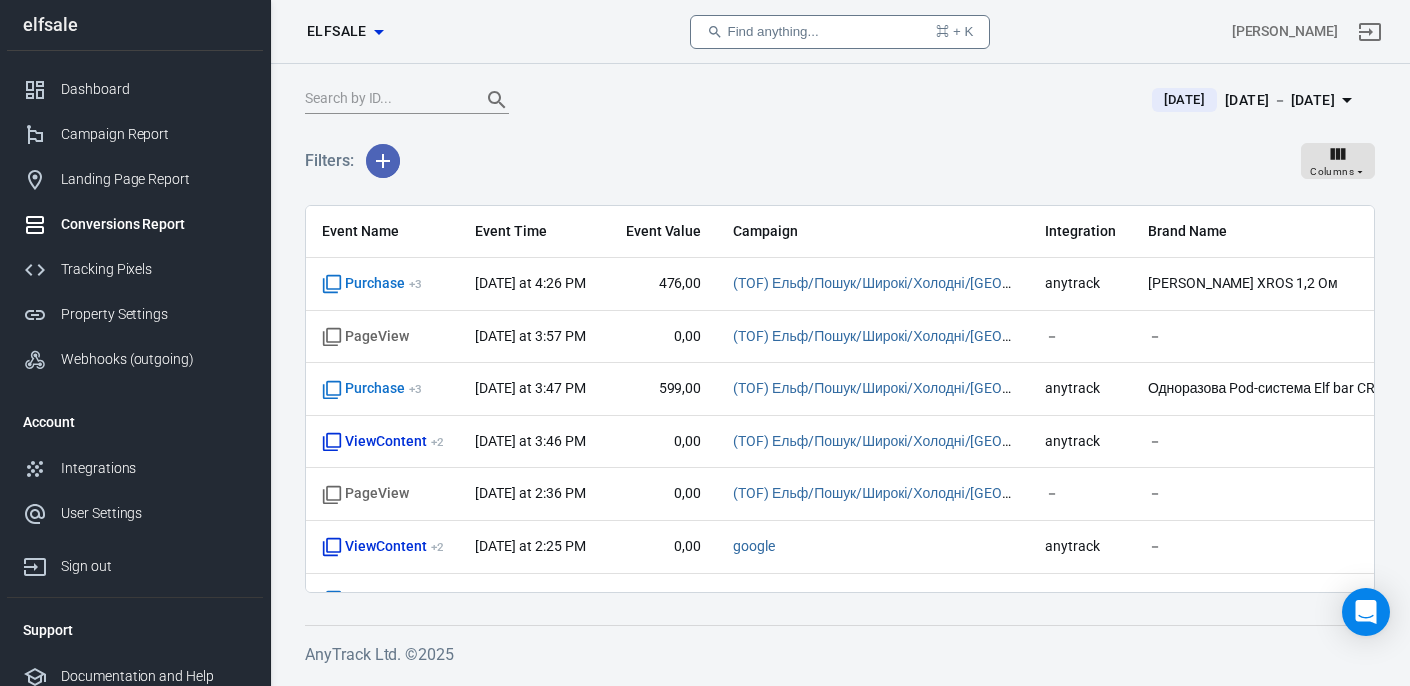 click 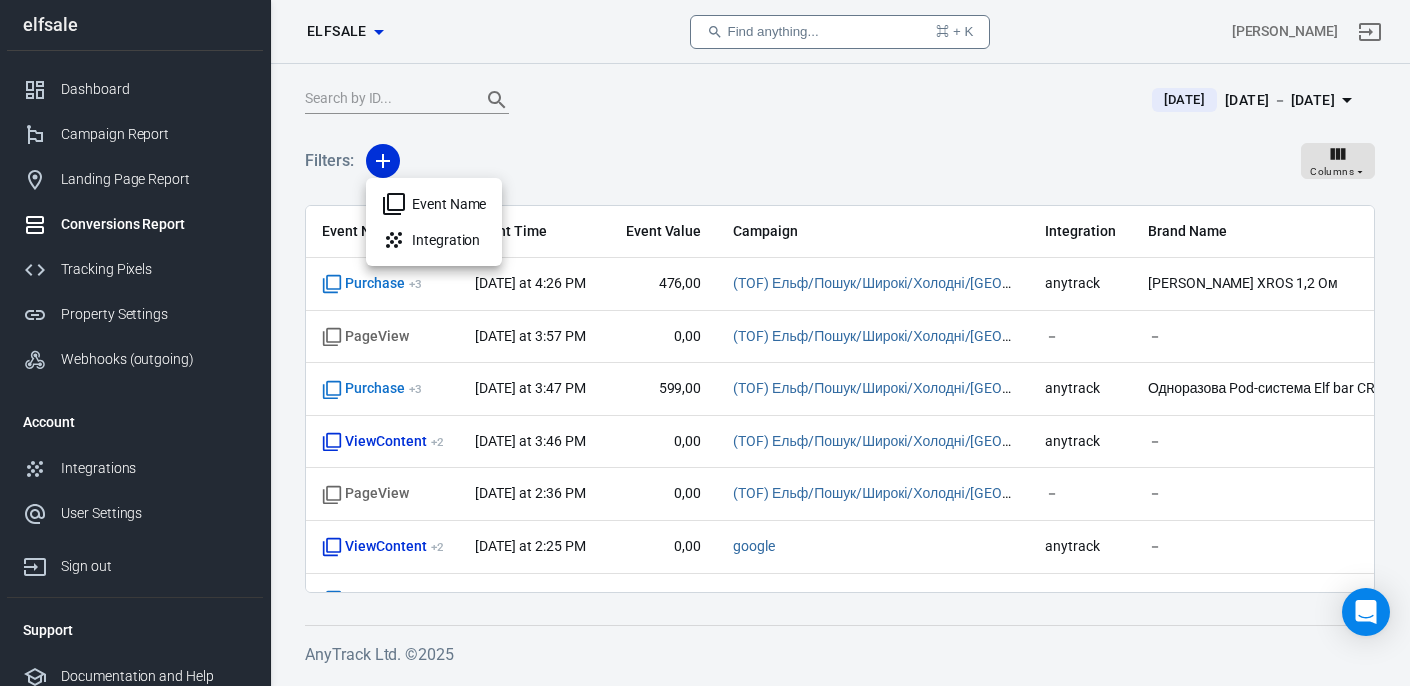 click on "Event Name" at bounding box center (434, 204) 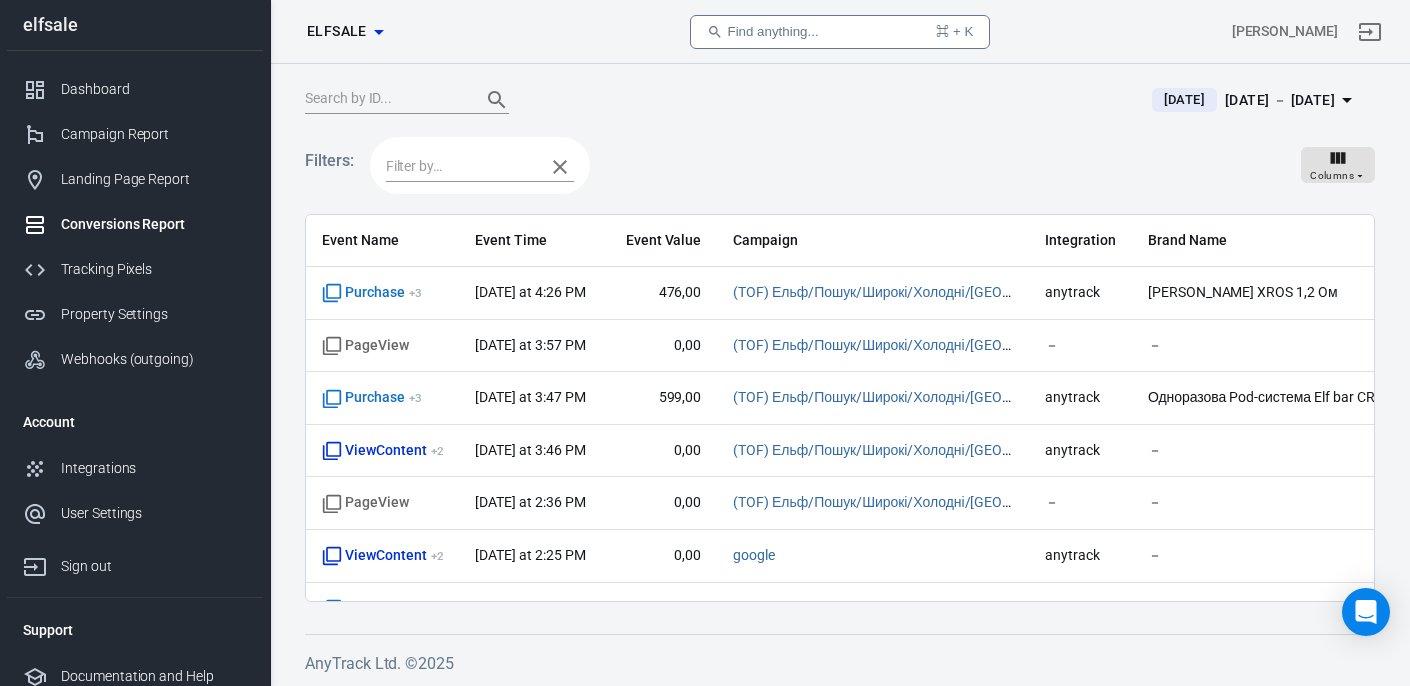click at bounding box center (460, 166) 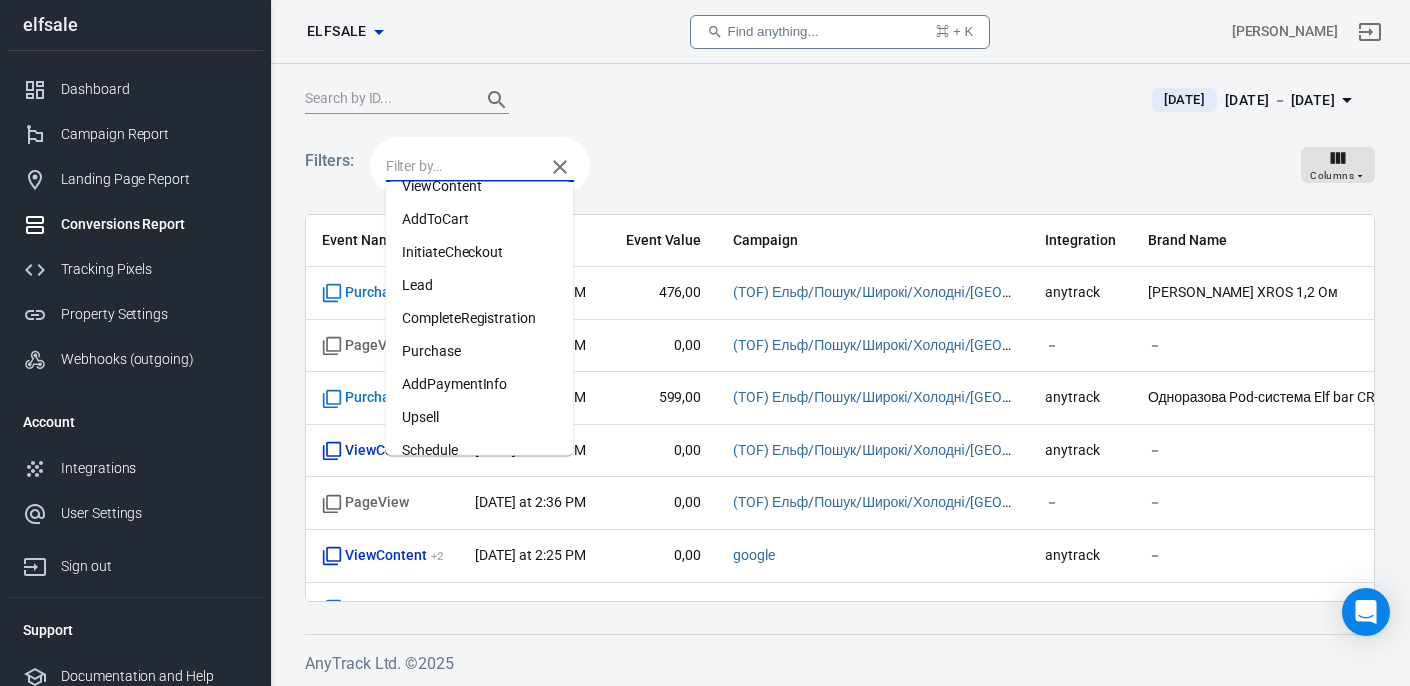 scroll, scrollTop: 125, scrollLeft: 0, axis: vertical 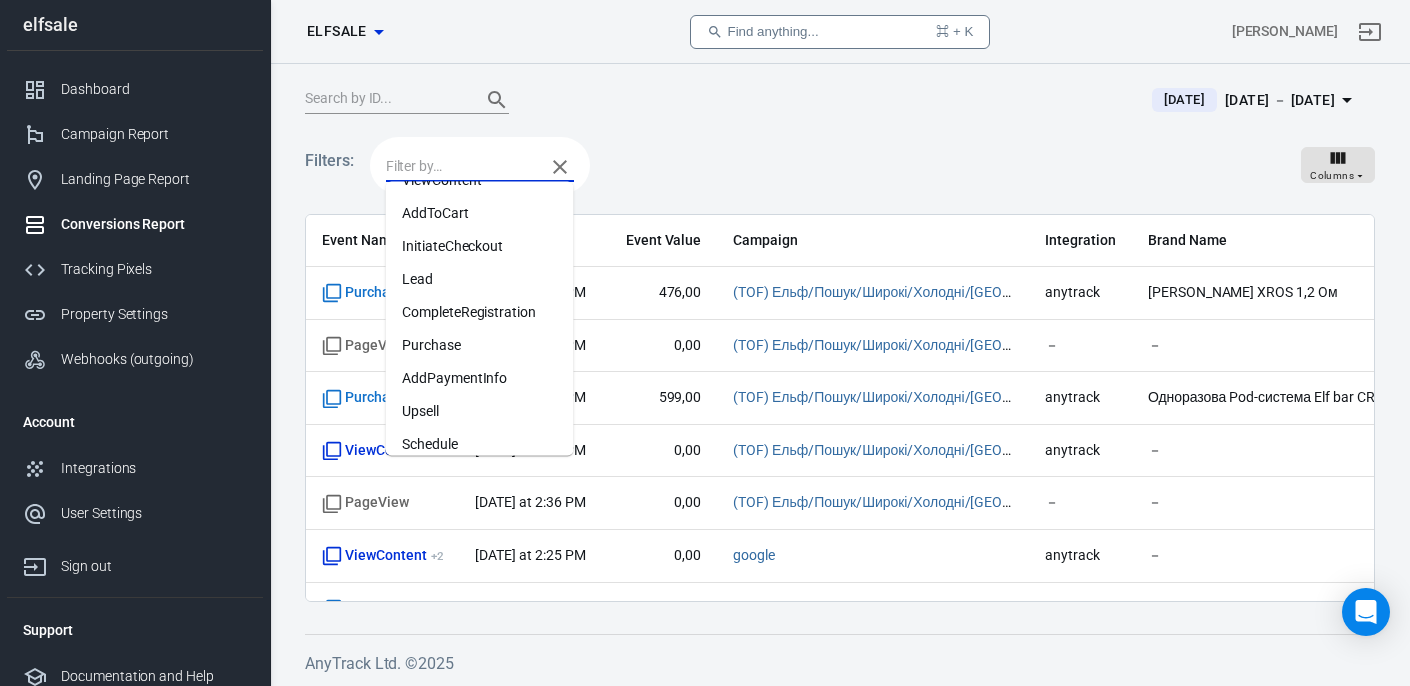 click on "Purchase" at bounding box center (480, 345) 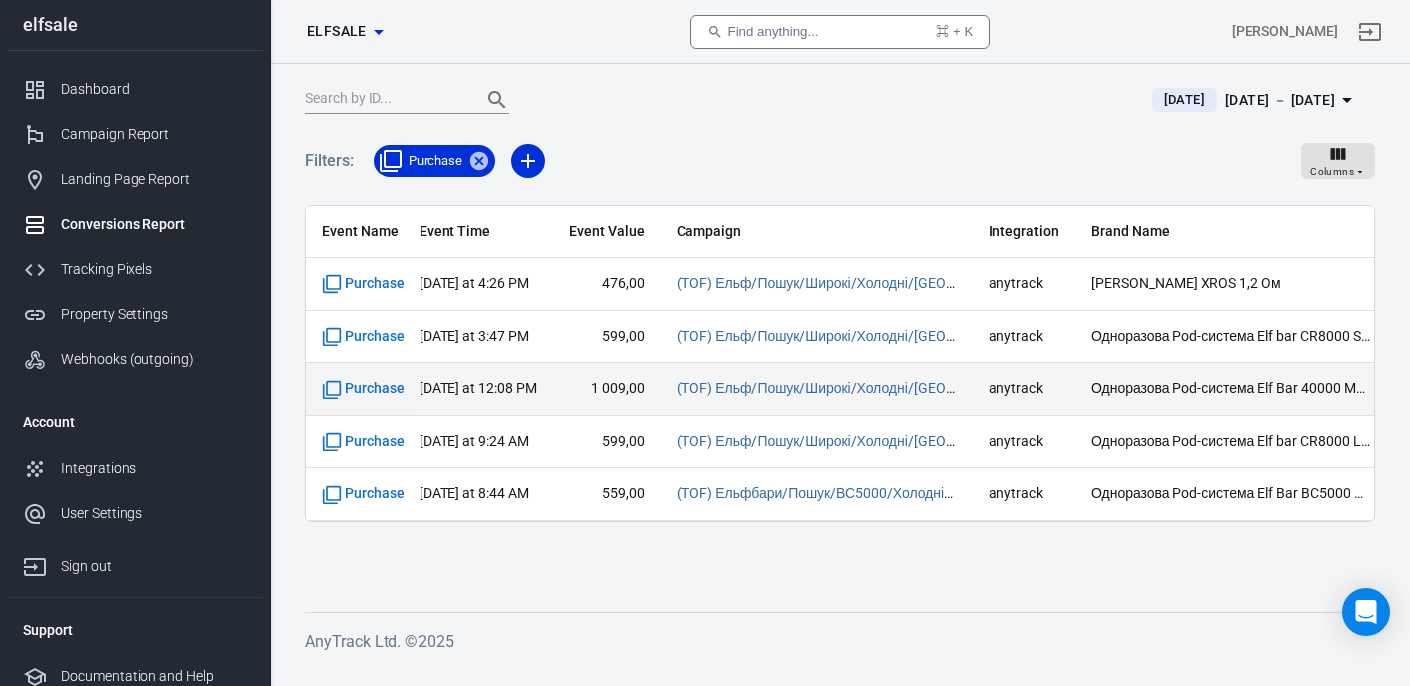 scroll, scrollTop: 0, scrollLeft: 0, axis: both 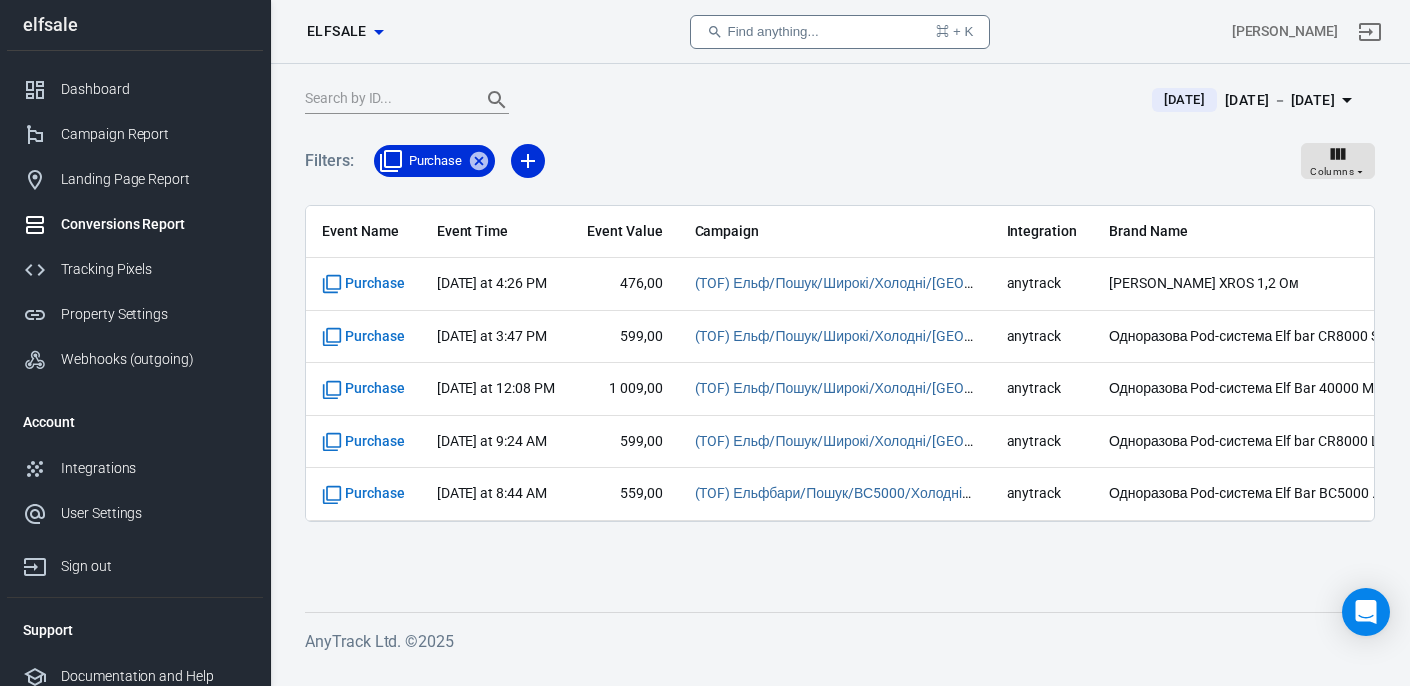 click on "elfsale" at bounding box center [337, 31] 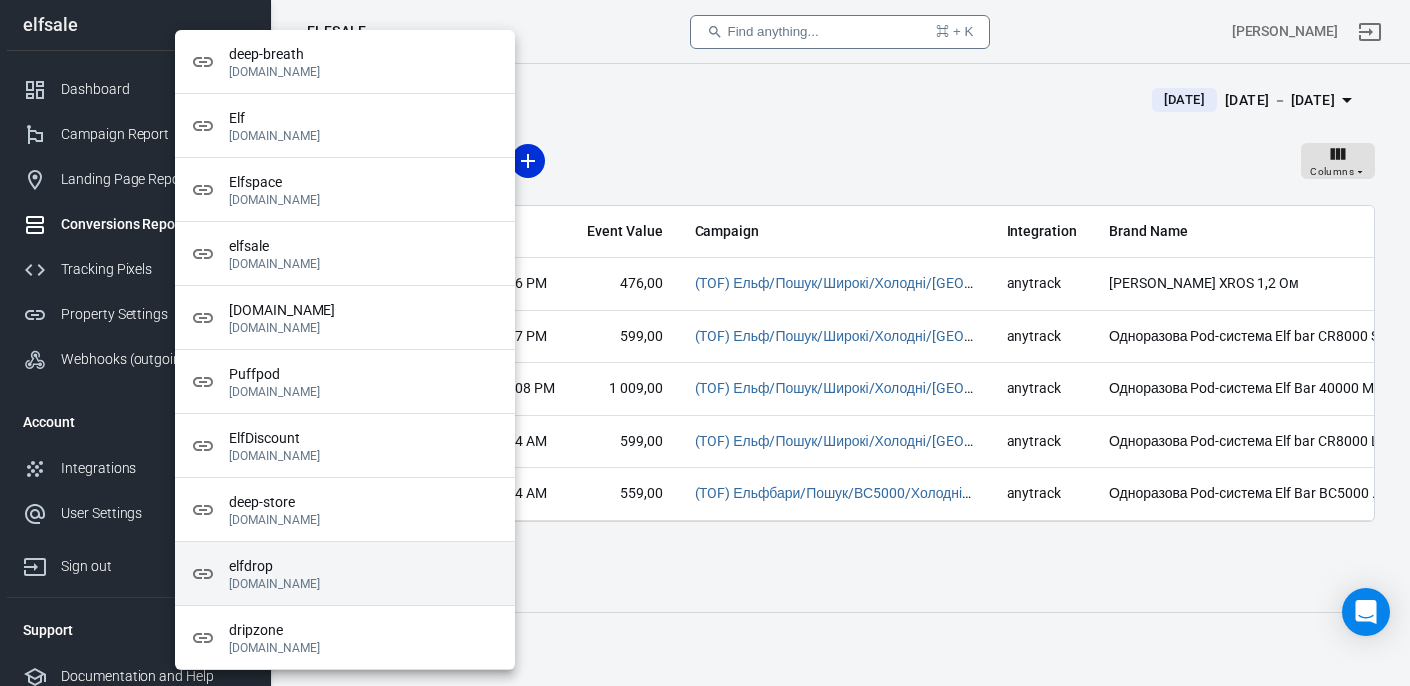 click on "elfdrop" at bounding box center (364, 566) 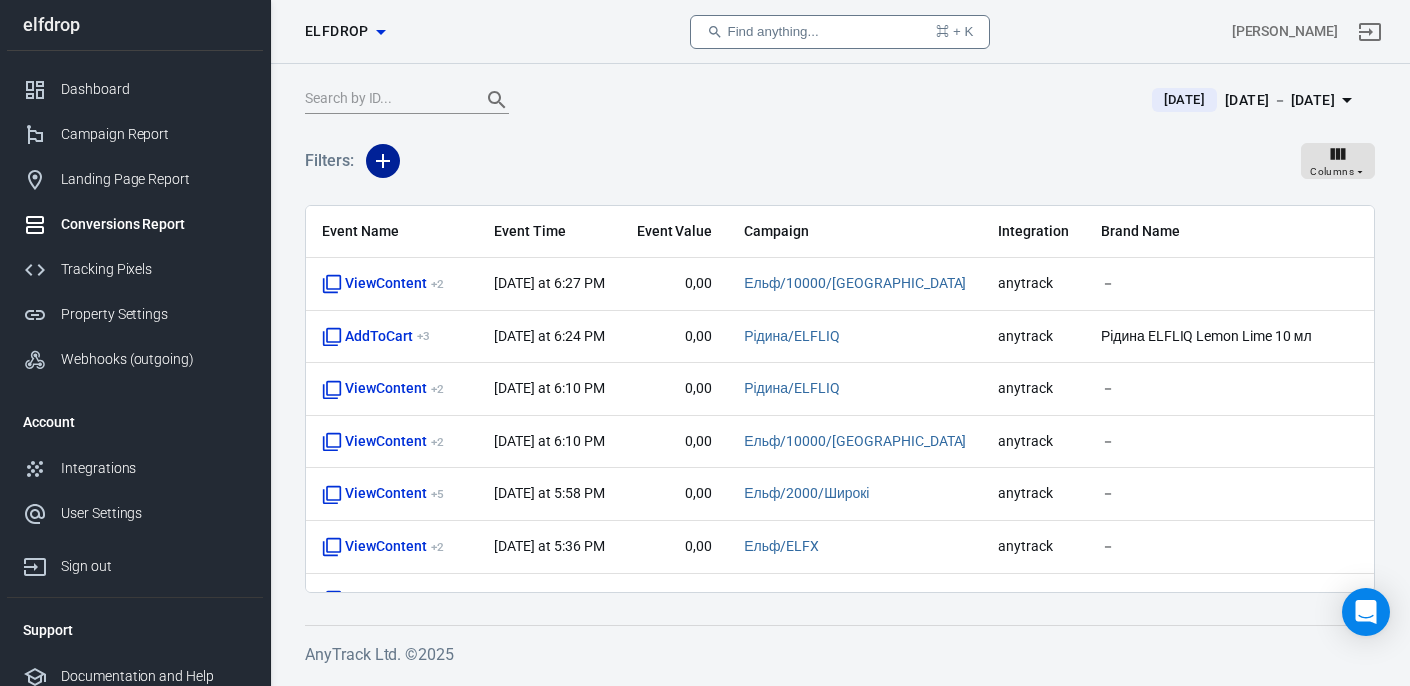 click 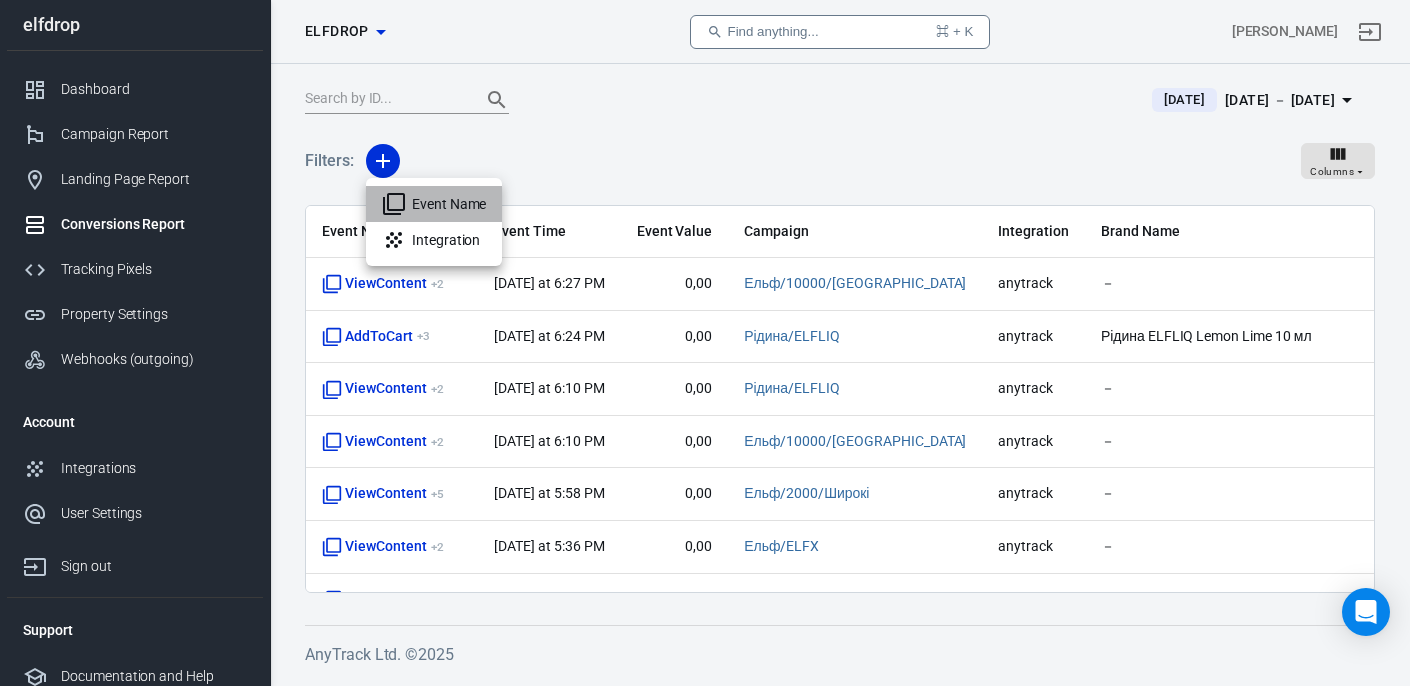 click on "Event Name" at bounding box center [434, 204] 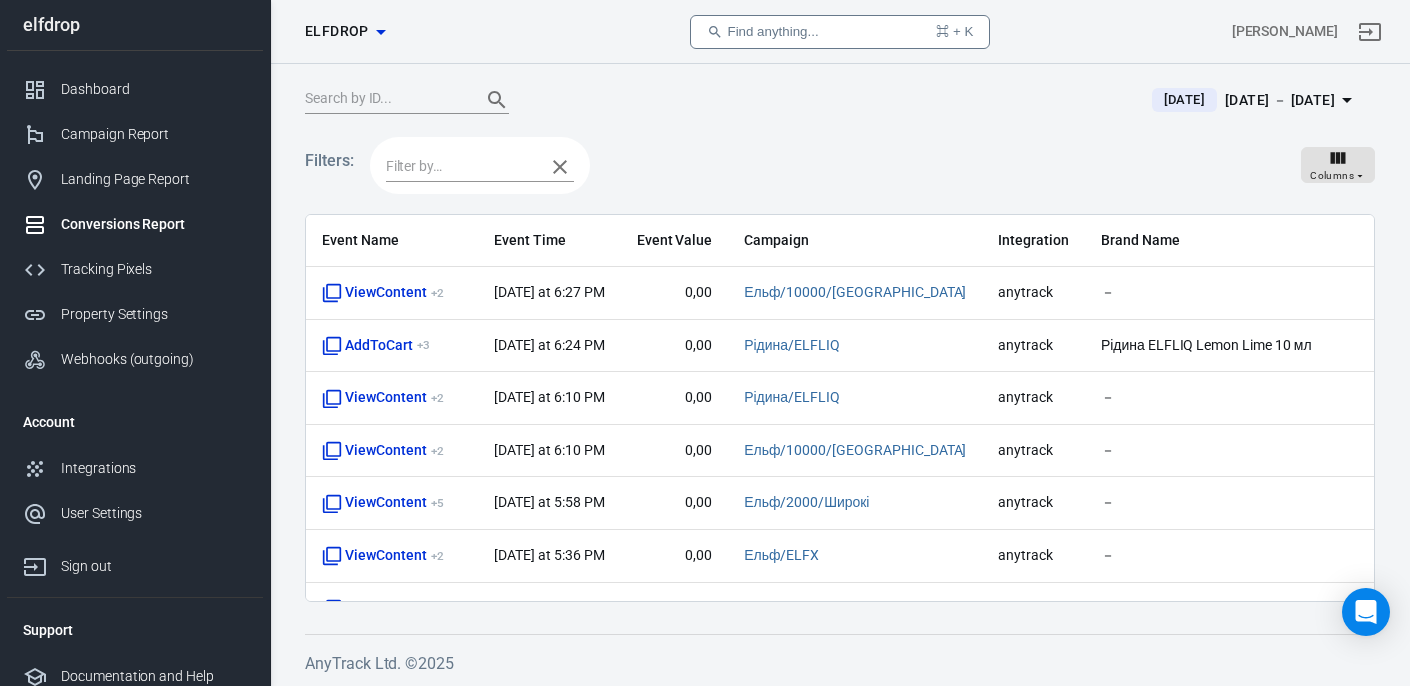click at bounding box center (460, 166) 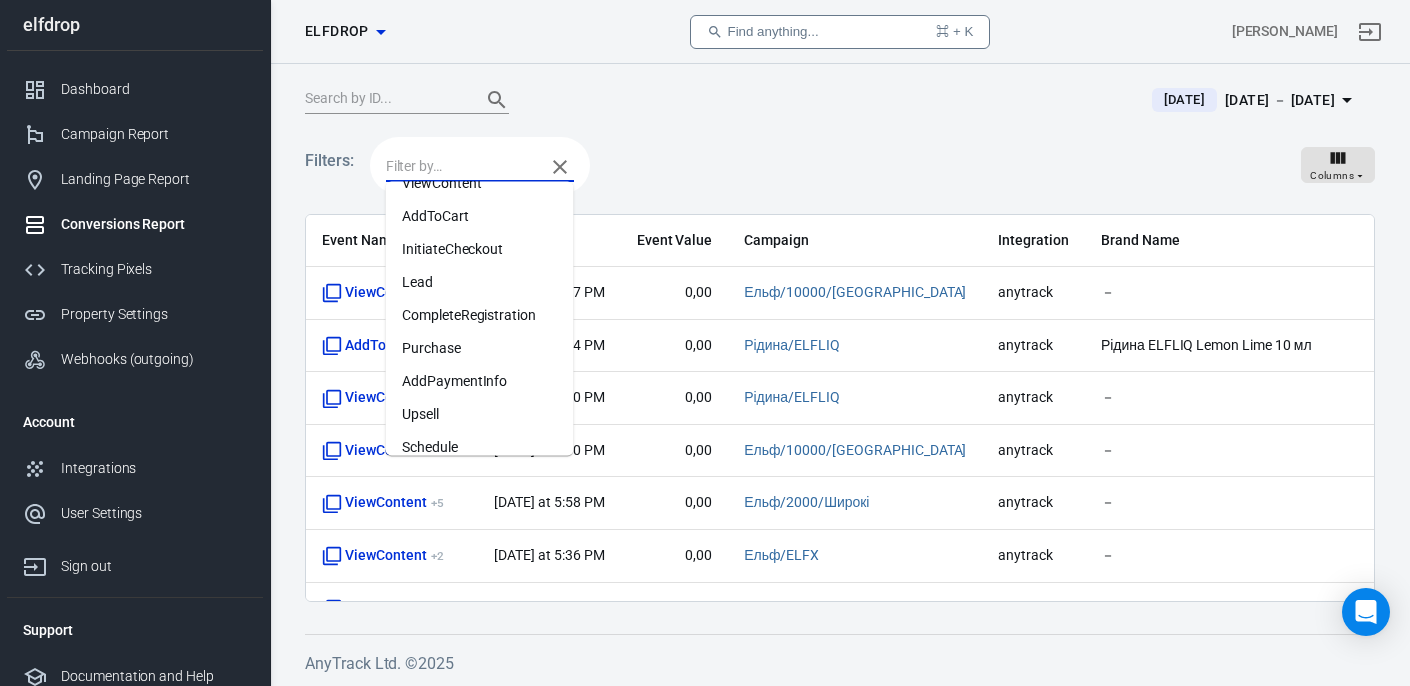 scroll, scrollTop: 137, scrollLeft: 0, axis: vertical 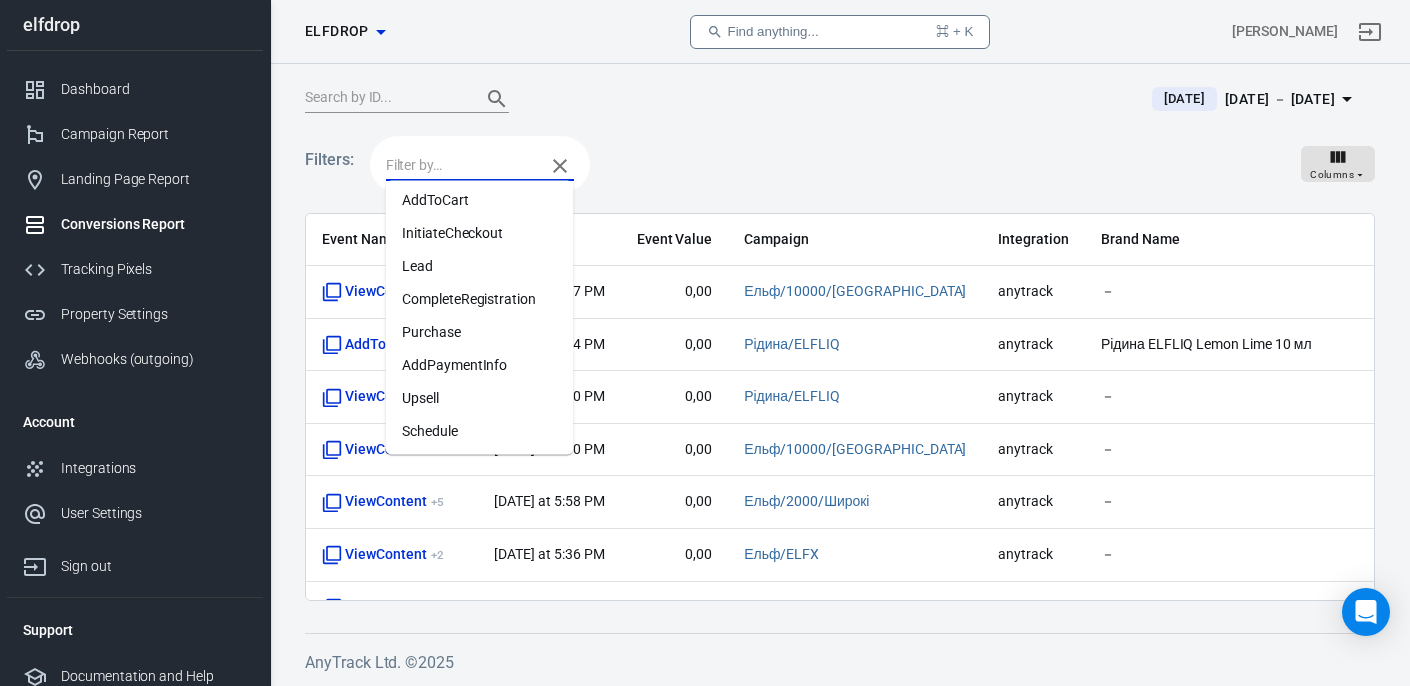 click on "Purchase" at bounding box center [480, 332] 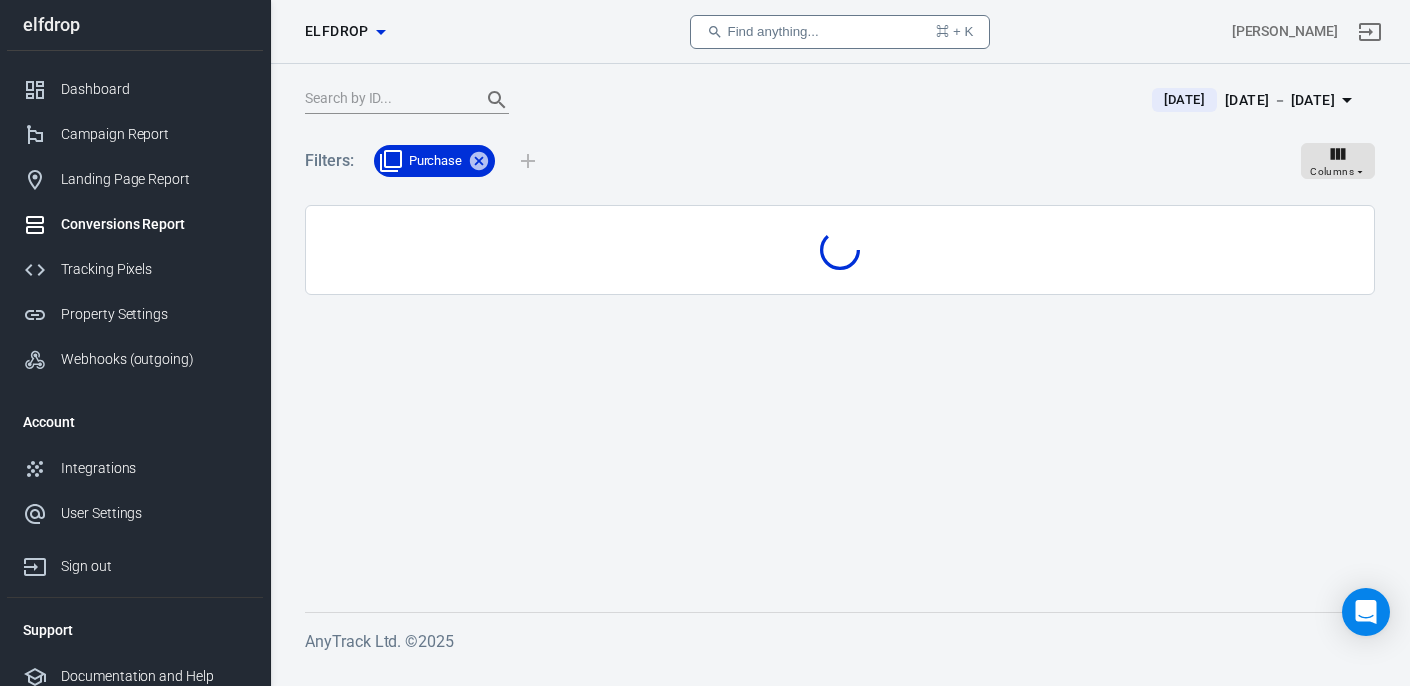 scroll, scrollTop: 0, scrollLeft: 0, axis: both 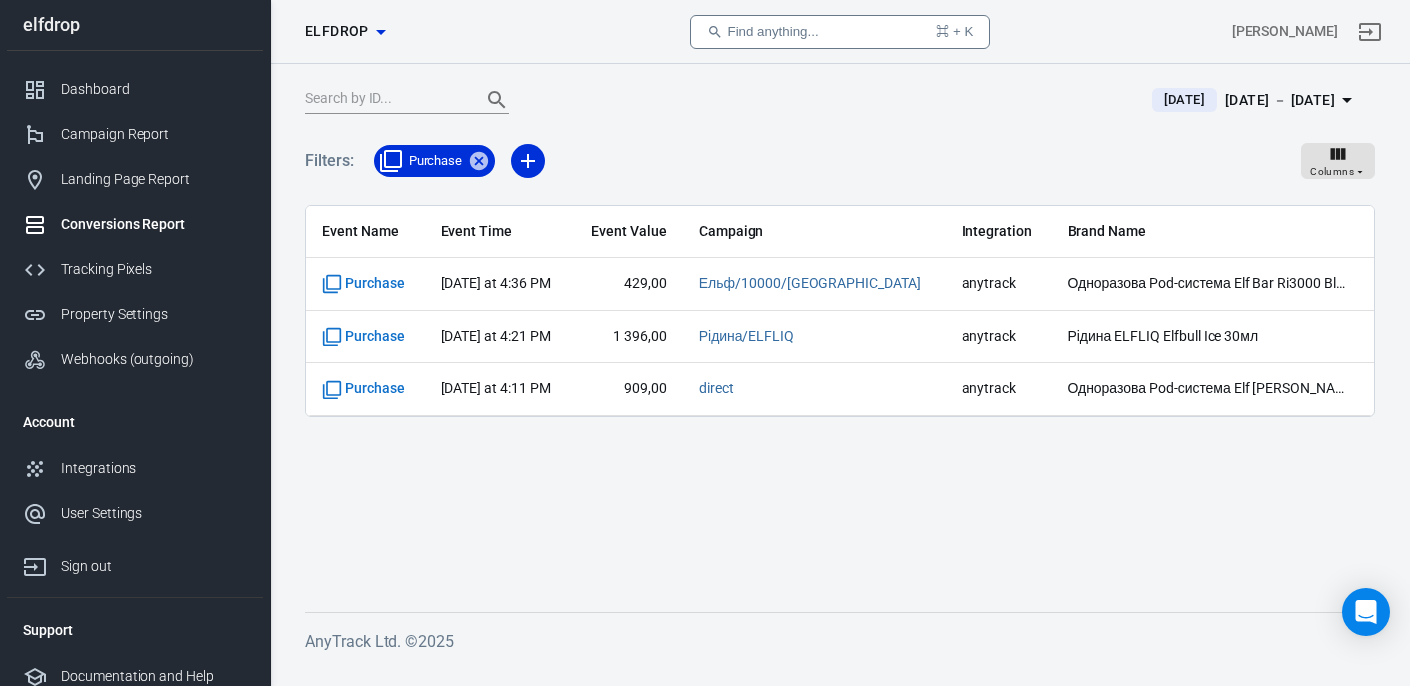 click on "elfdrop" at bounding box center (337, 31) 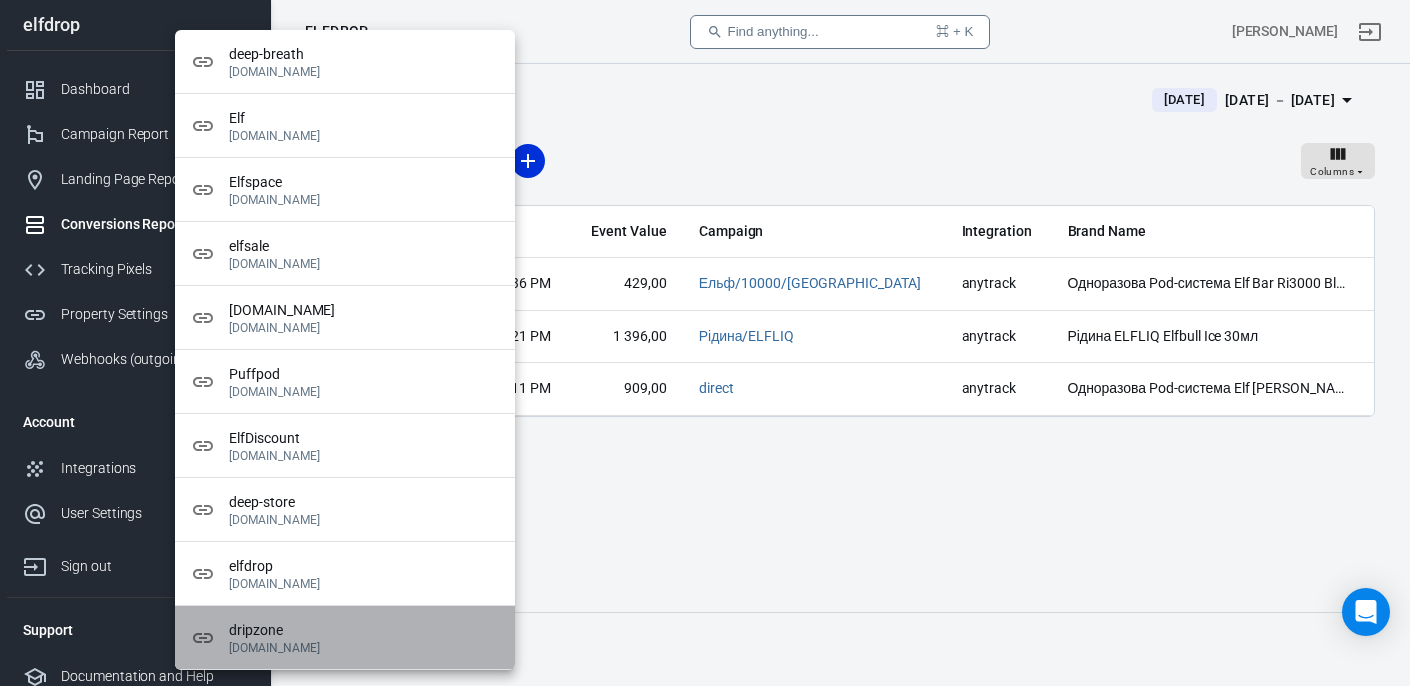 click on "dripzone" at bounding box center [364, 630] 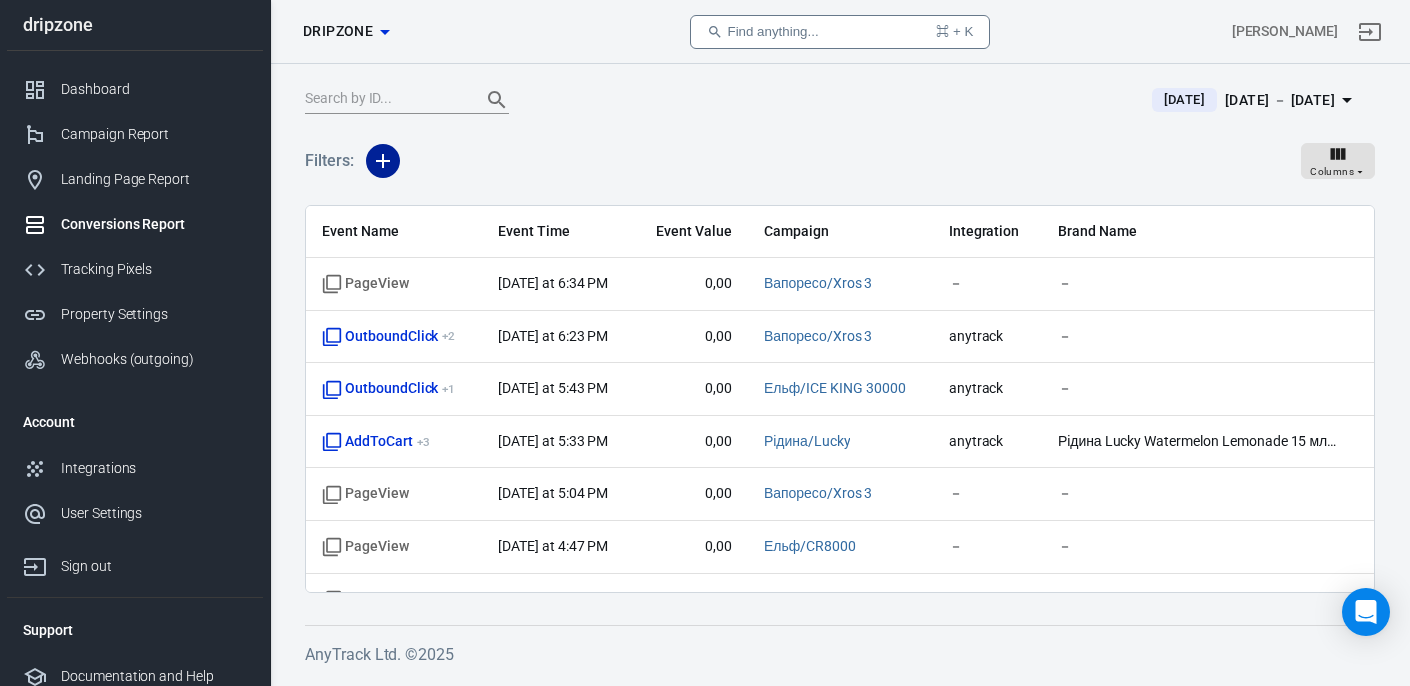click 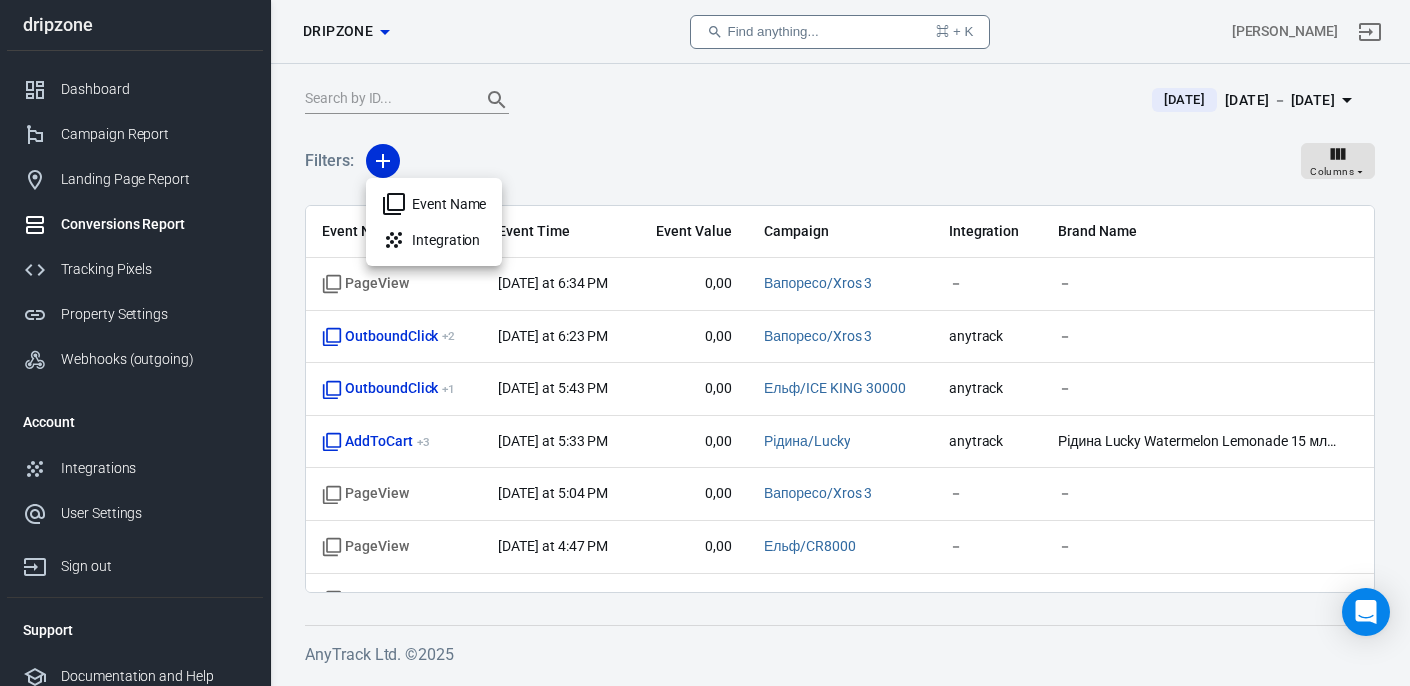 click on "Event Name" at bounding box center [434, 204] 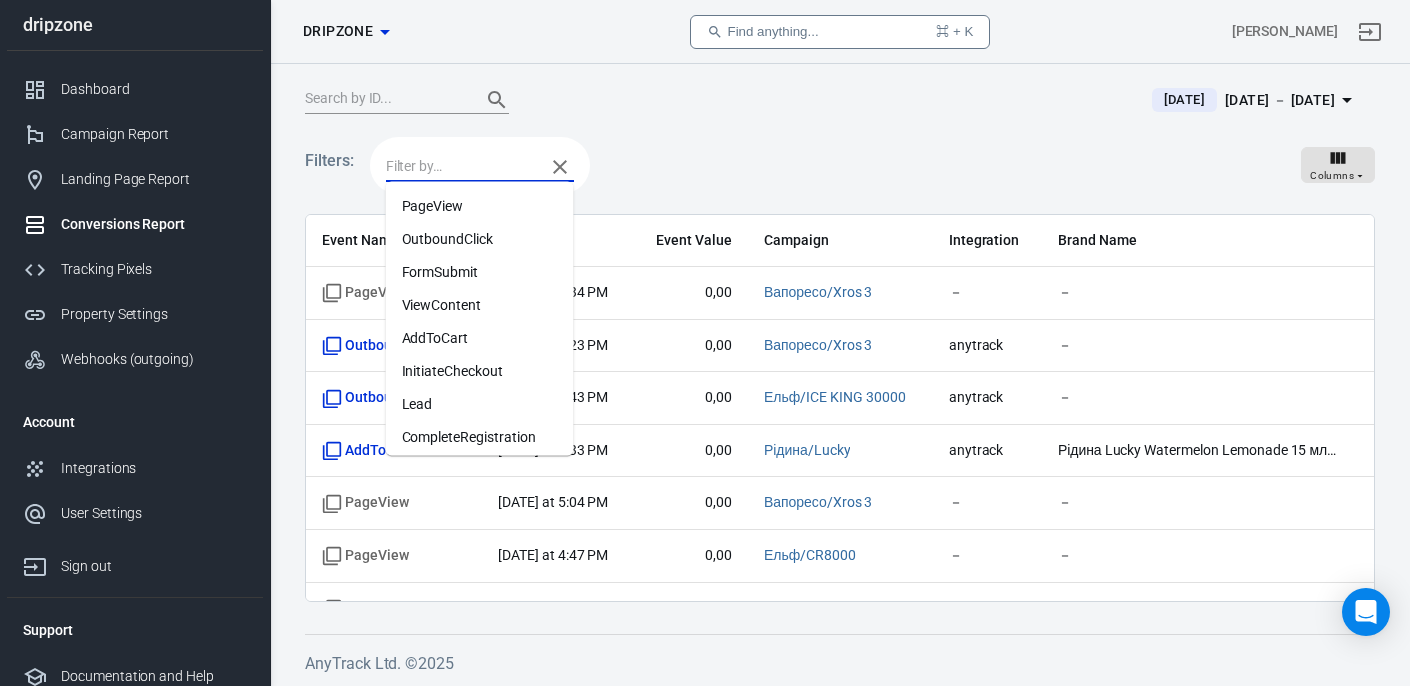click at bounding box center [460, 166] 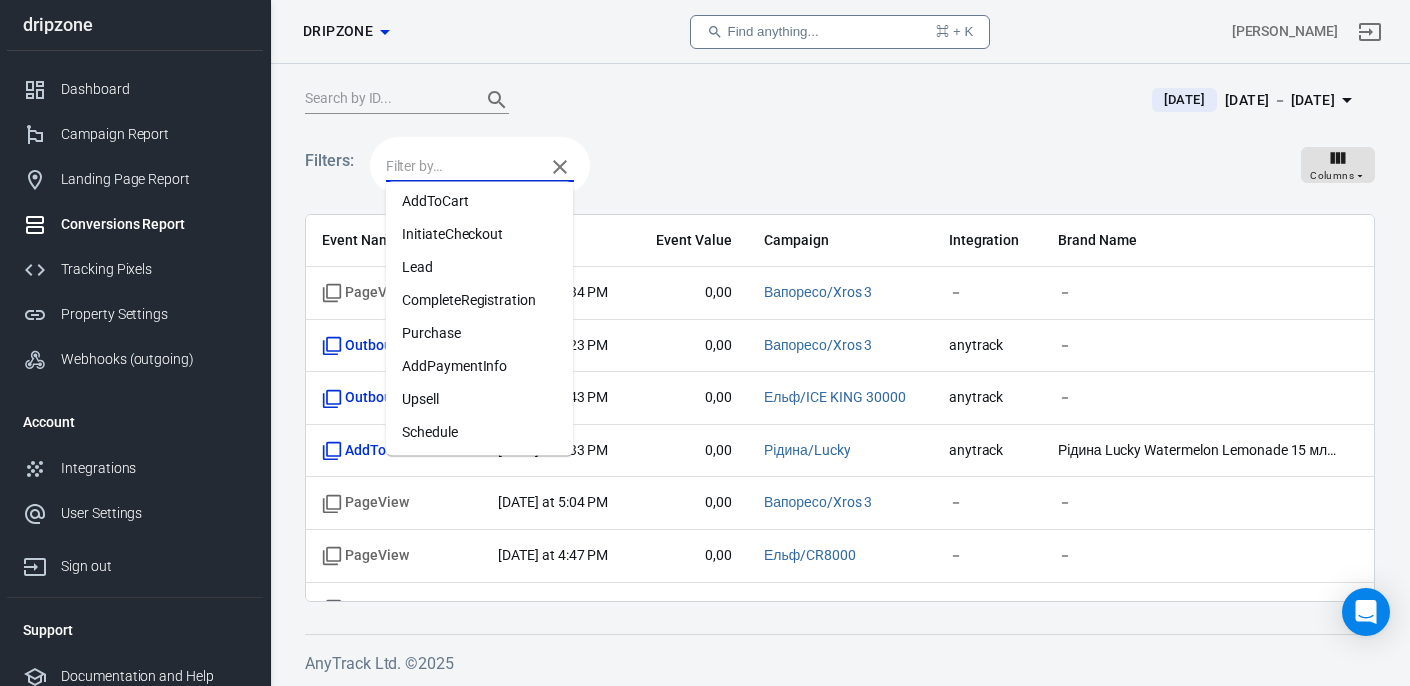 click on "Purchase" at bounding box center [480, 333] 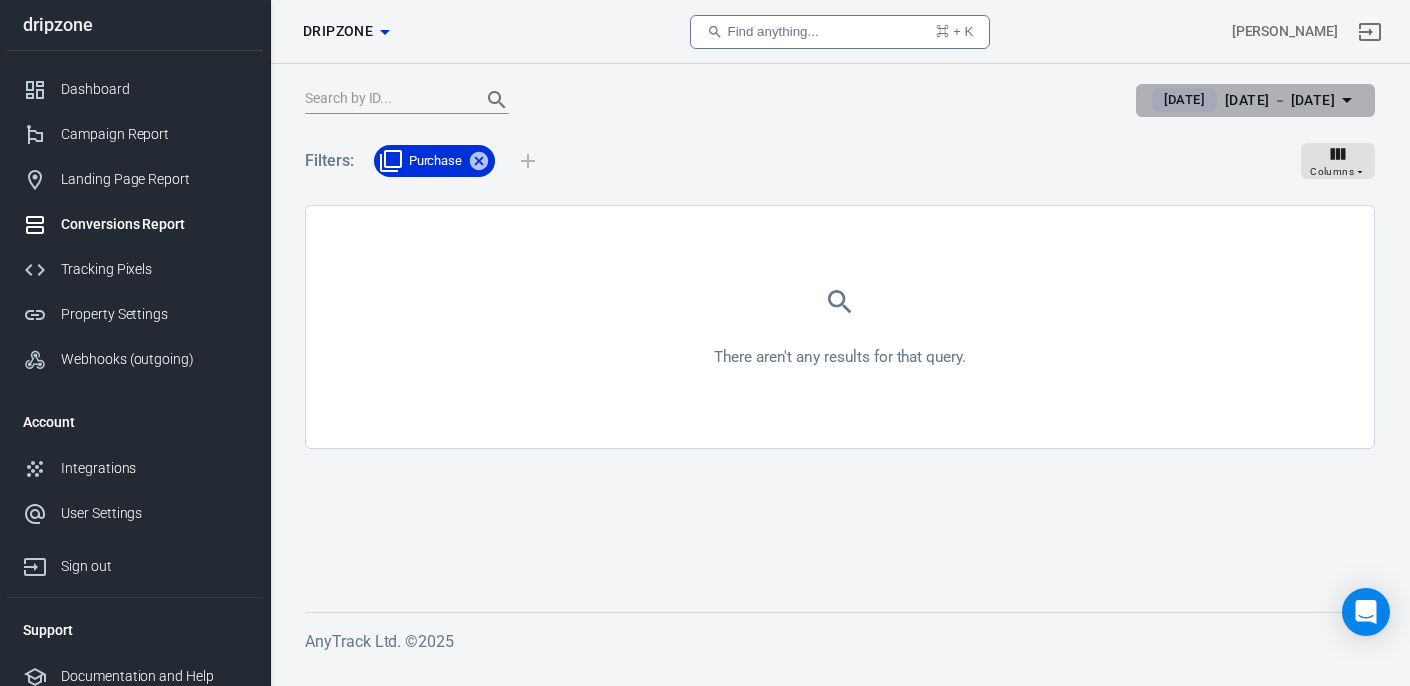 click on "[DATE]" at bounding box center (1184, 100) 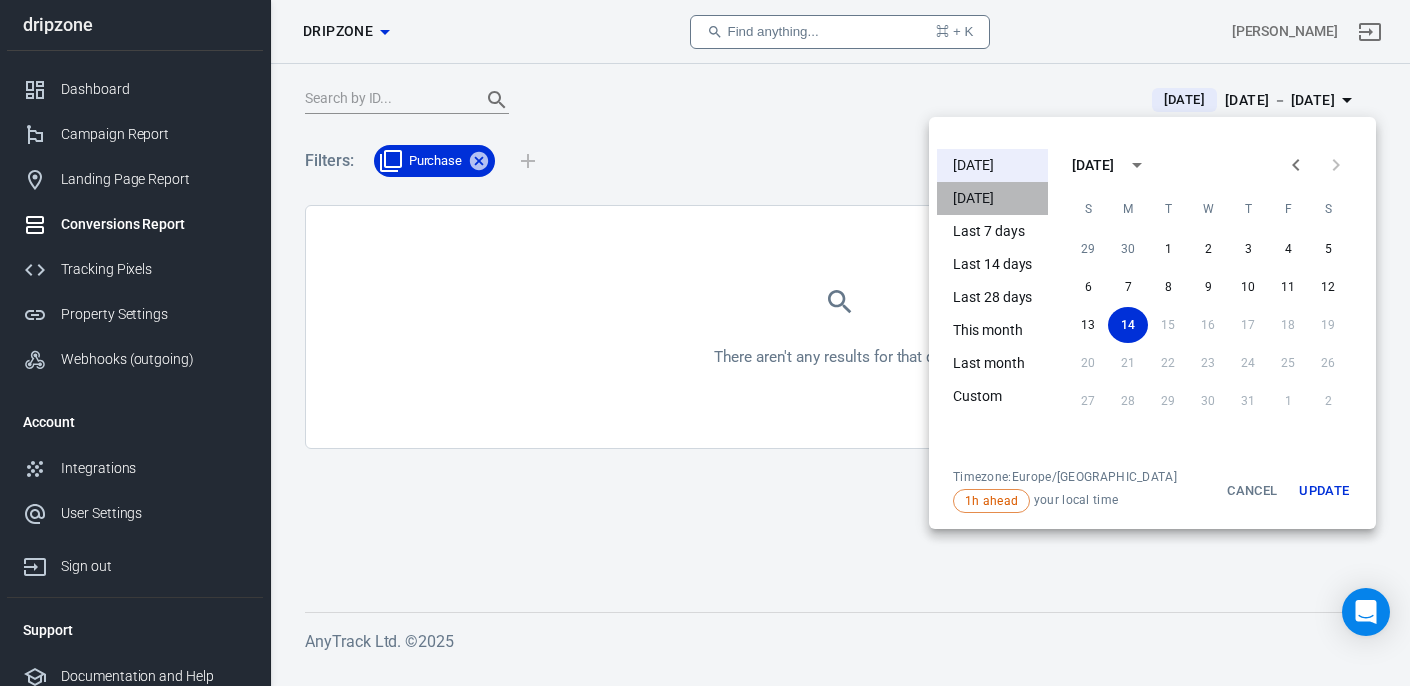 click on "[DATE]" at bounding box center [992, 198] 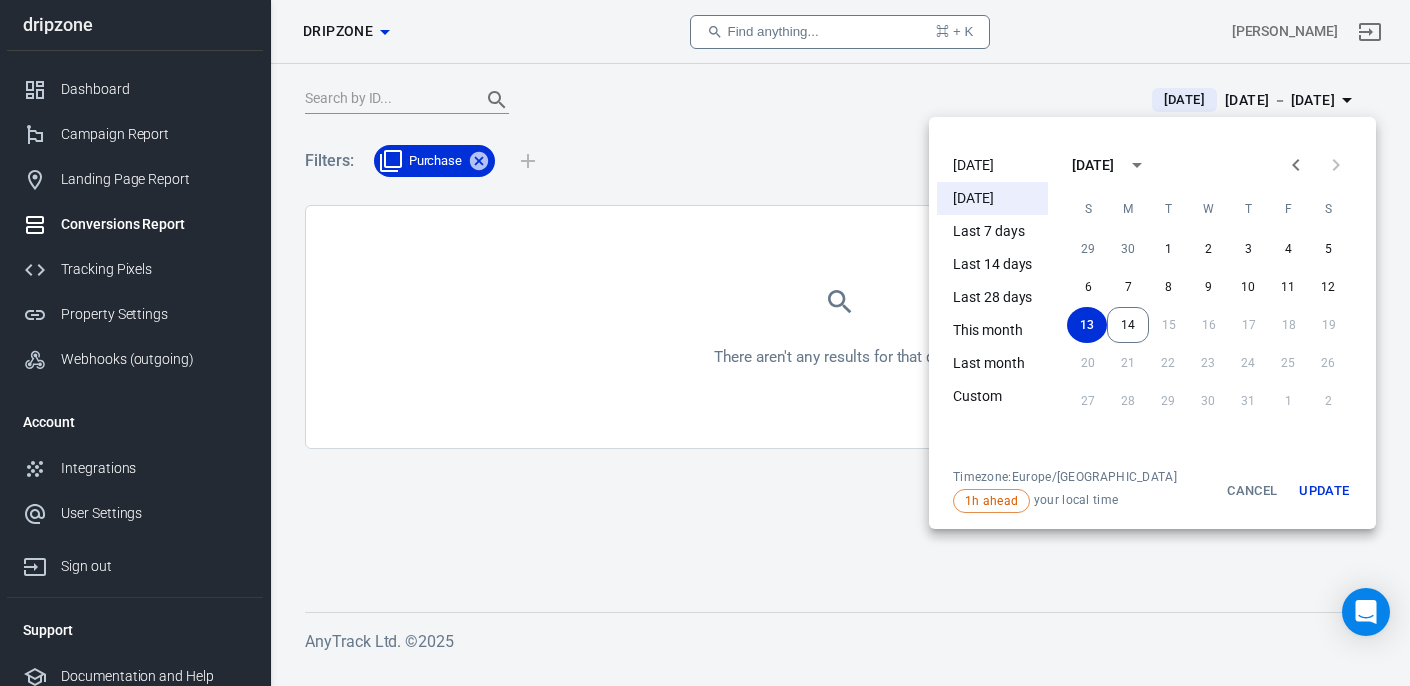 click on "[DATE]" at bounding box center [992, 165] 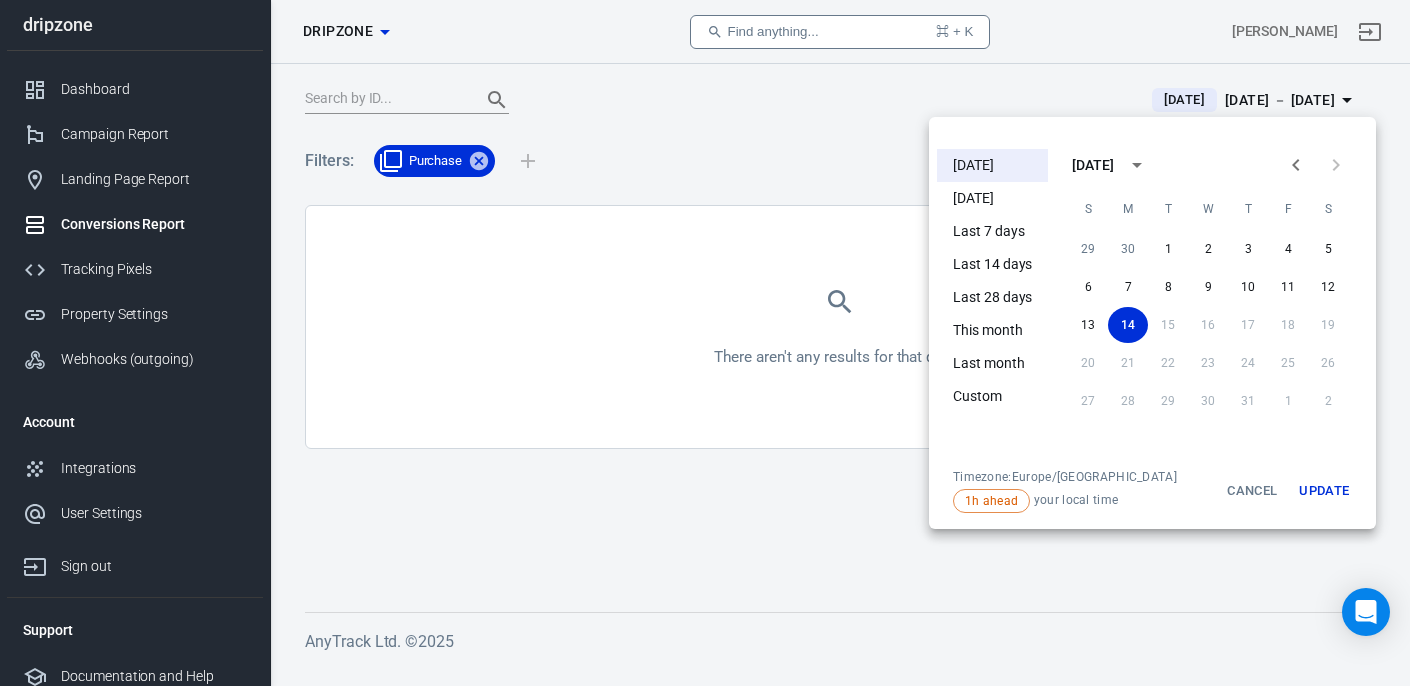 click at bounding box center [705, 343] 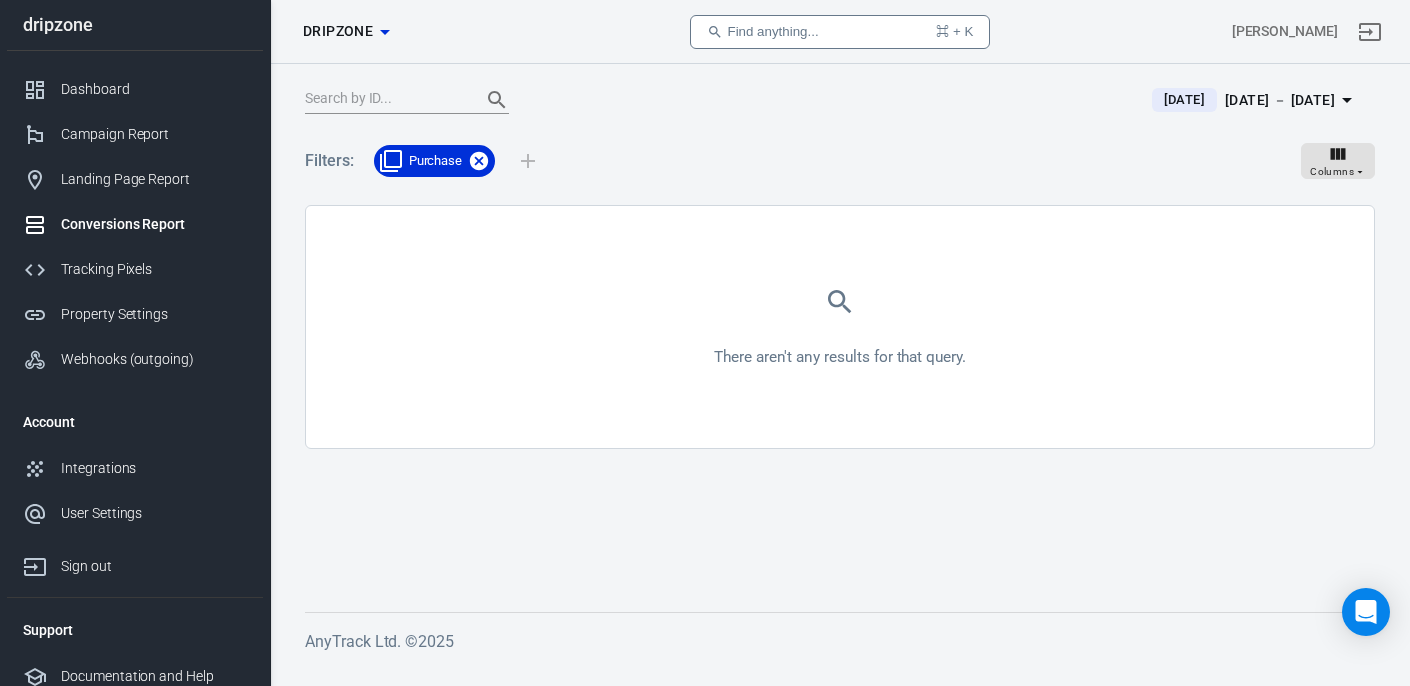 click 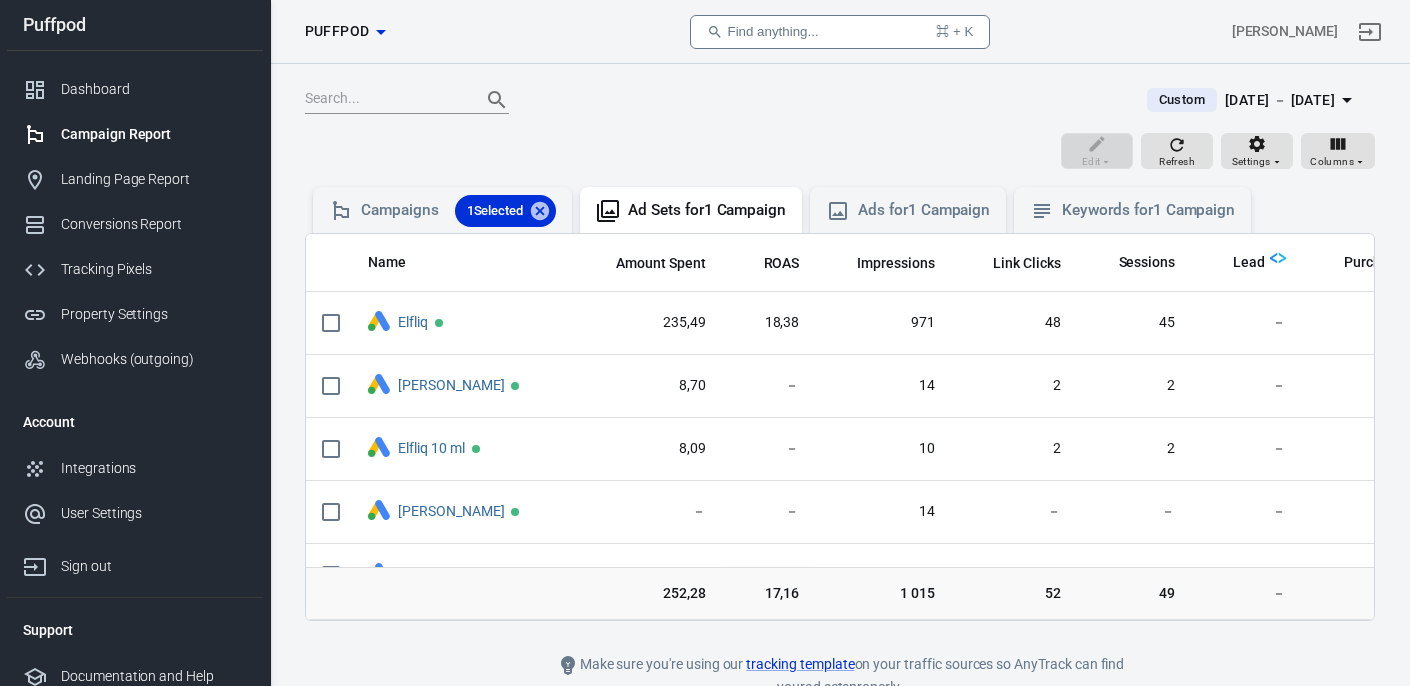 scroll, scrollTop: 0, scrollLeft: 0, axis: both 